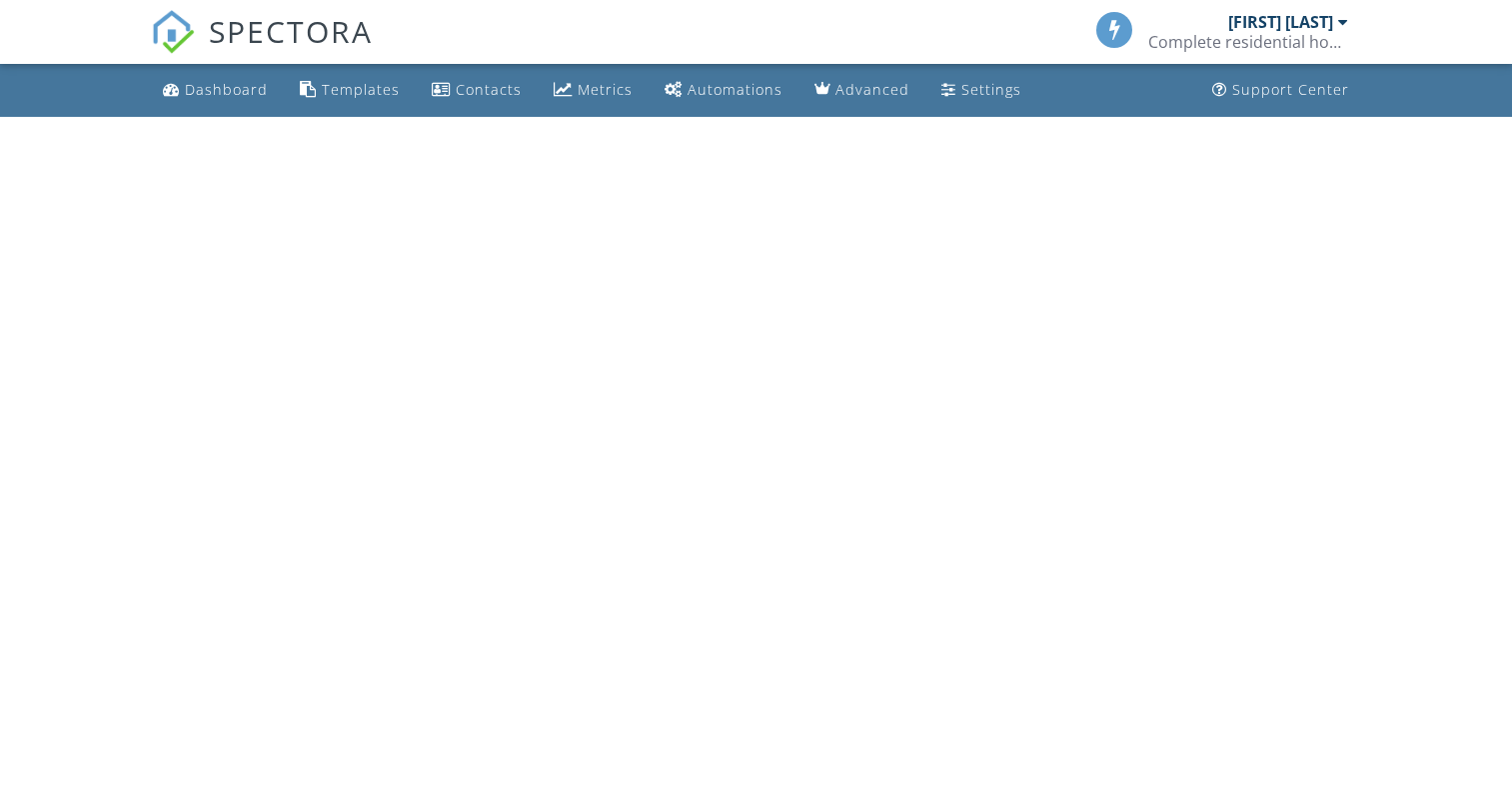 scroll, scrollTop: 0, scrollLeft: 0, axis: both 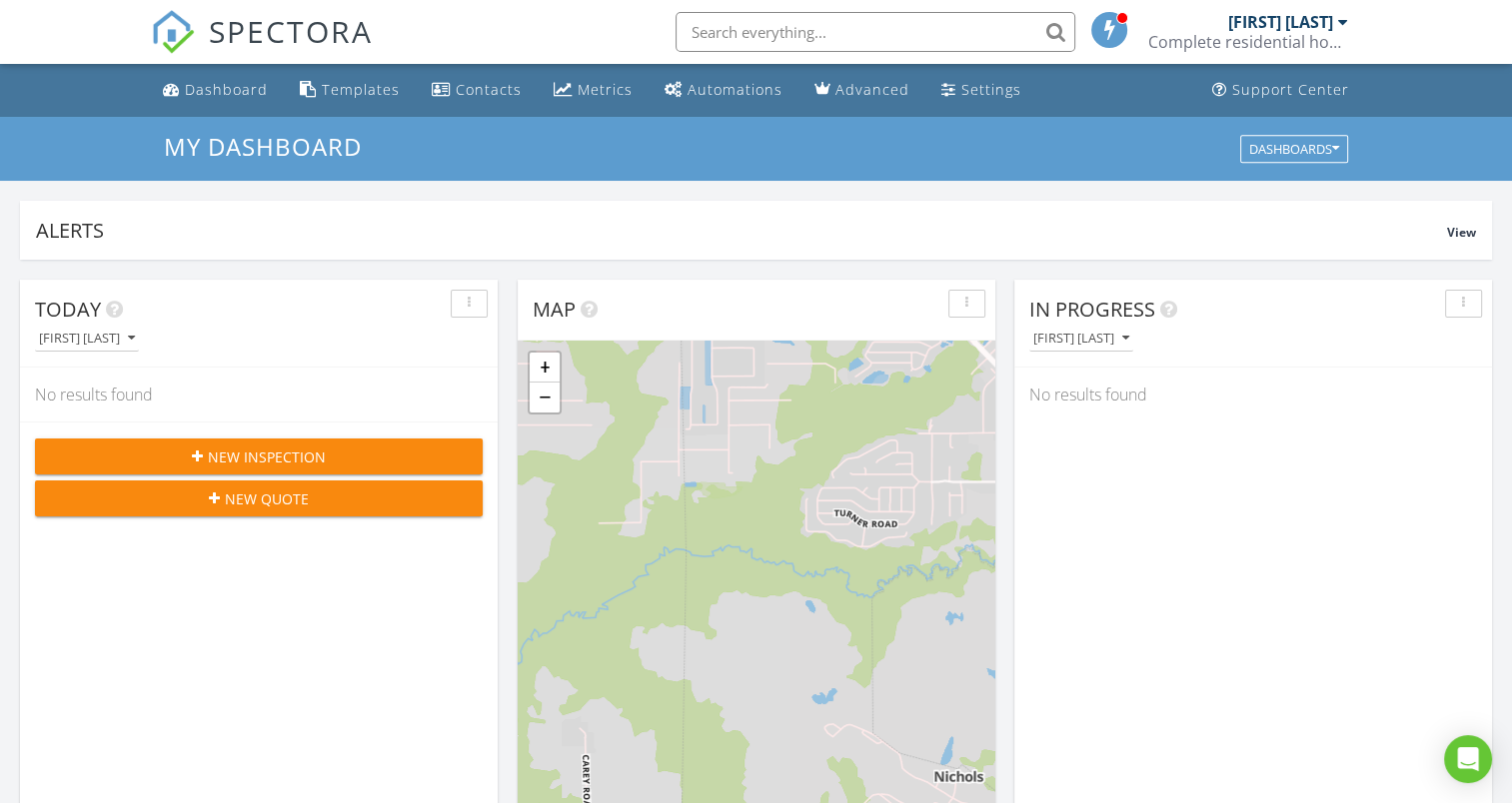 click at bounding box center (875, 32) 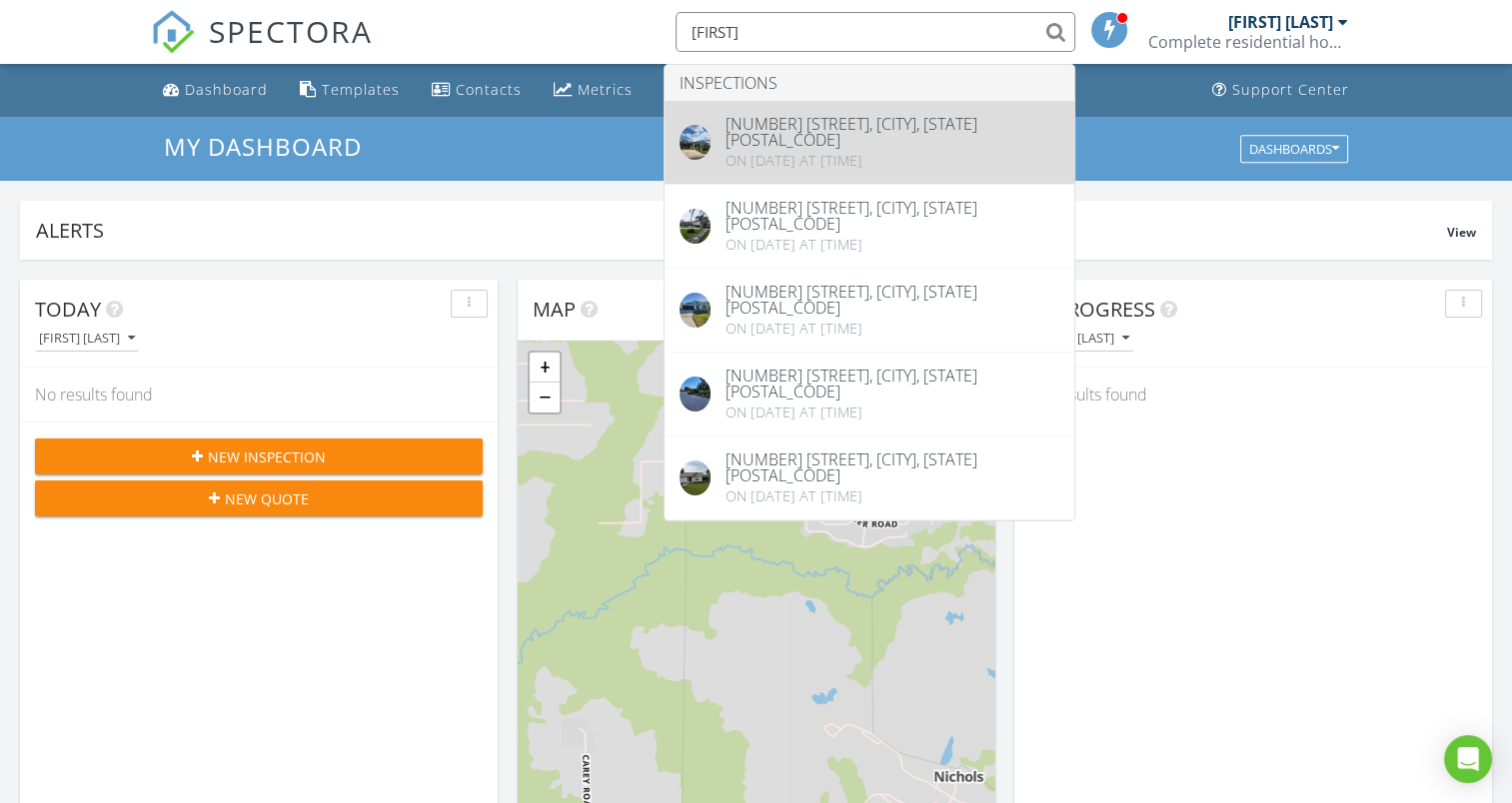 type on "catherine" 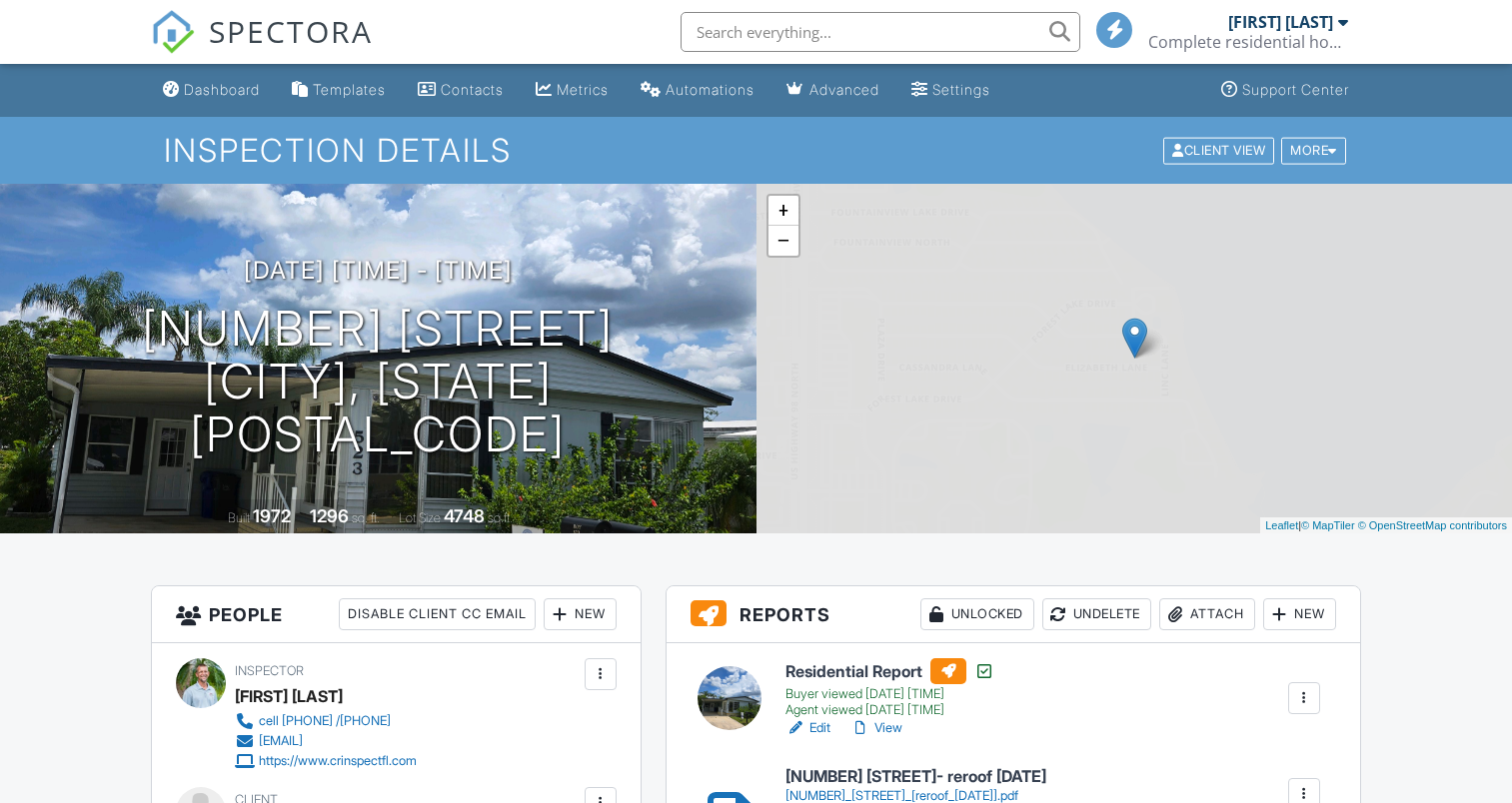 scroll, scrollTop: 0, scrollLeft: 0, axis: both 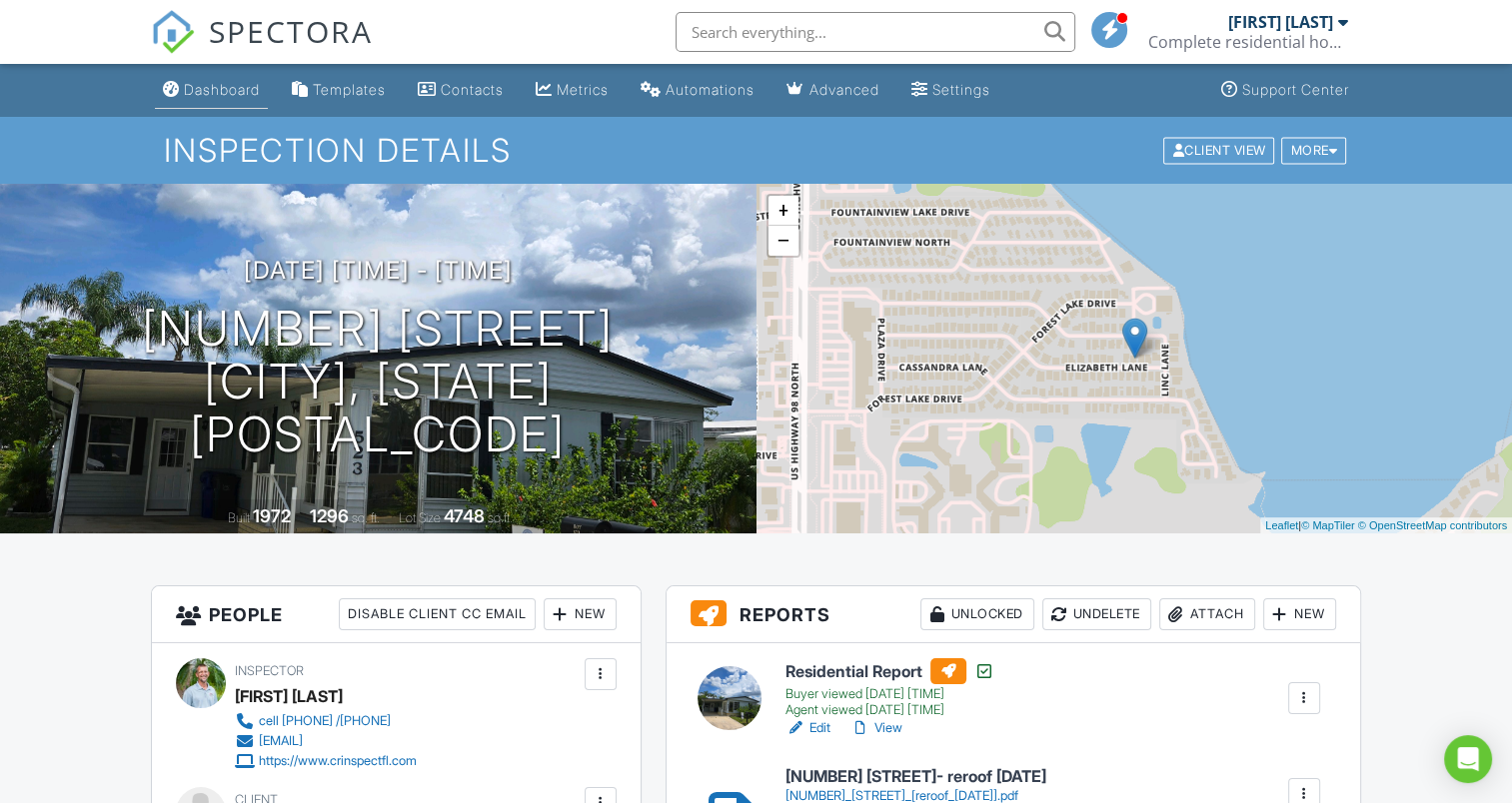 click on "Dashboard" at bounding box center (222, 89) 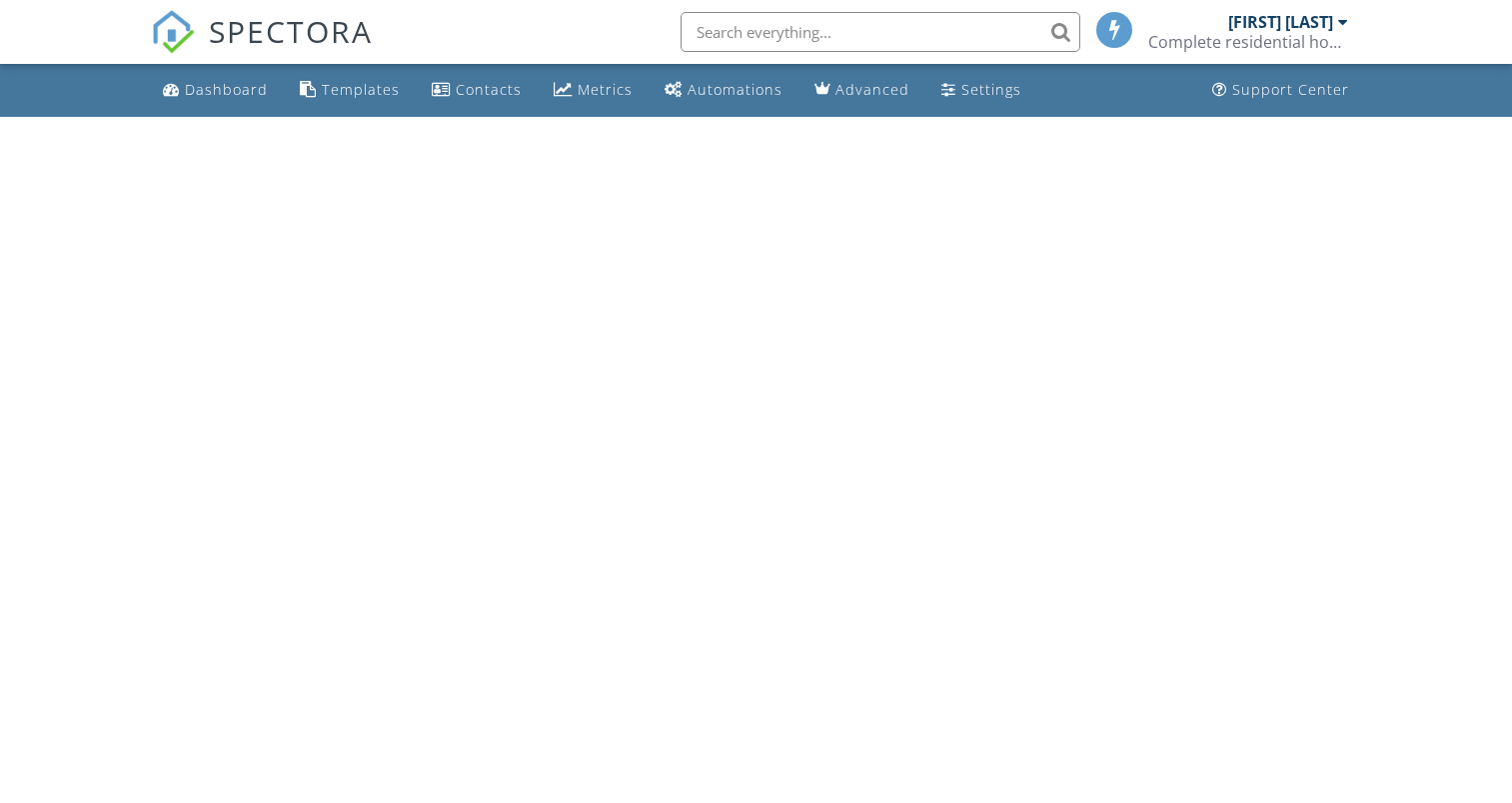 scroll, scrollTop: 0, scrollLeft: 0, axis: both 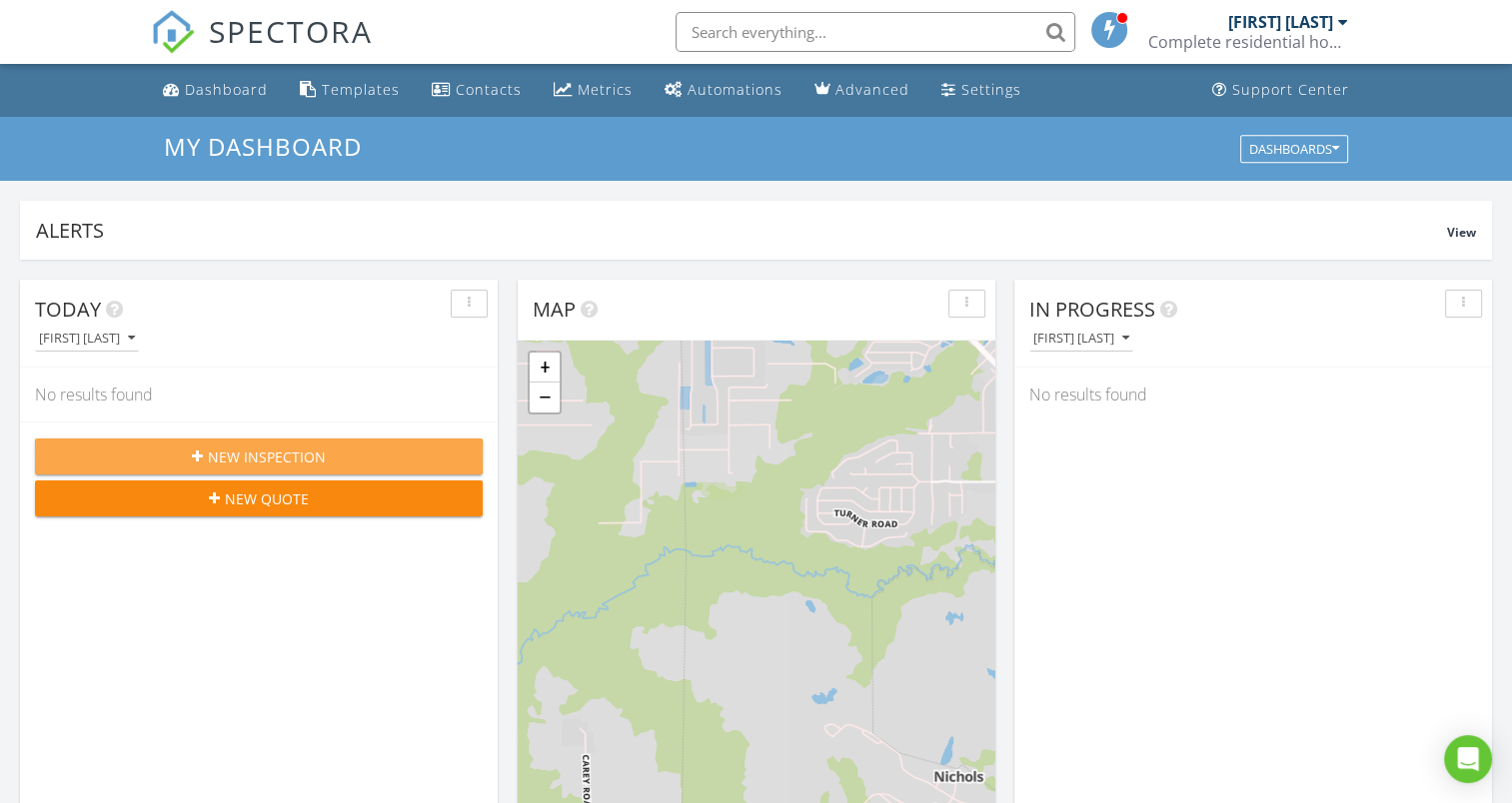 click on "New Inspection" at bounding box center (259, 456) 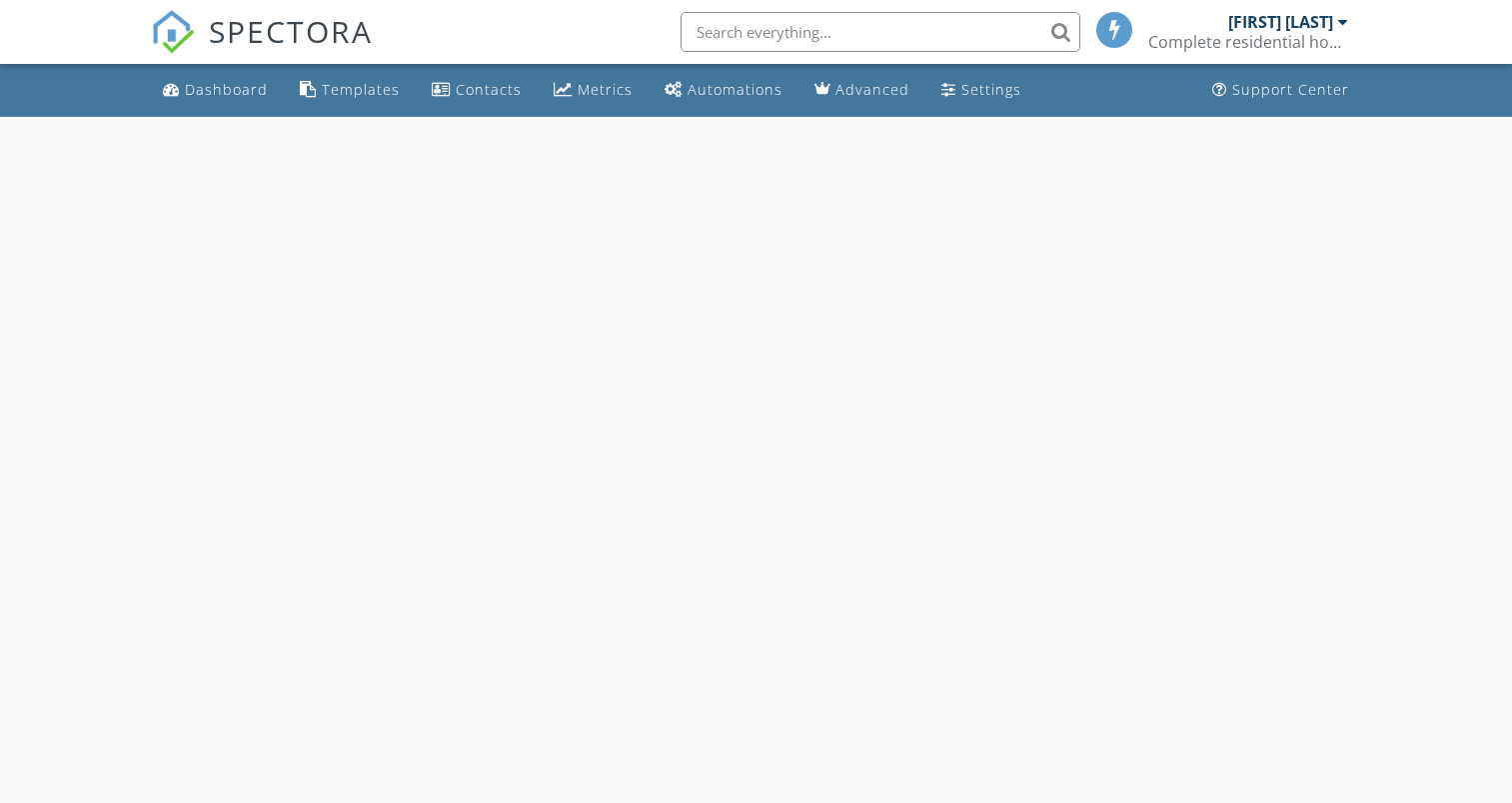 scroll, scrollTop: 0, scrollLeft: 0, axis: both 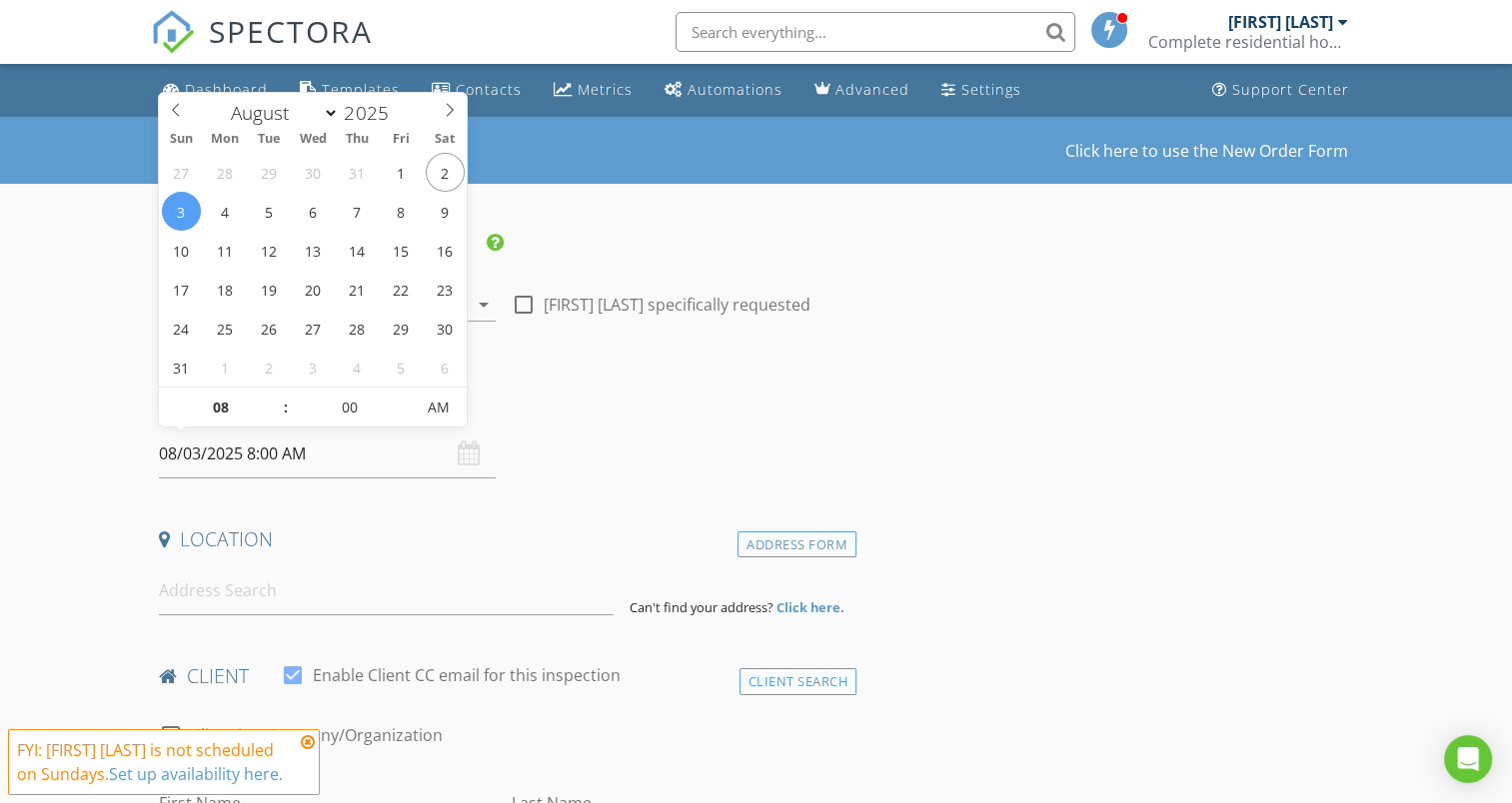 click on "08/03/2025 8:00 AM" at bounding box center [327, 453] 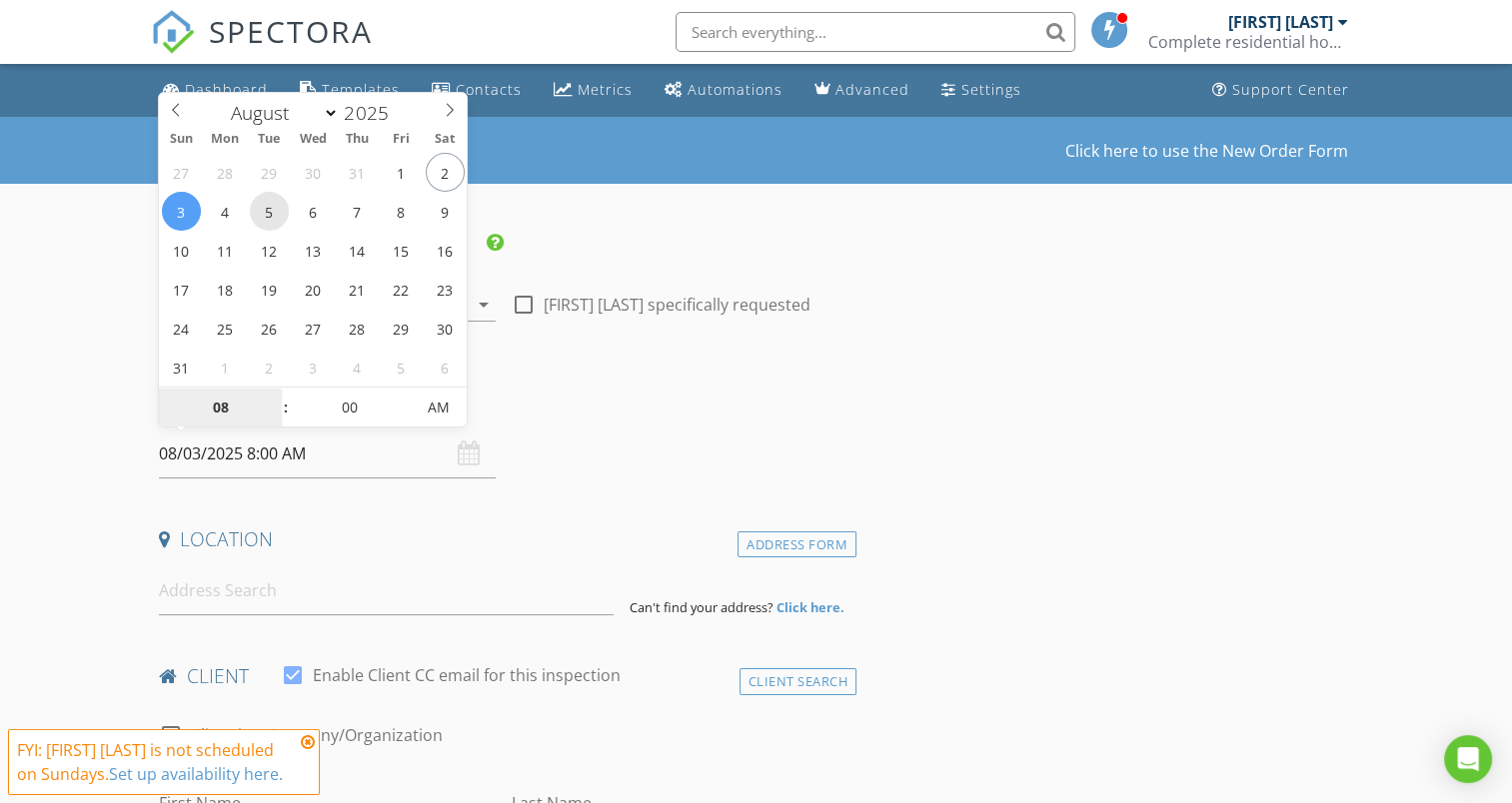 type on "08/05/2025 8:00 AM" 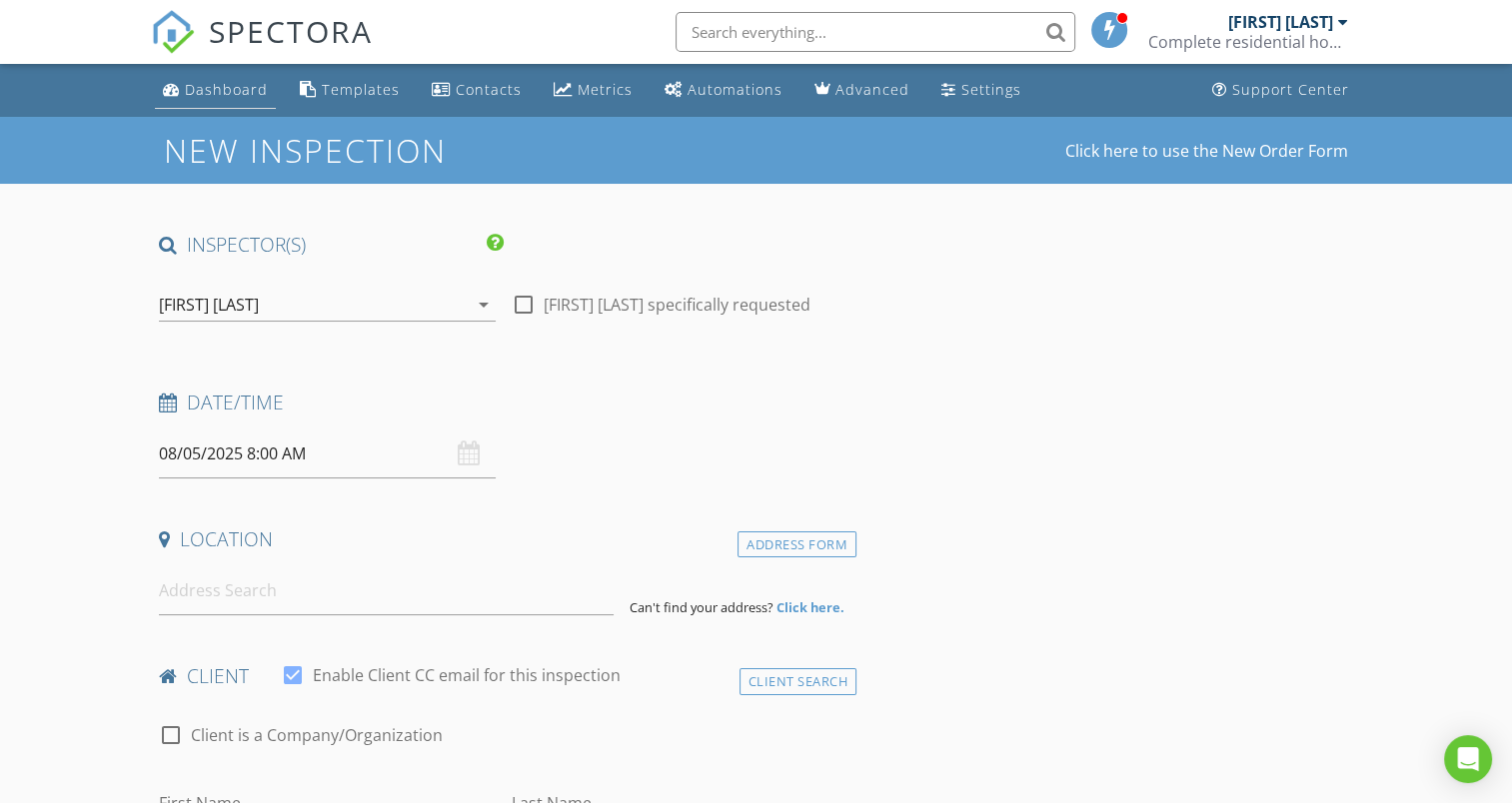 click on "Dashboard" at bounding box center [226, 89] 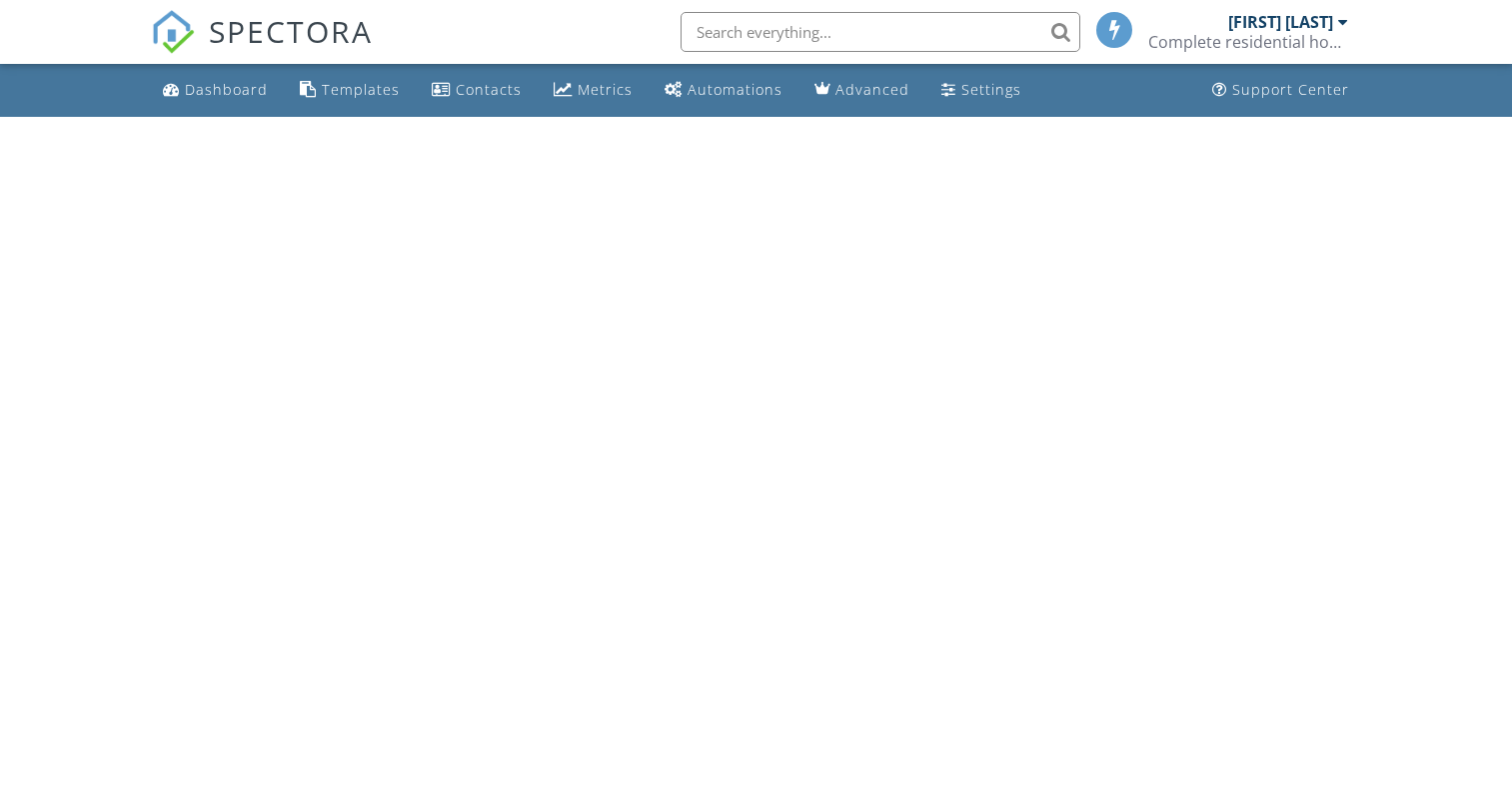 scroll, scrollTop: 0, scrollLeft: 0, axis: both 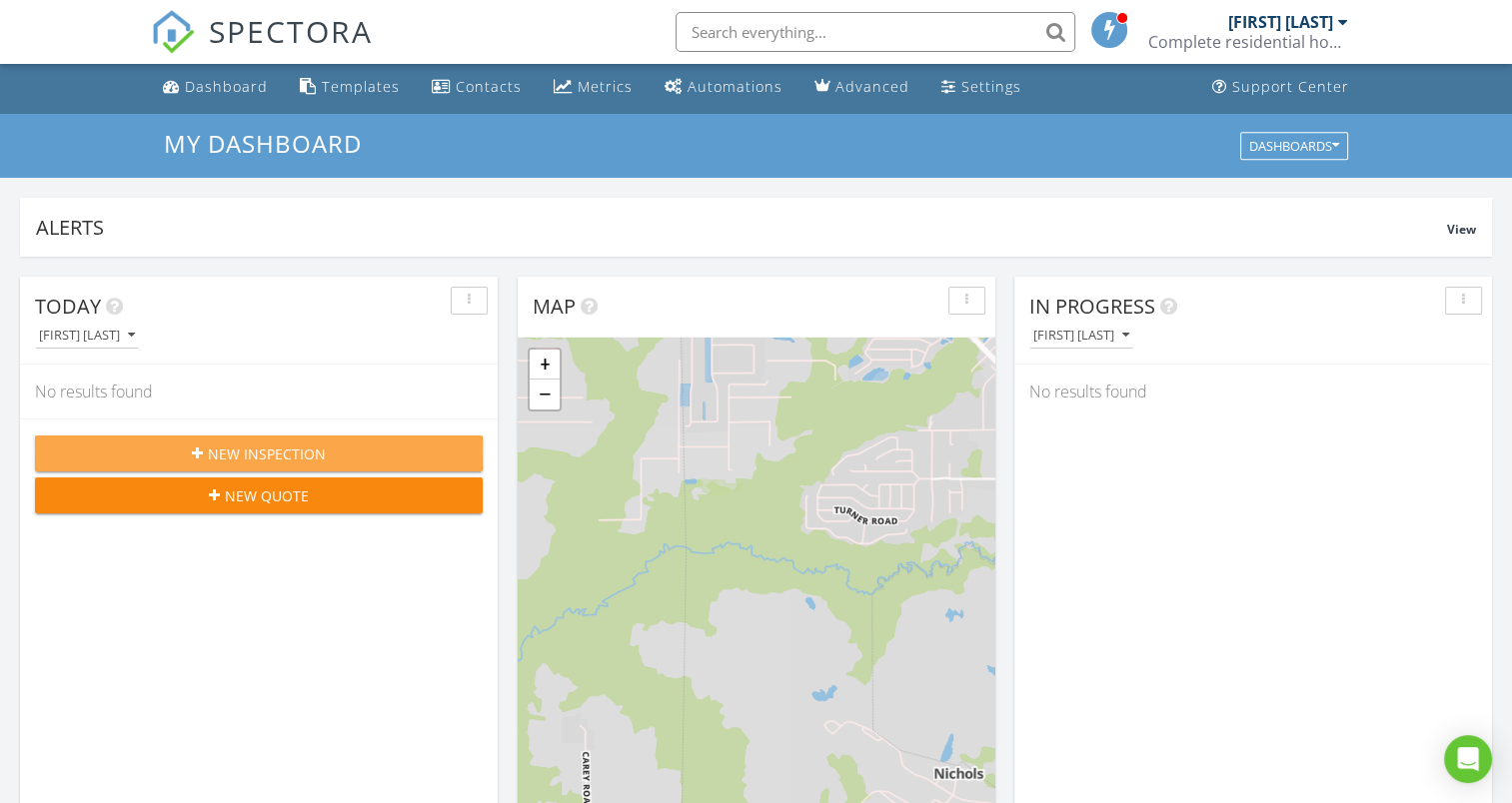 click on "New Inspection" at bounding box center [267, 453] 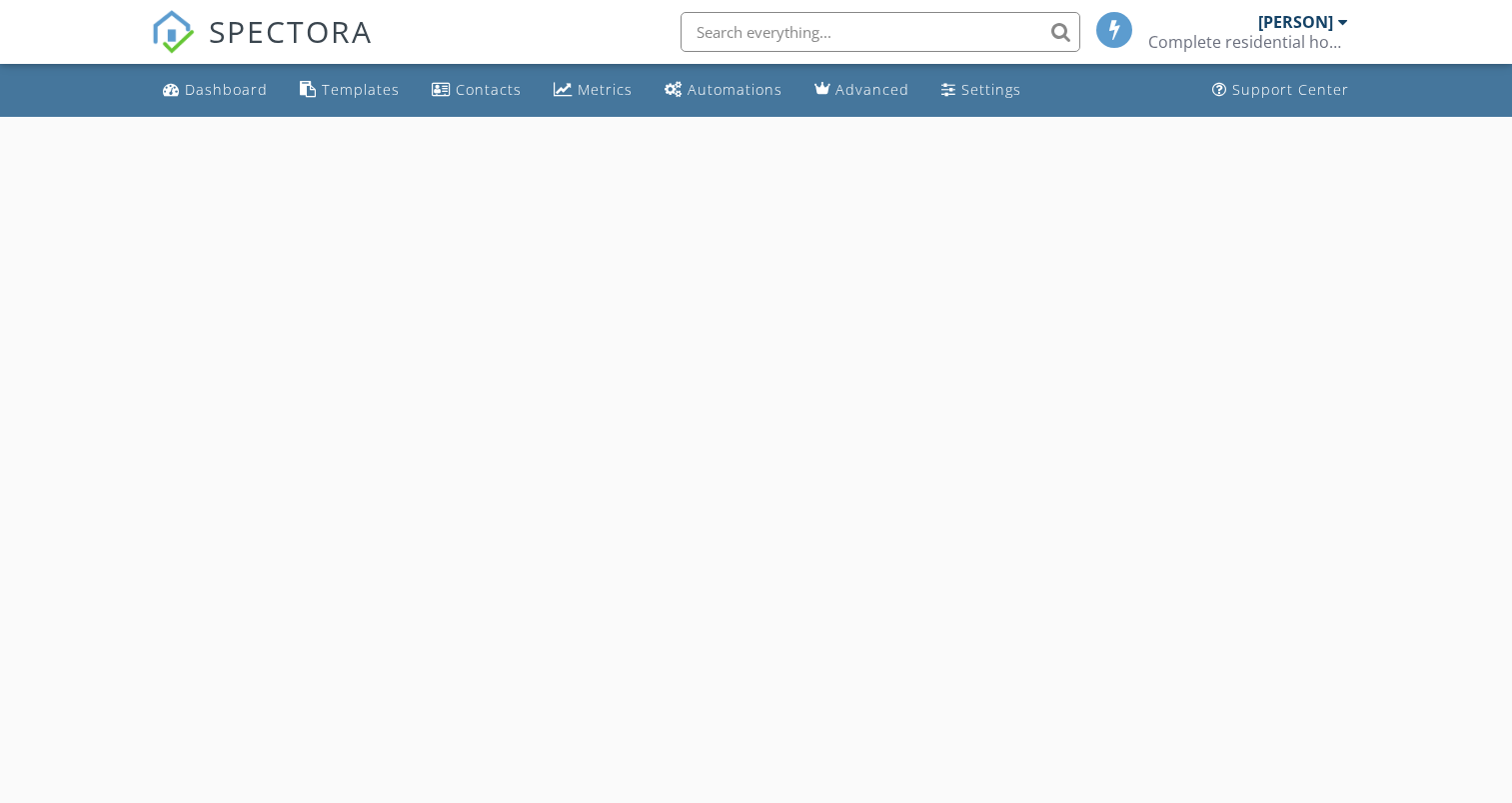 scroll, scrollTop: 0, scrollLeft: 0, axis: both 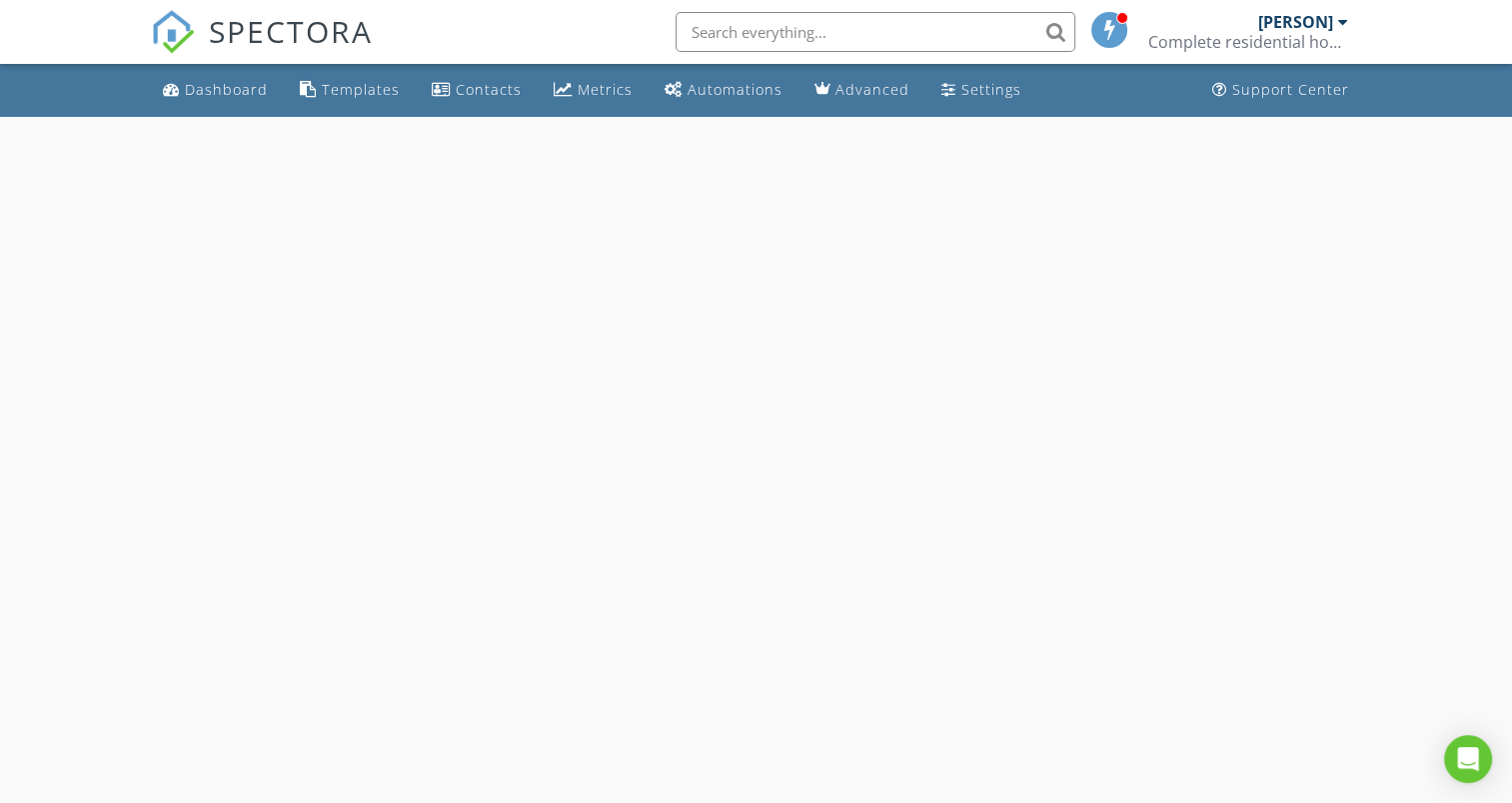 select on "7" 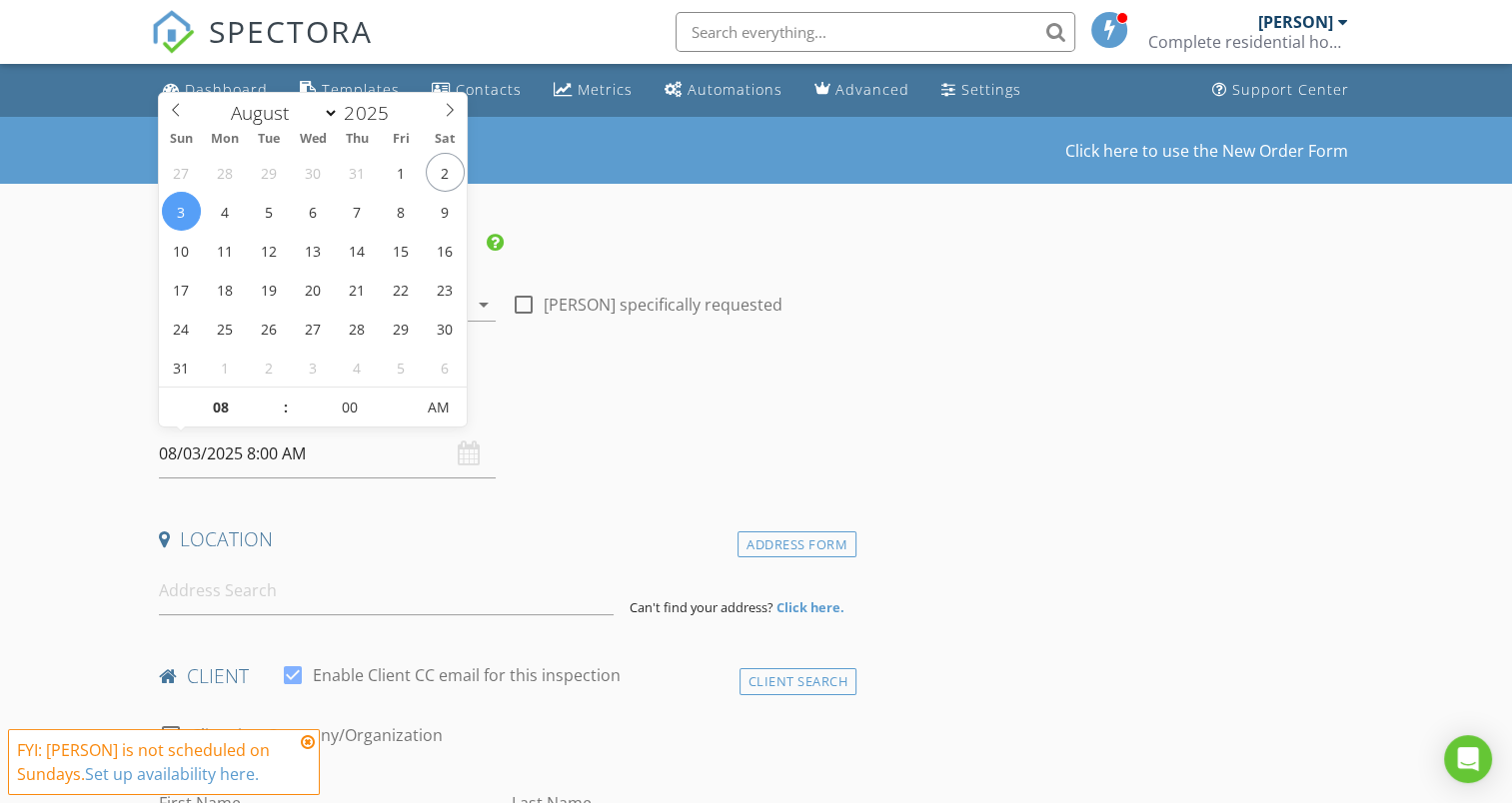 click on "08/03/2025 8:00 AM" at bounding box center (327, 453) 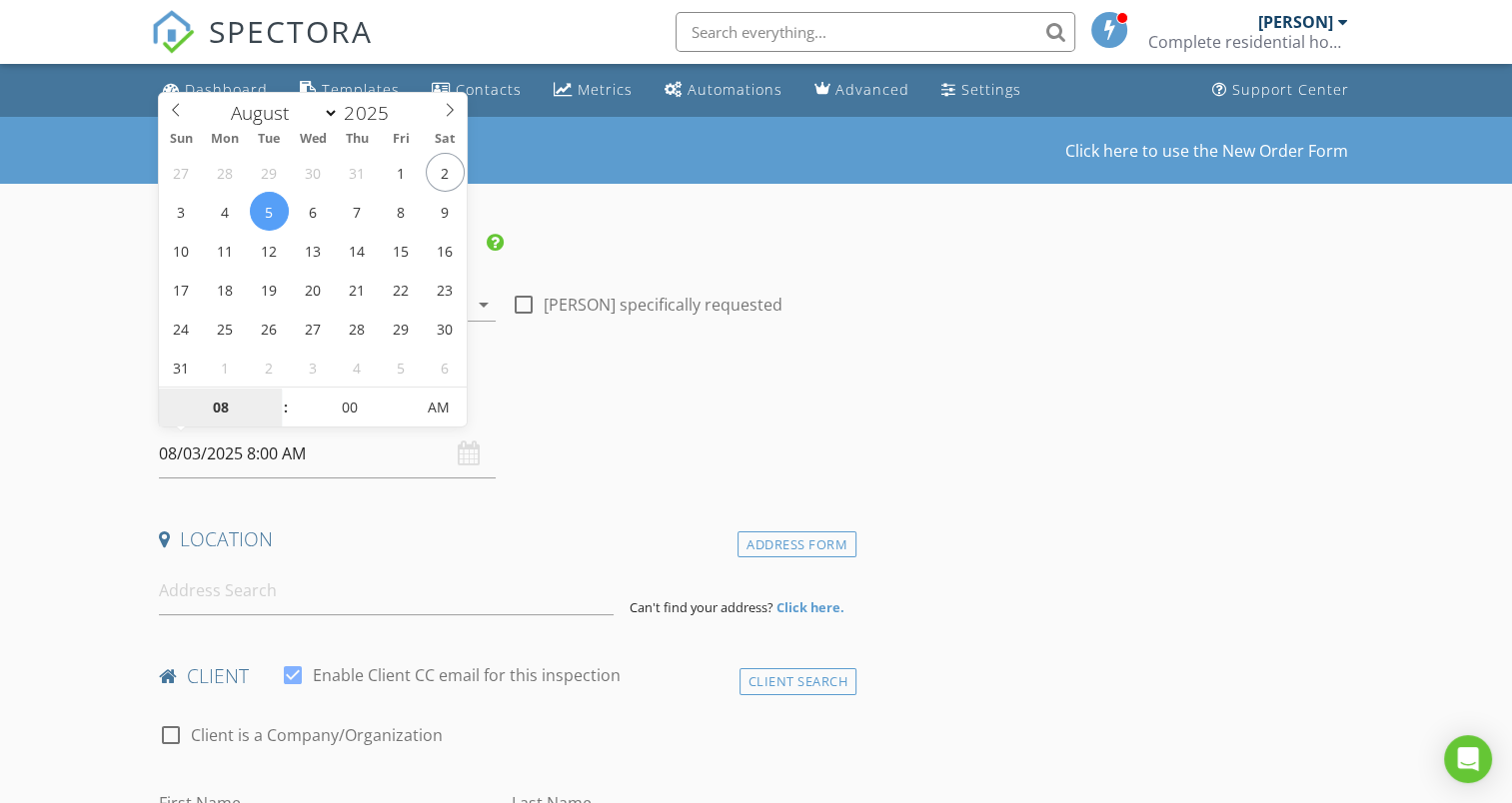 type on "08/05/2025 8:00 AM" 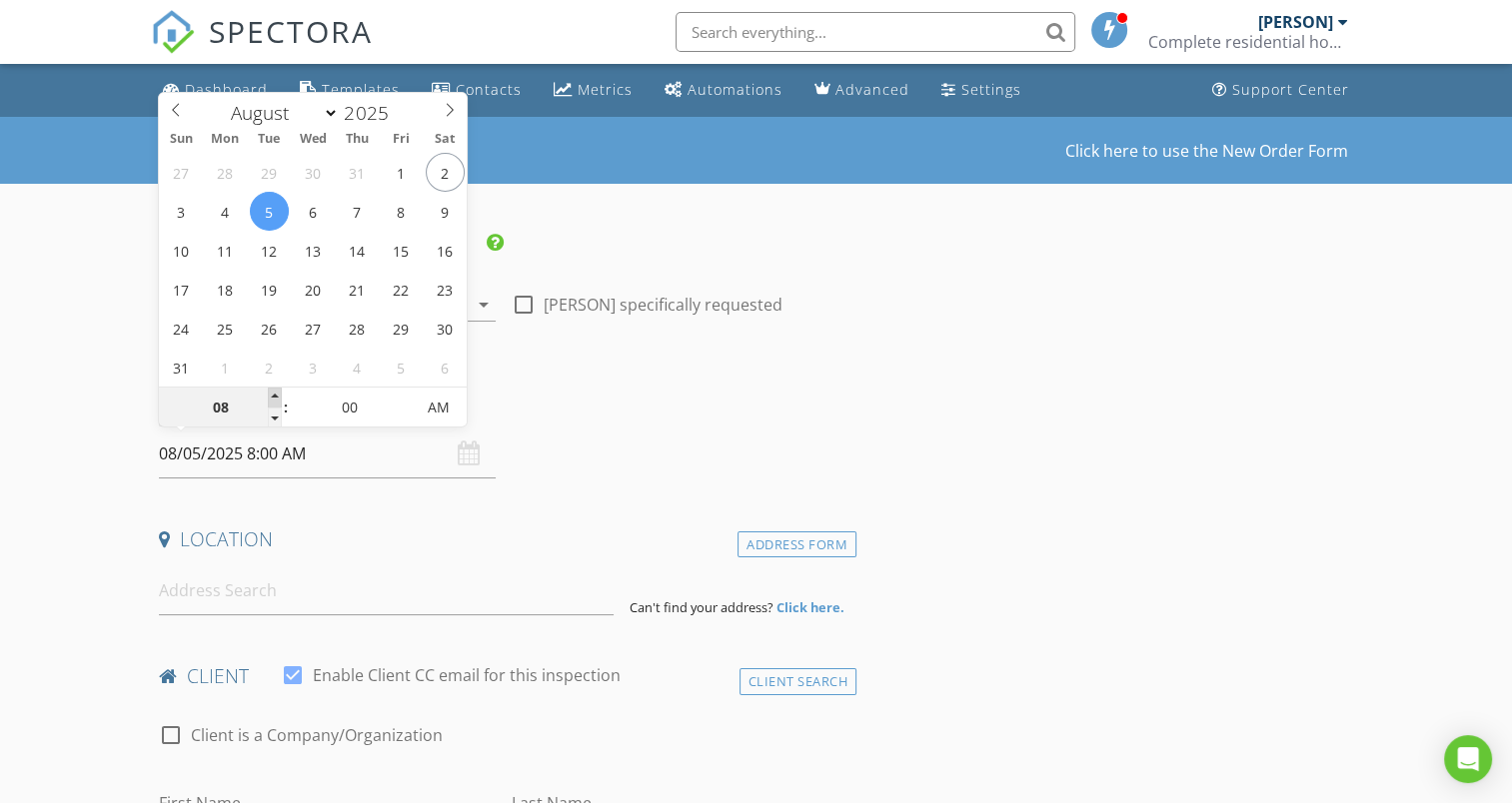 type on "09" 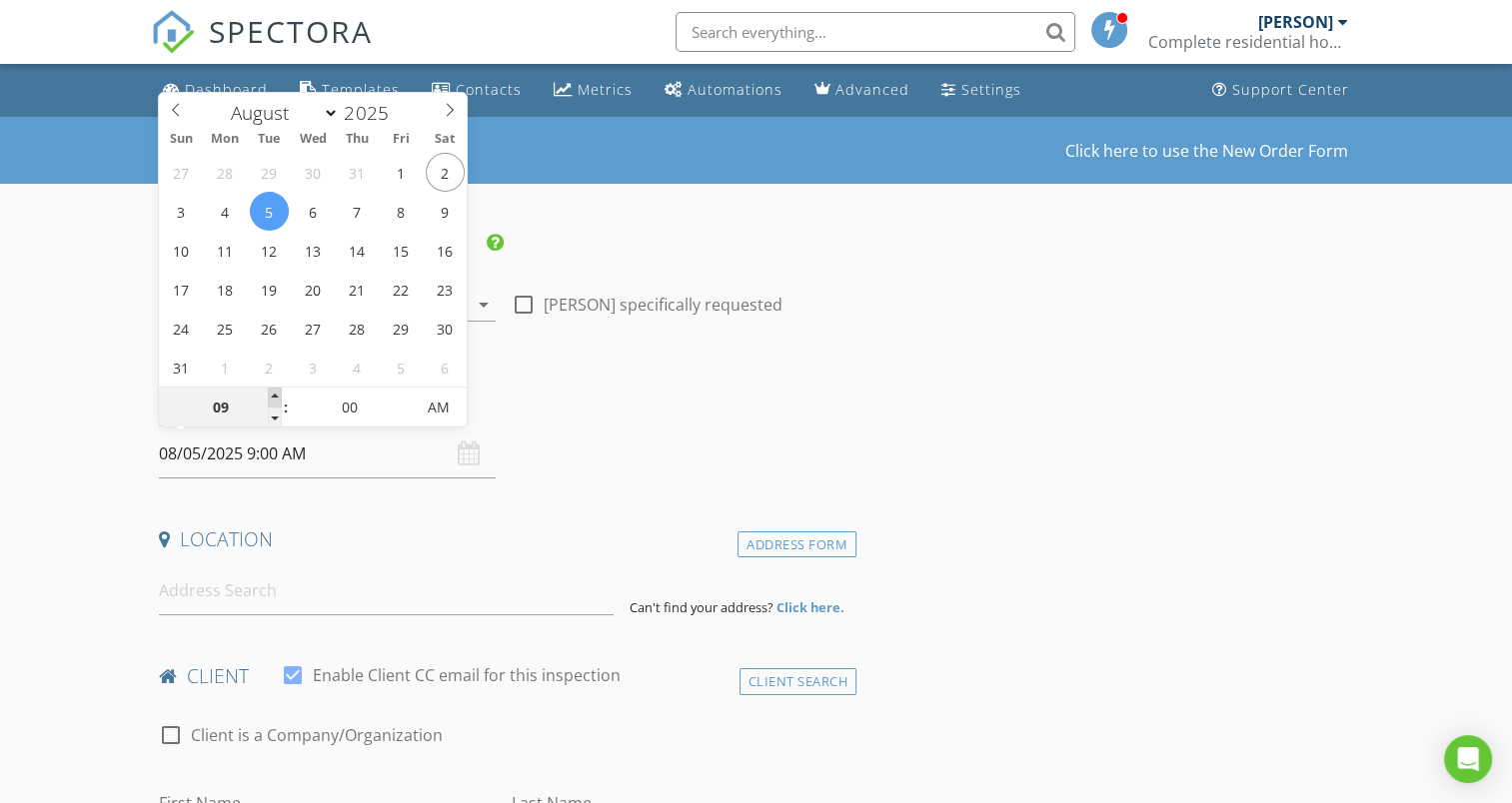 click at bounding box center (275, 398) 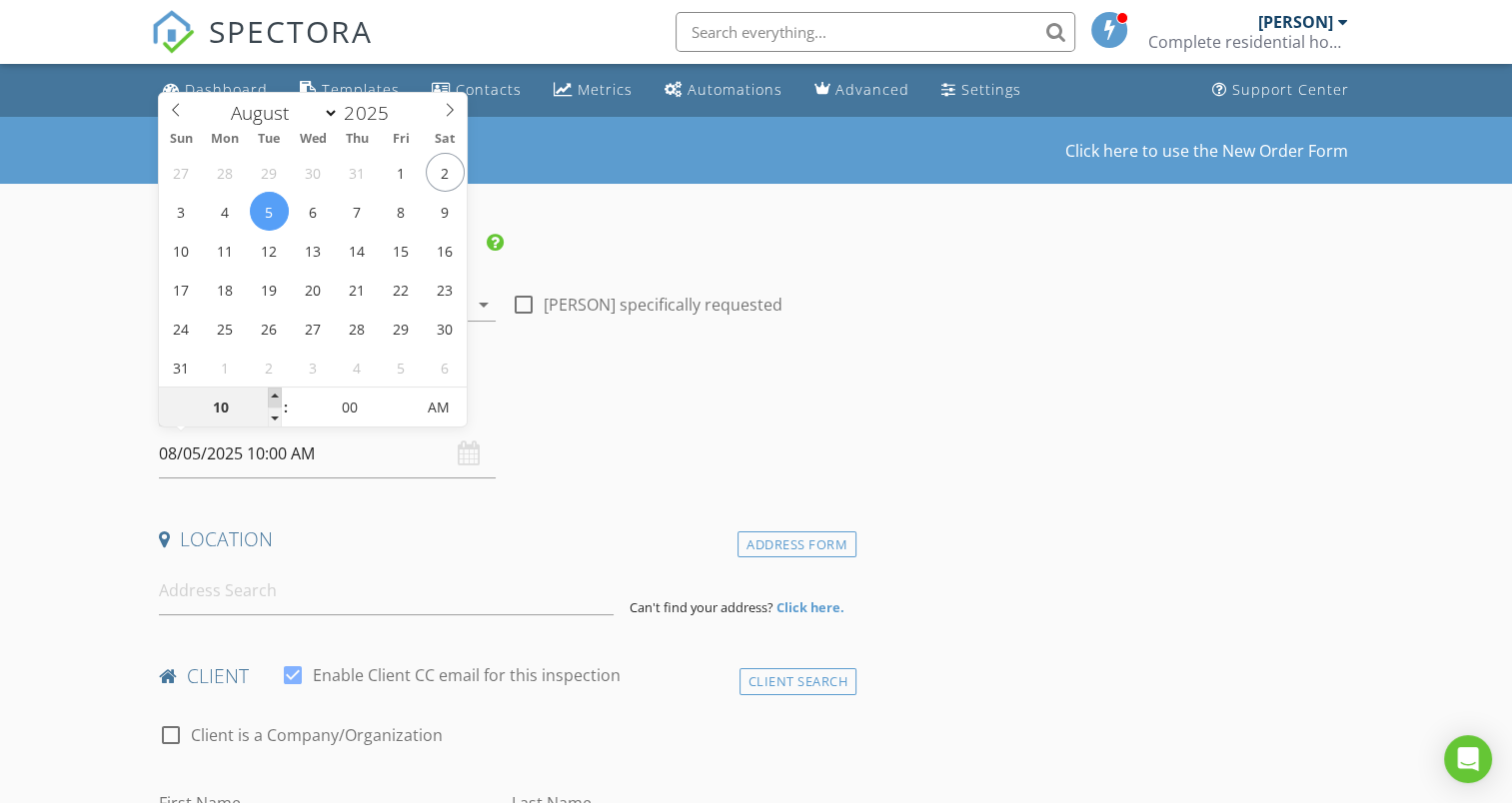 click at bounding box center (275, 398) 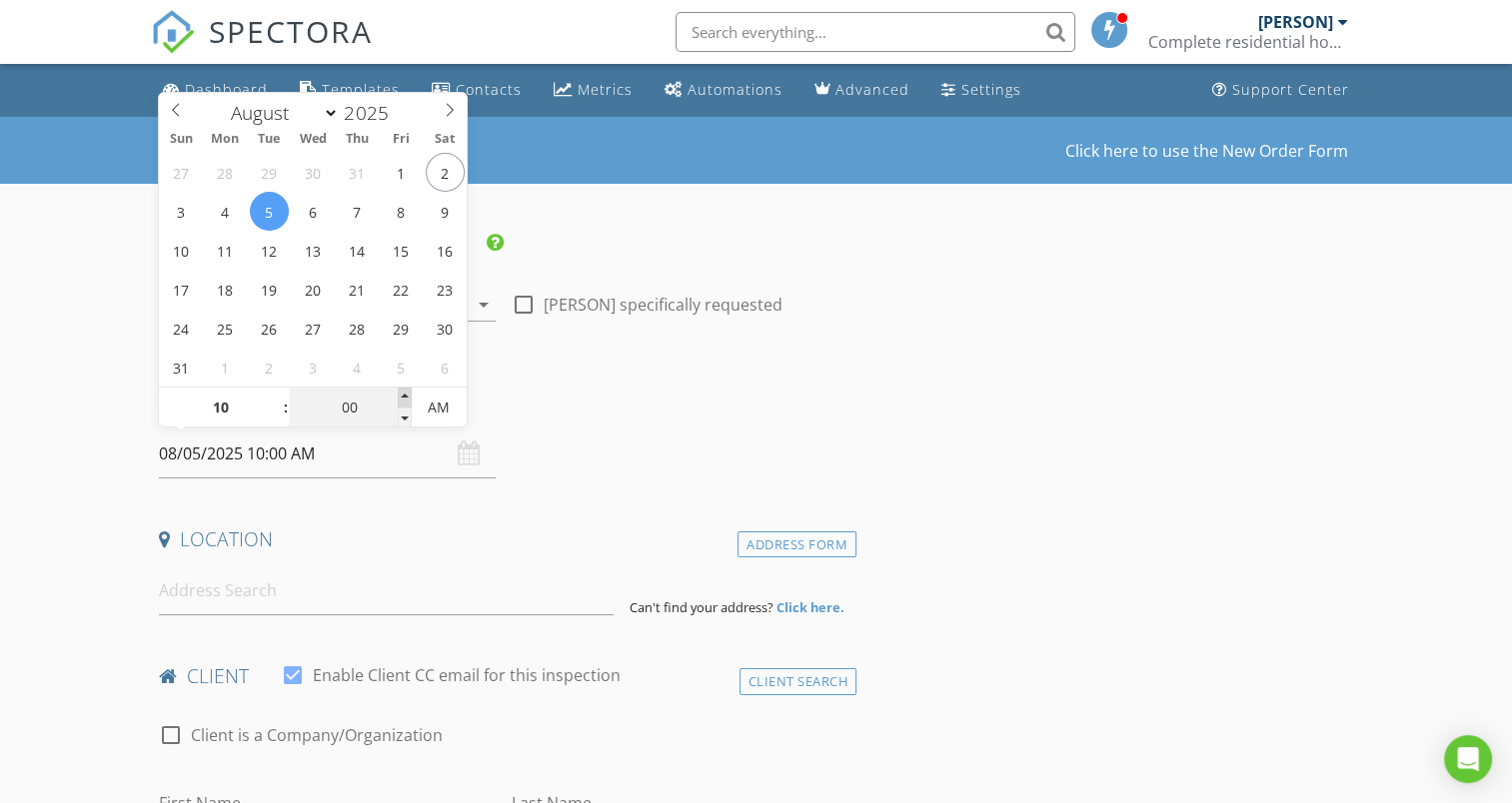 type on "05" 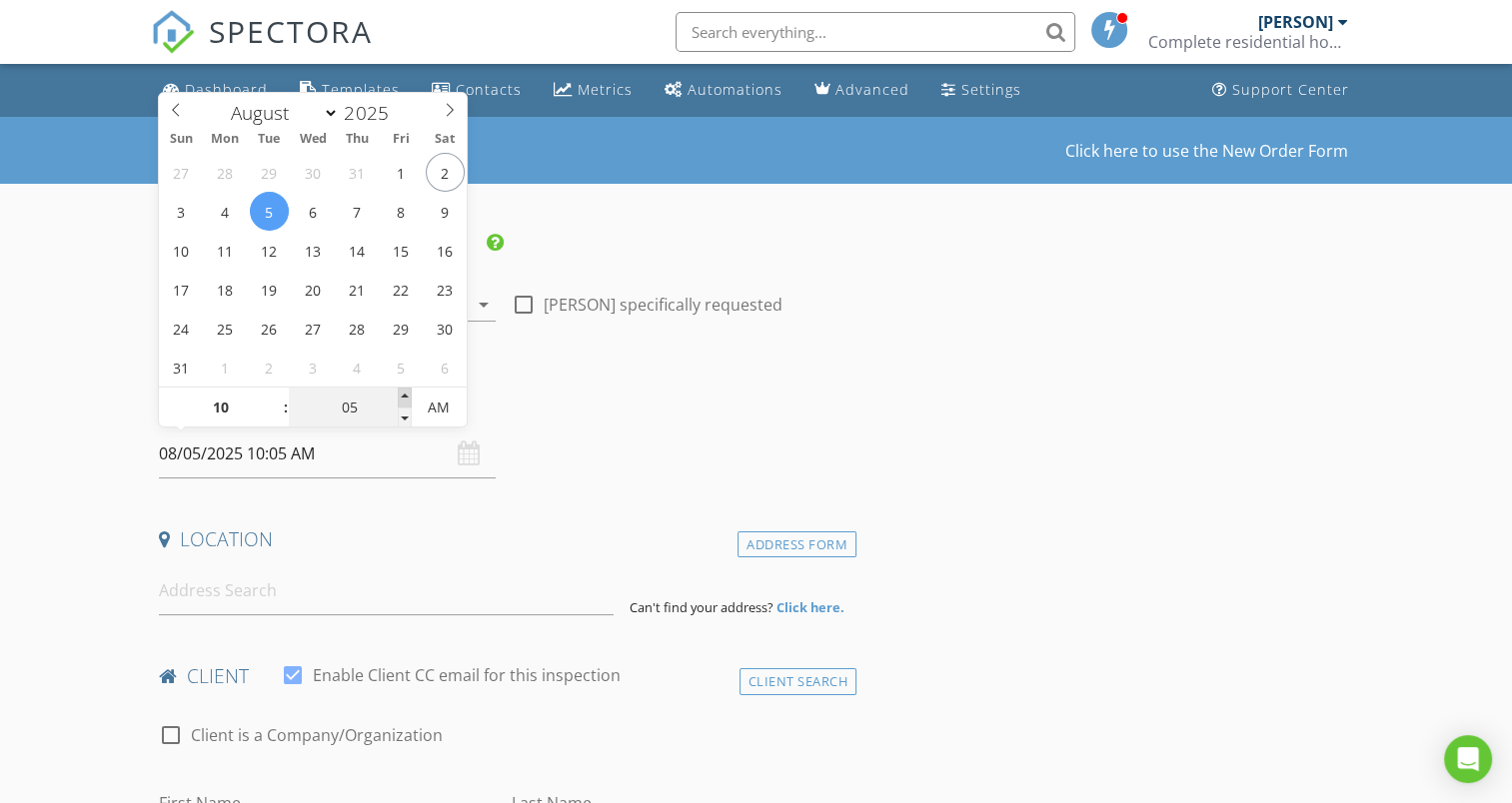 click at bounding box center (405, 398) 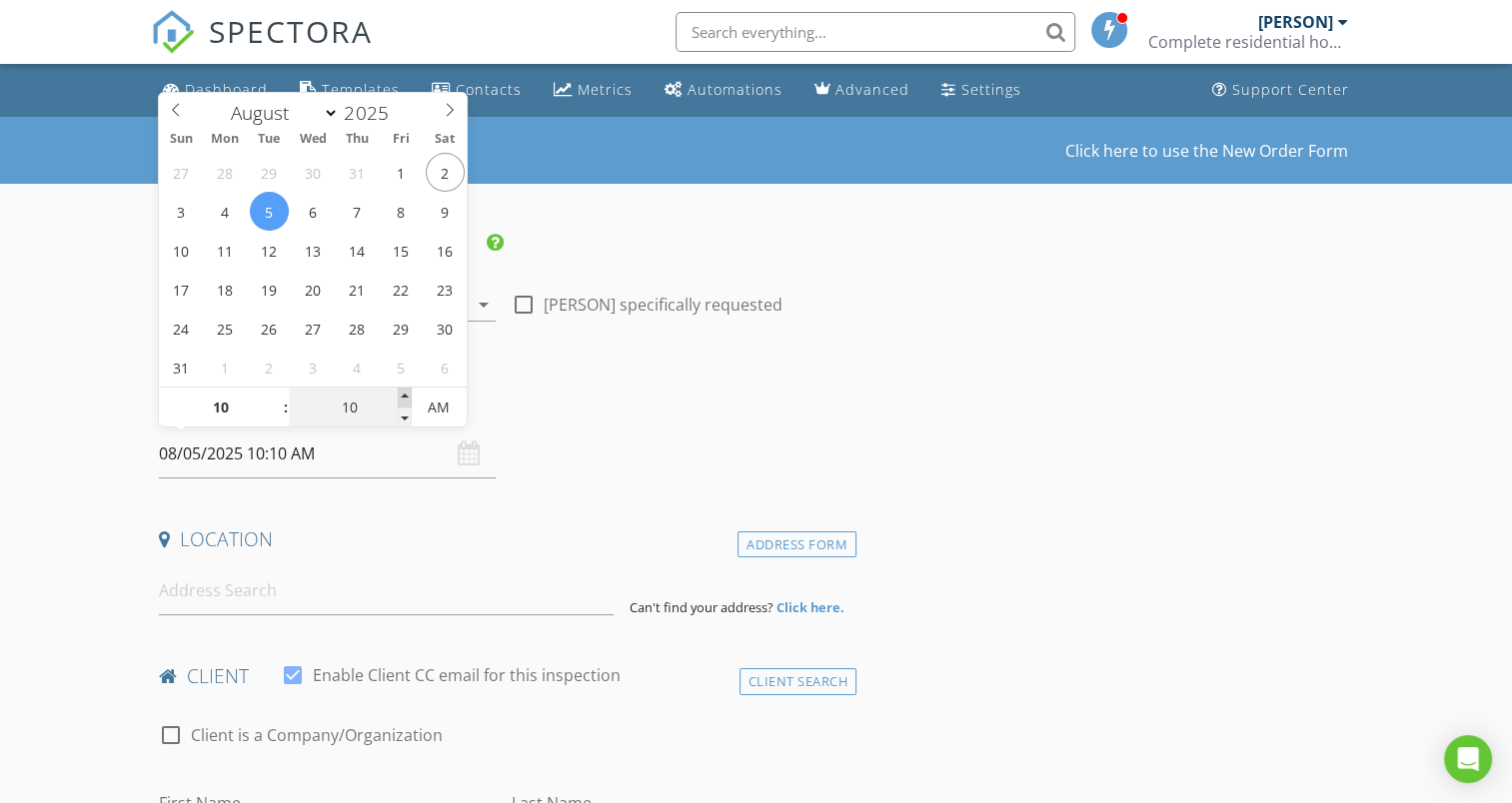 click at bounding box center (405, 398) 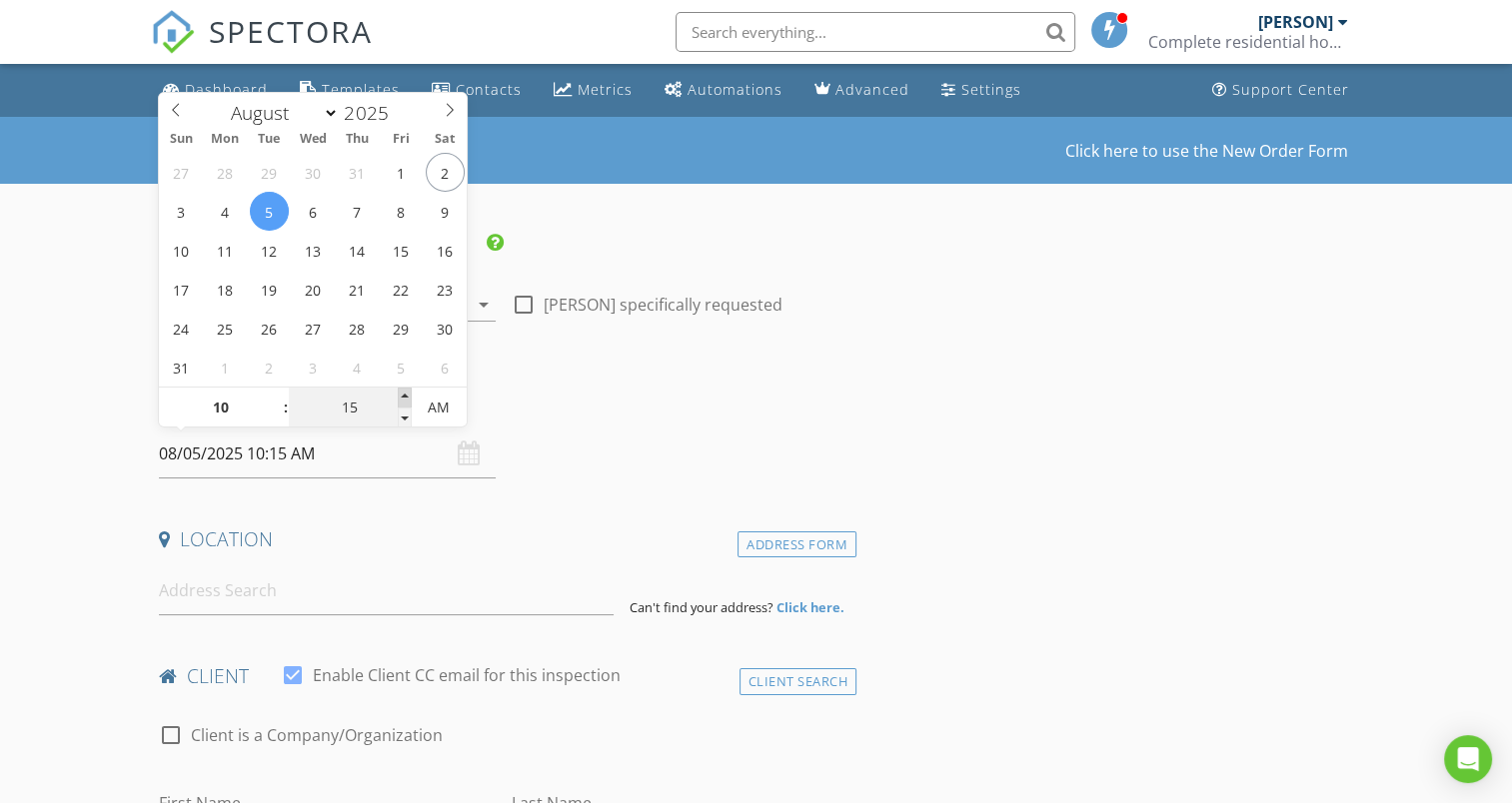 click at bounding box center [405, 398] 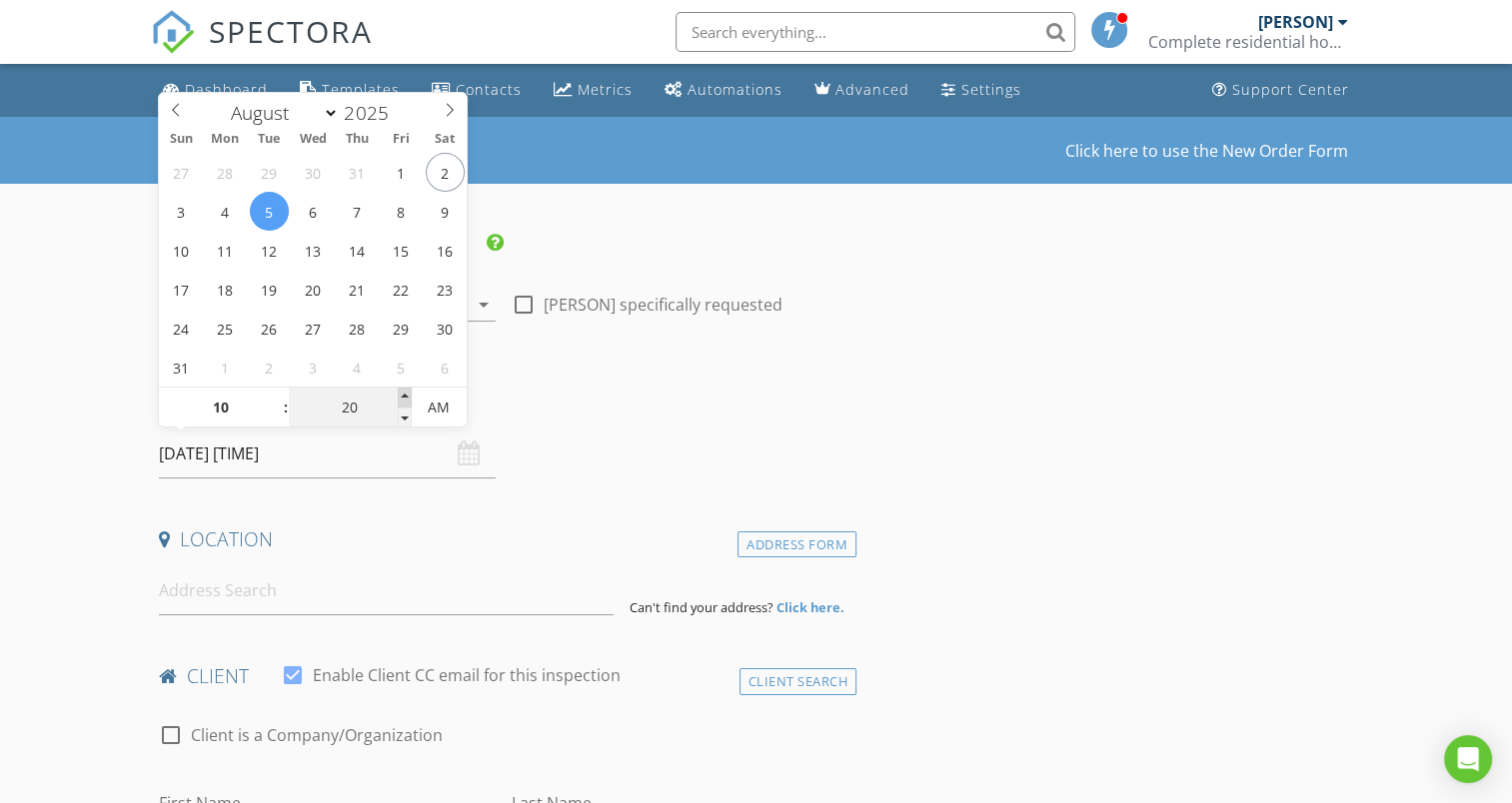 click at bounding box center [405, 398] 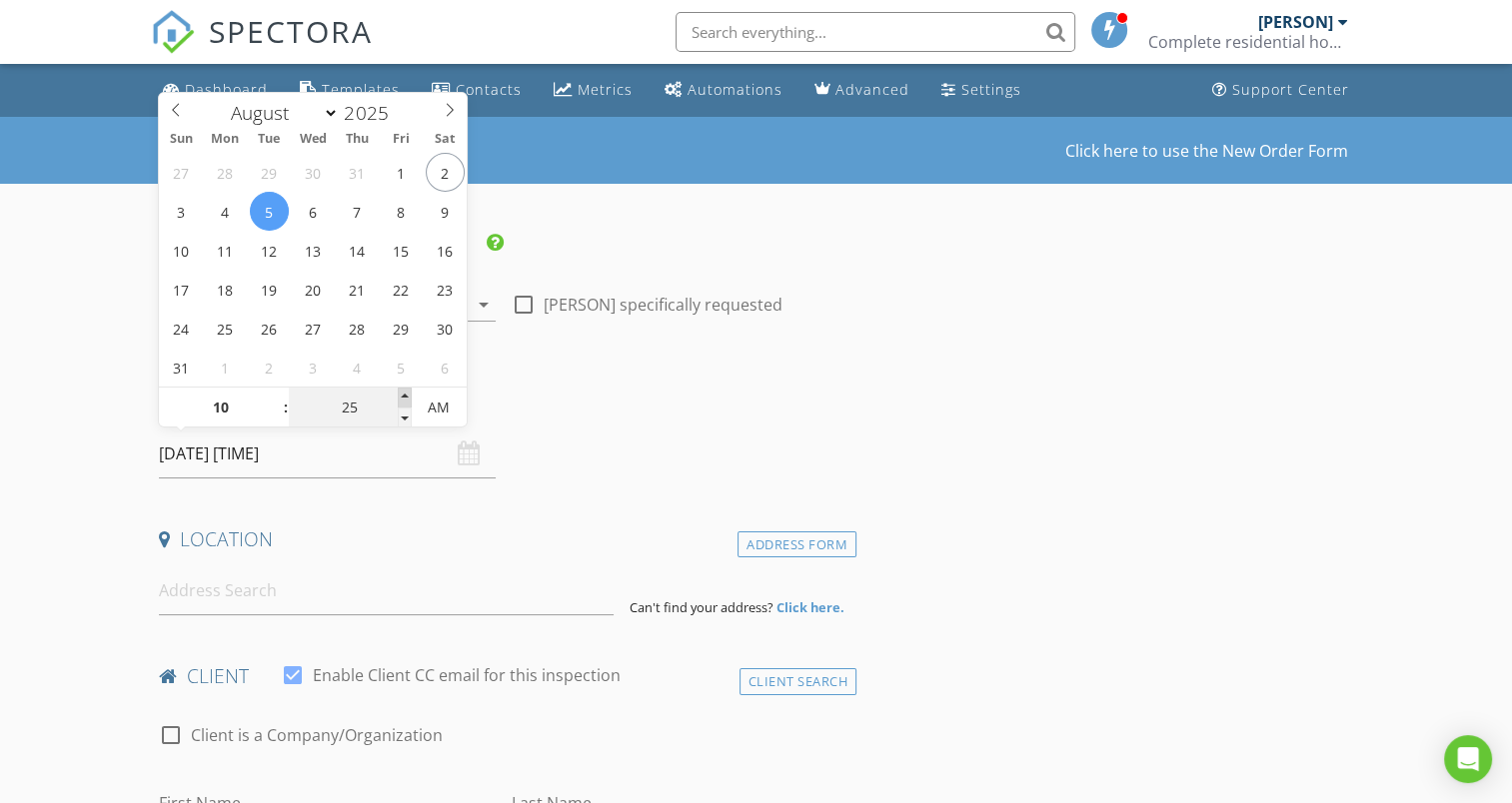 click at bounding box center (405, 398) 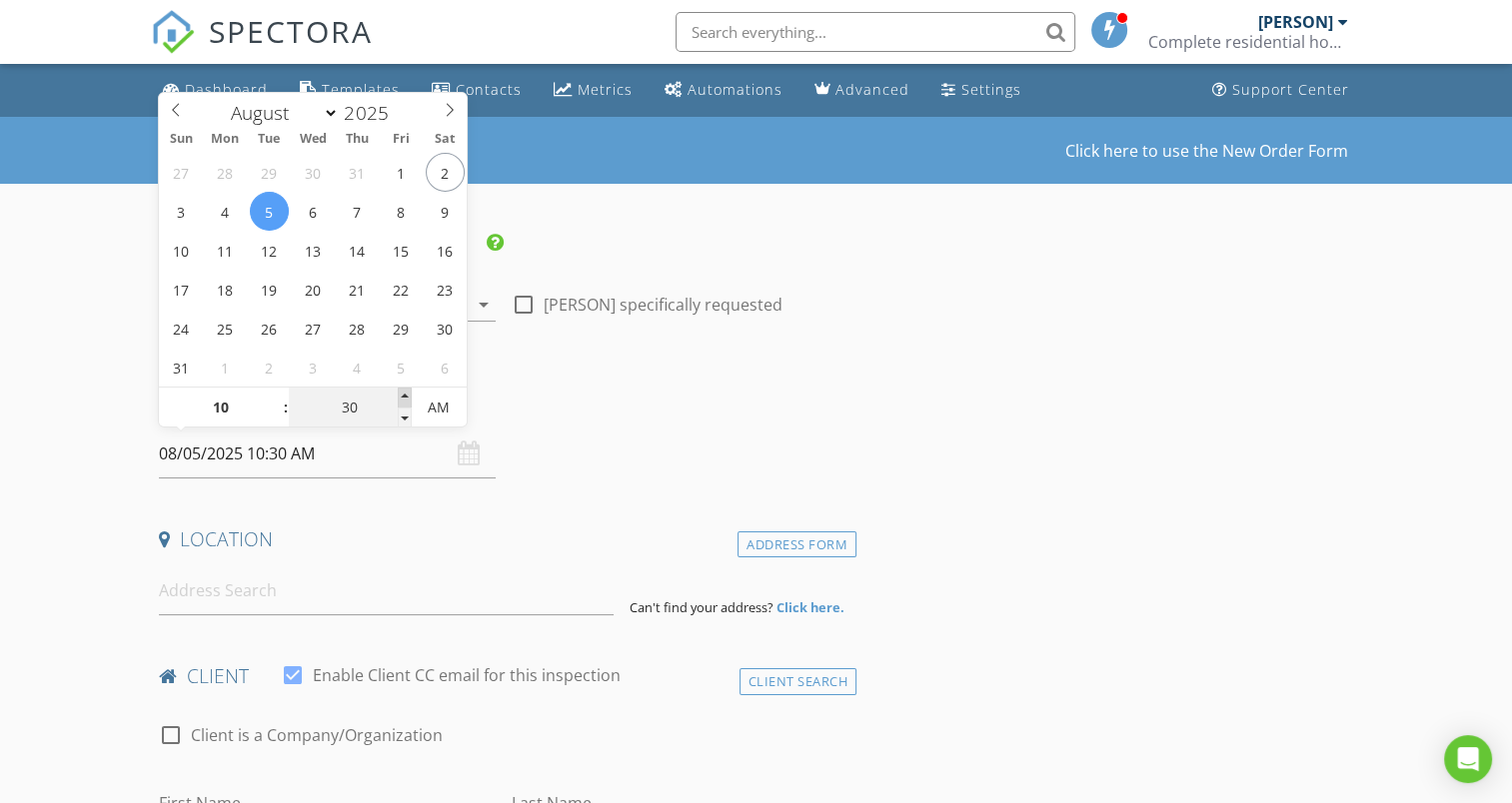 click at bounding box center (405, 398) 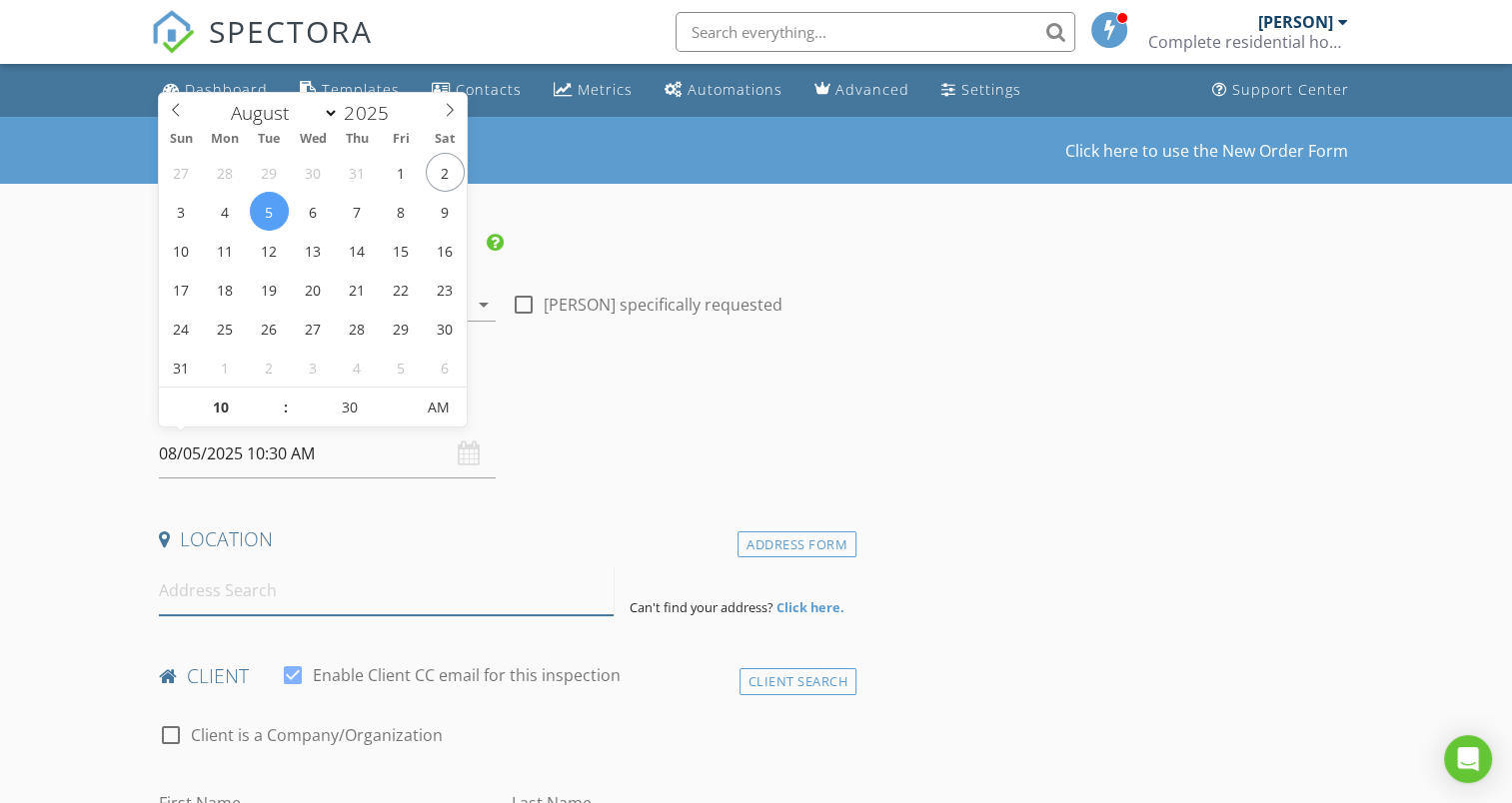 click at bounding box center (386, 590) 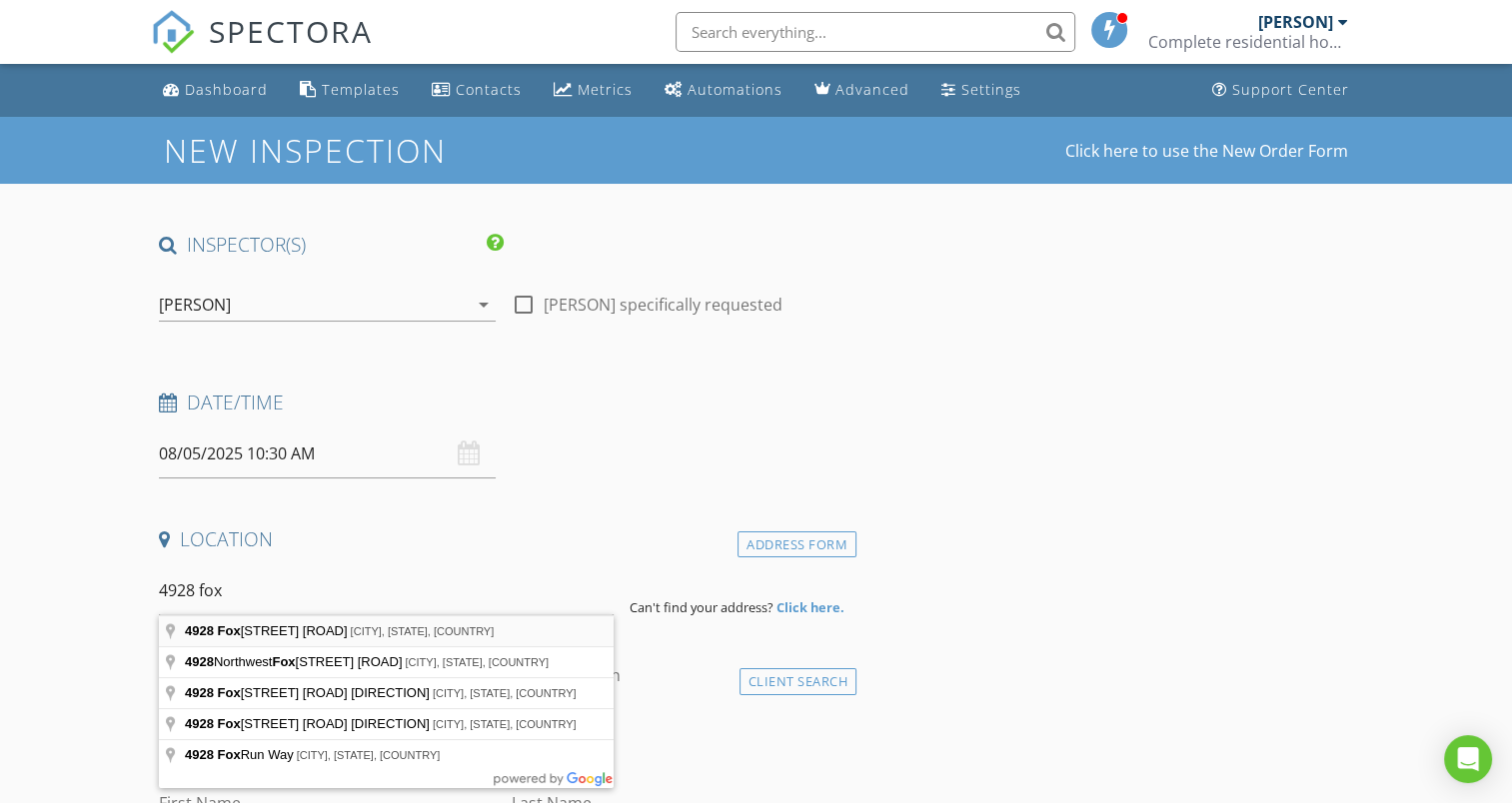 type on "4928 Foxdale Drive, Lakeland, FL, USA" 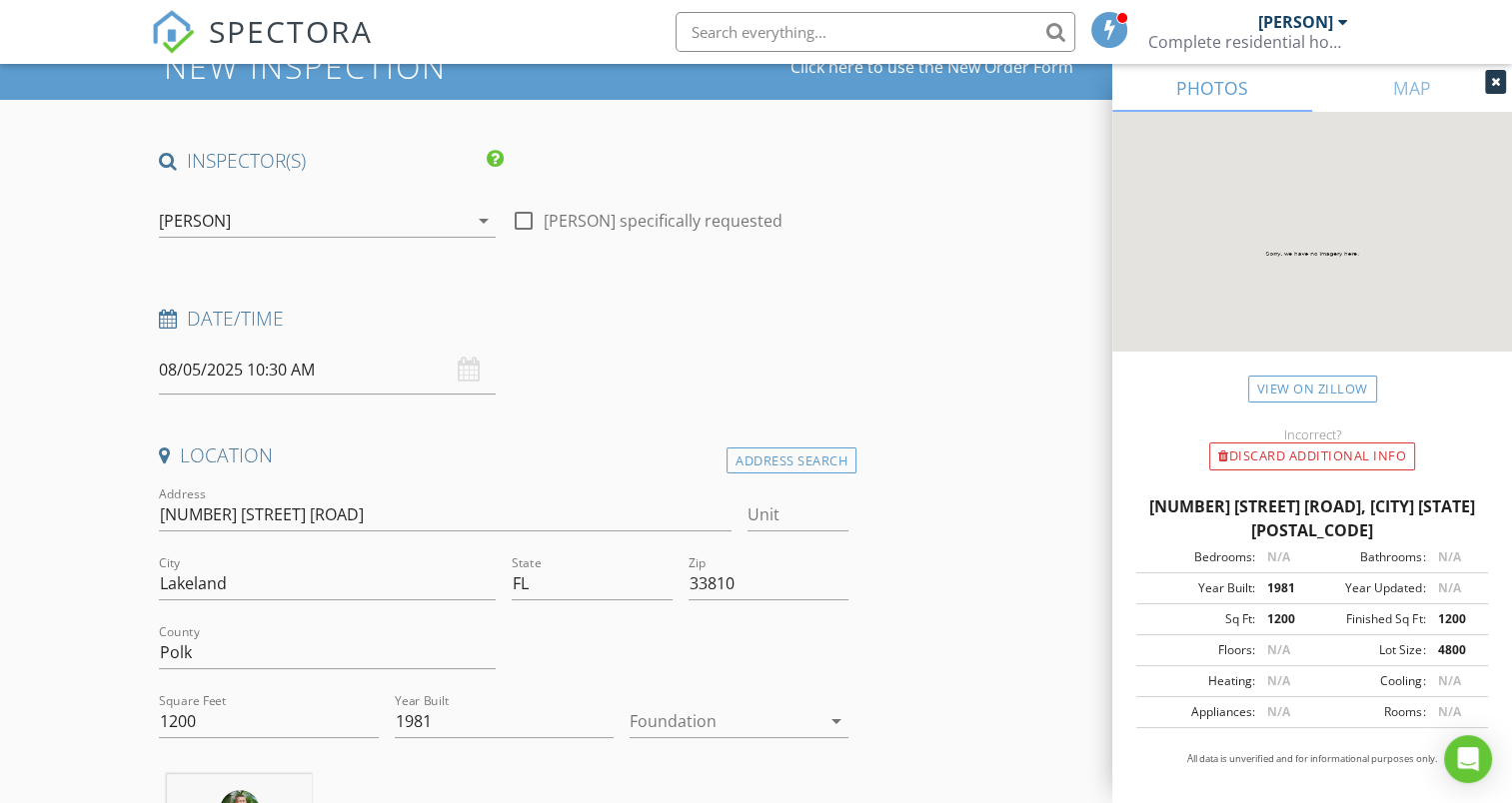scroll, scrollTop: 0, scrollLeft: 0, axis: both 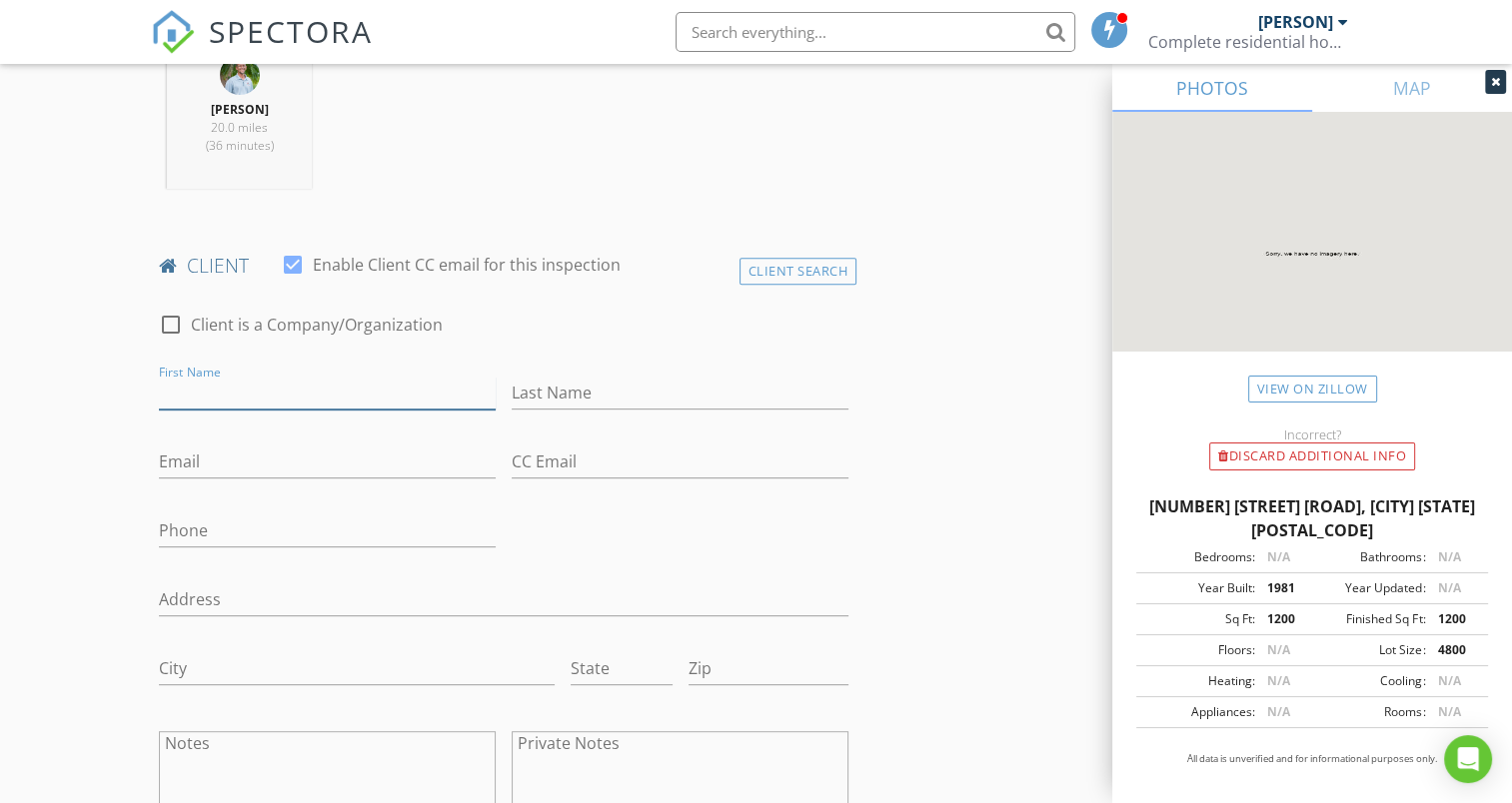 click on "First Name" at bounding box center [327, 393] 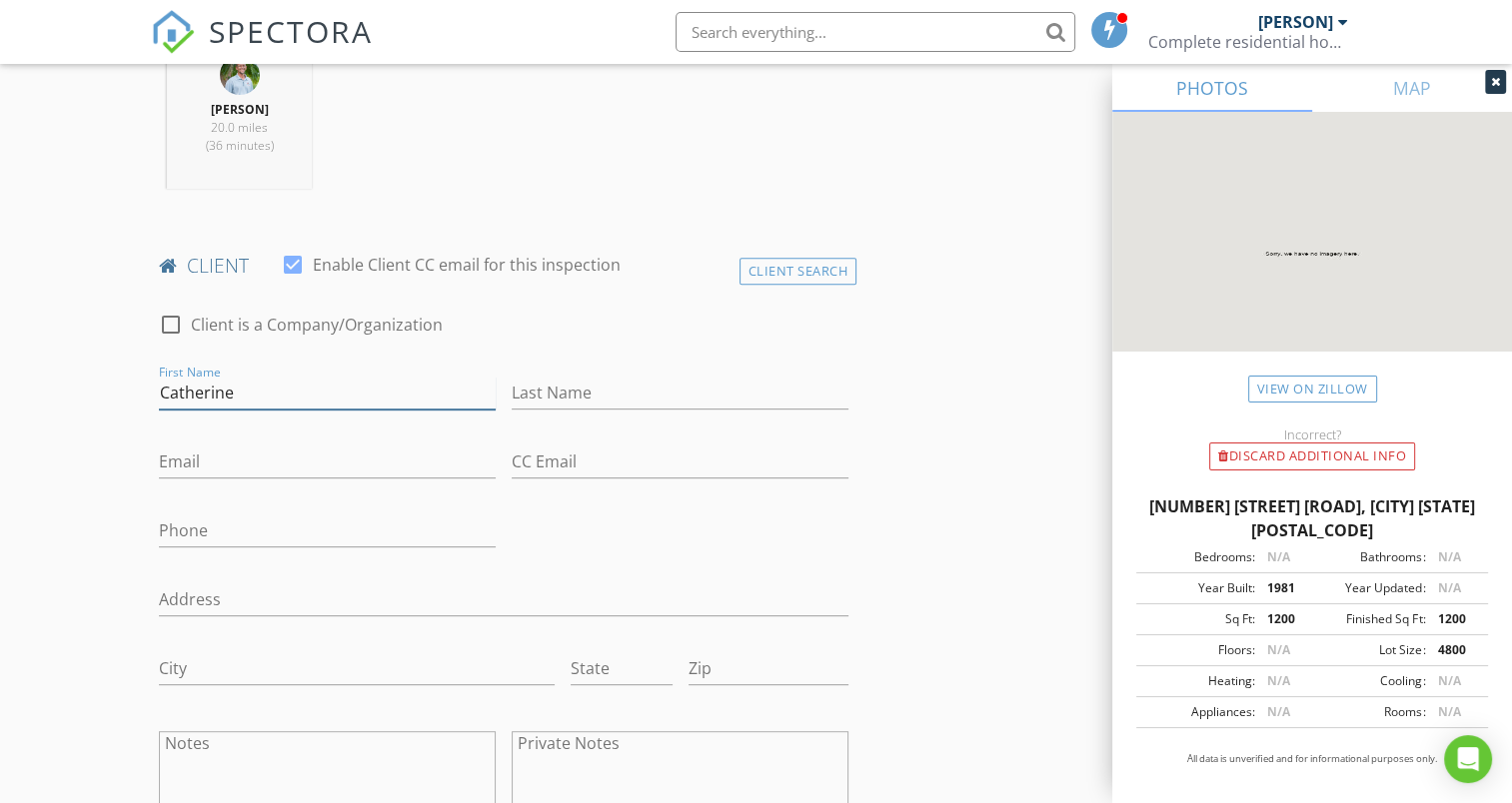 type on "Catherine" 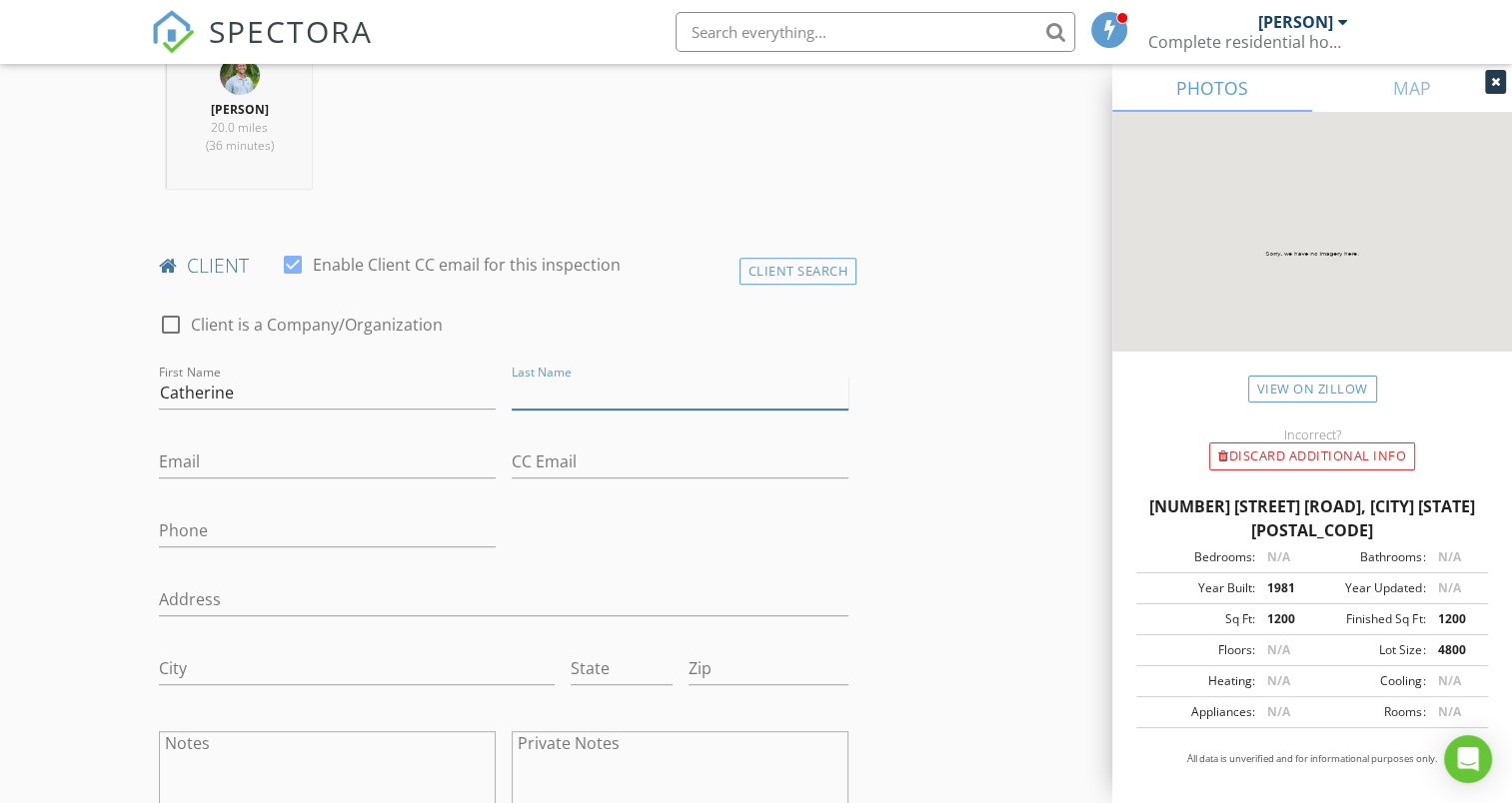 click on "Last Name" at bounding box center [680, 393] 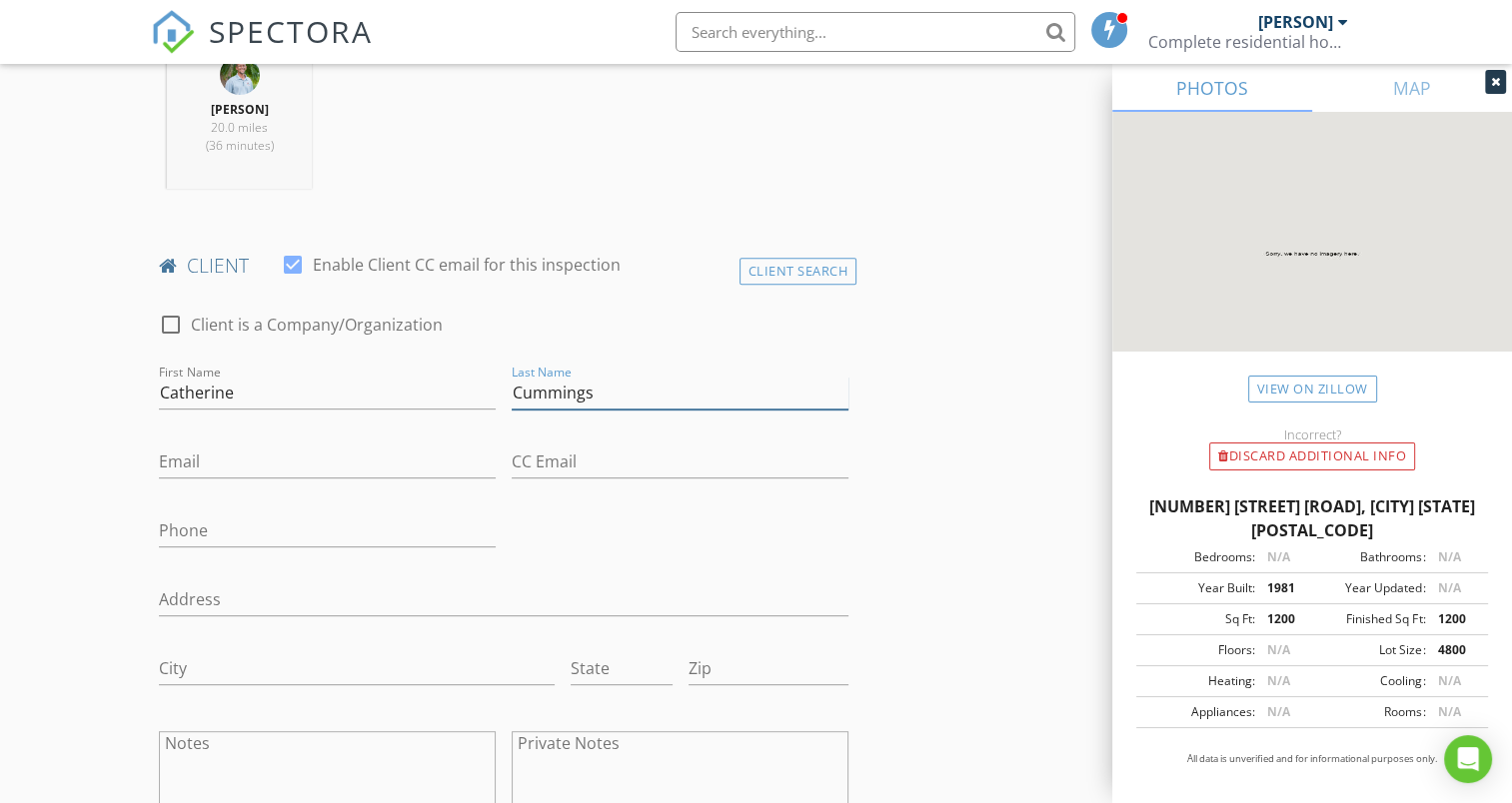 type on "Cummings" 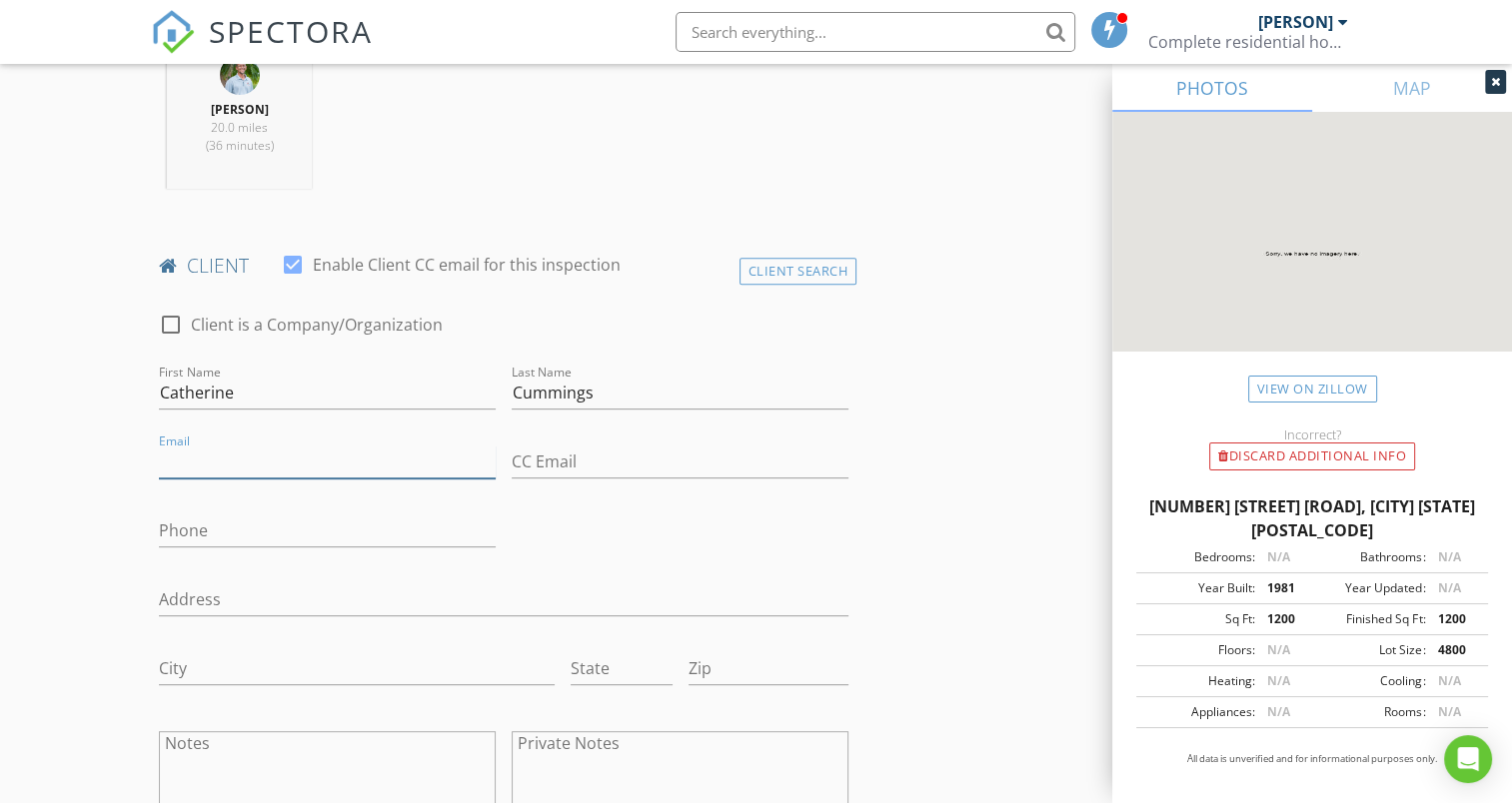 click on "Email" at bounding box center [327, 461] 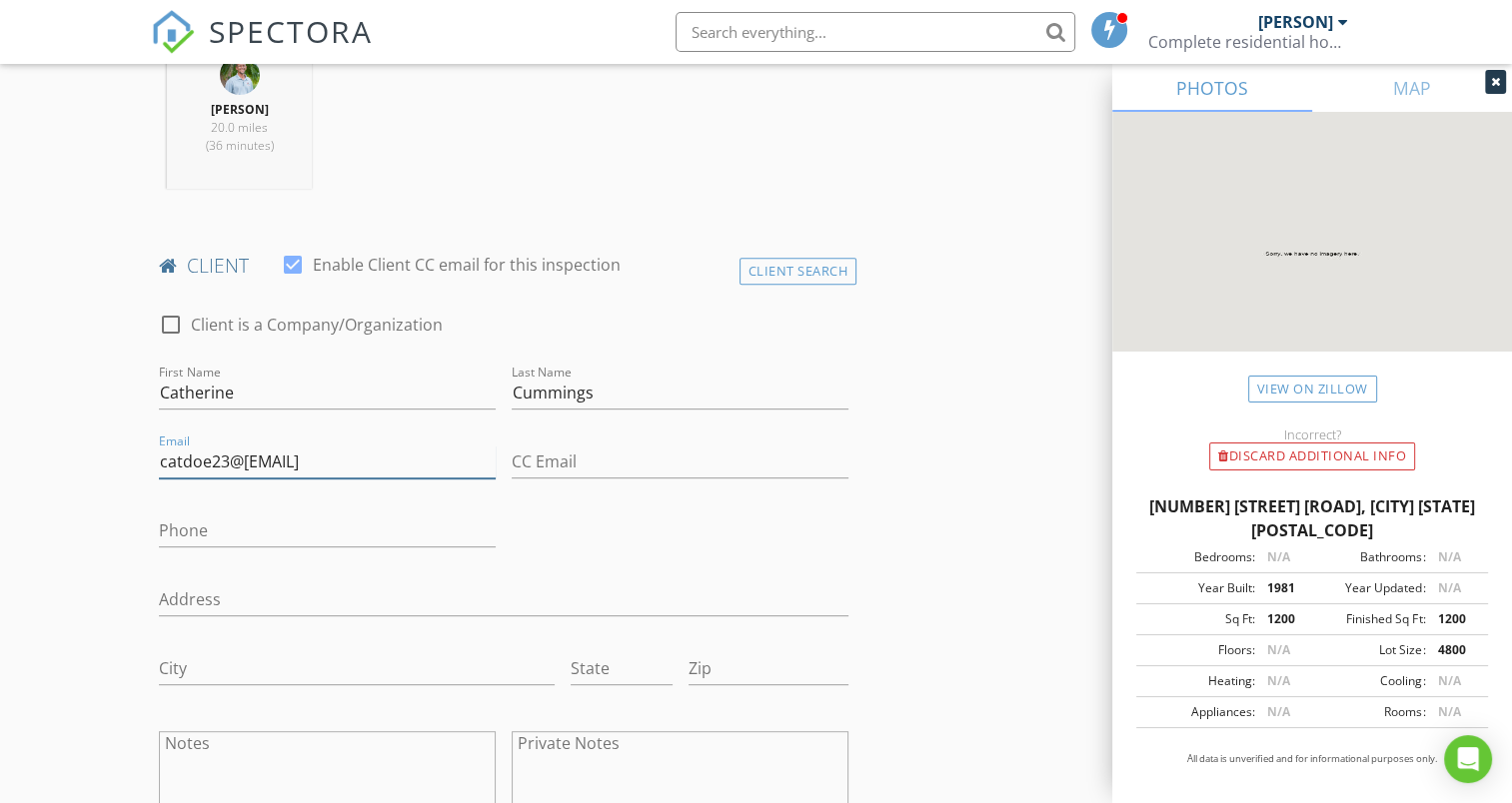 type on "[EMAIL]" 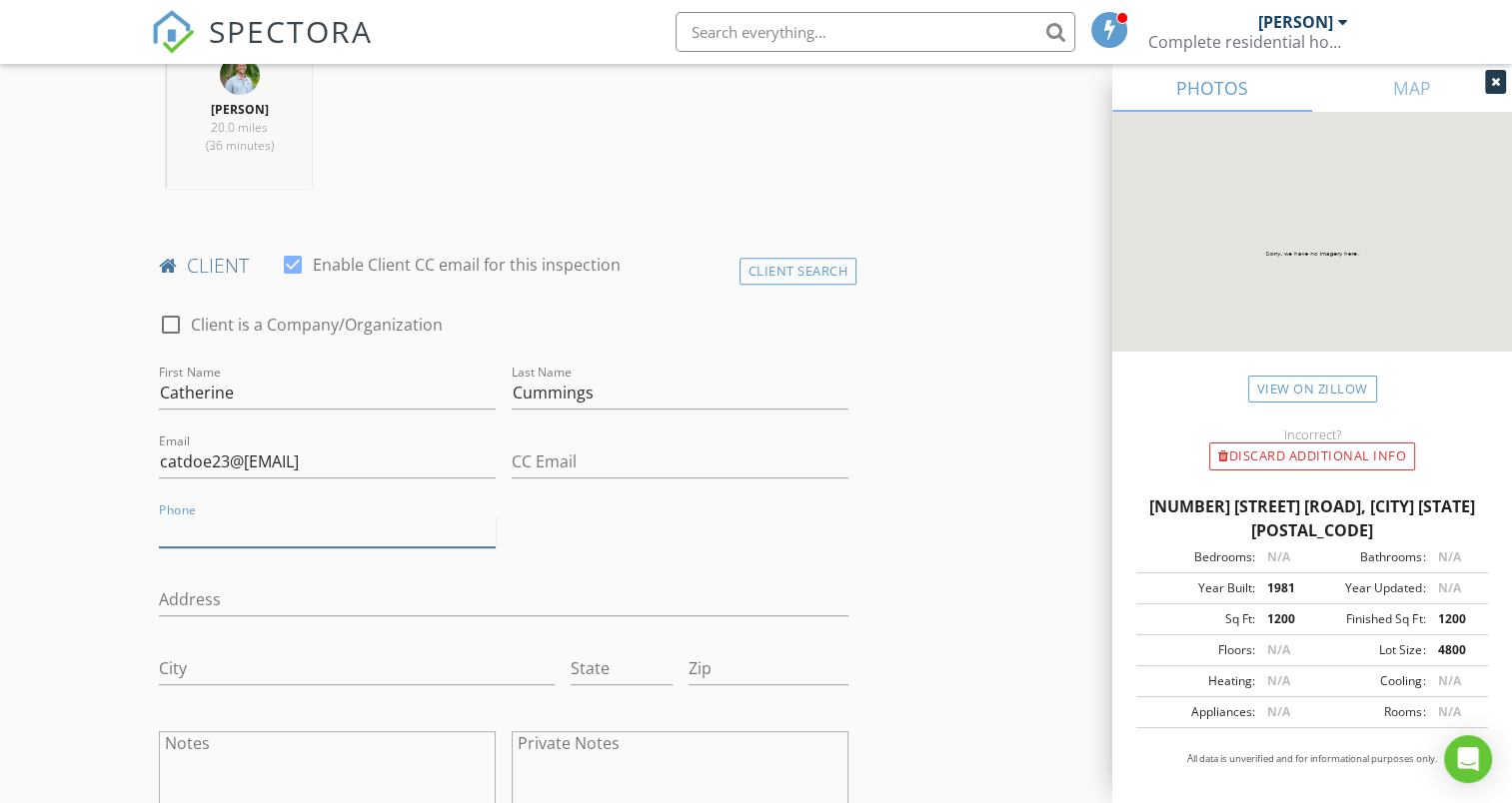 click on "Phone" at bounding box center [327, 530] 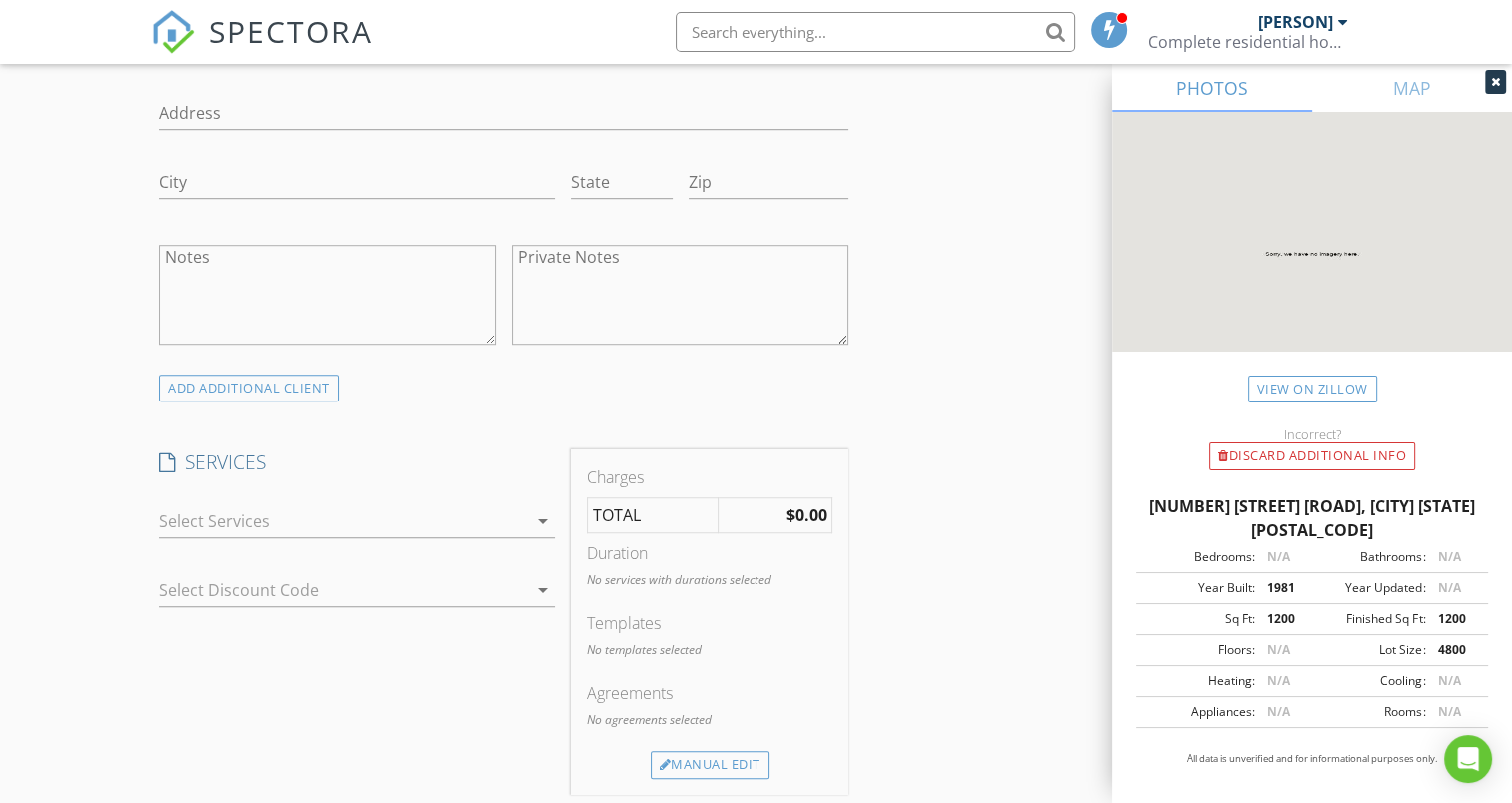 scroll, scrollTop: 1309, scrollLeft: 0, axis: vertical 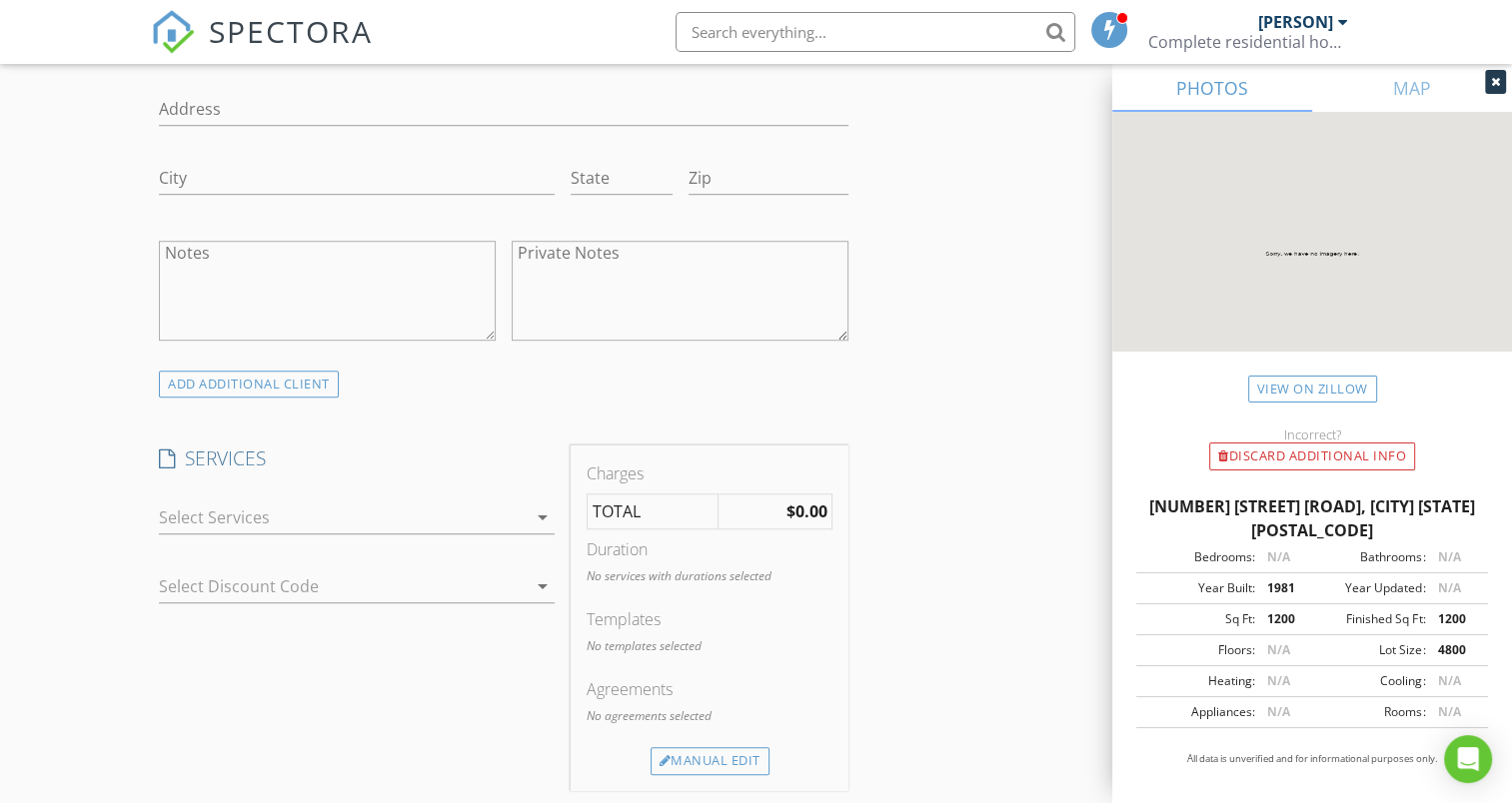 type on "863-812-9557" 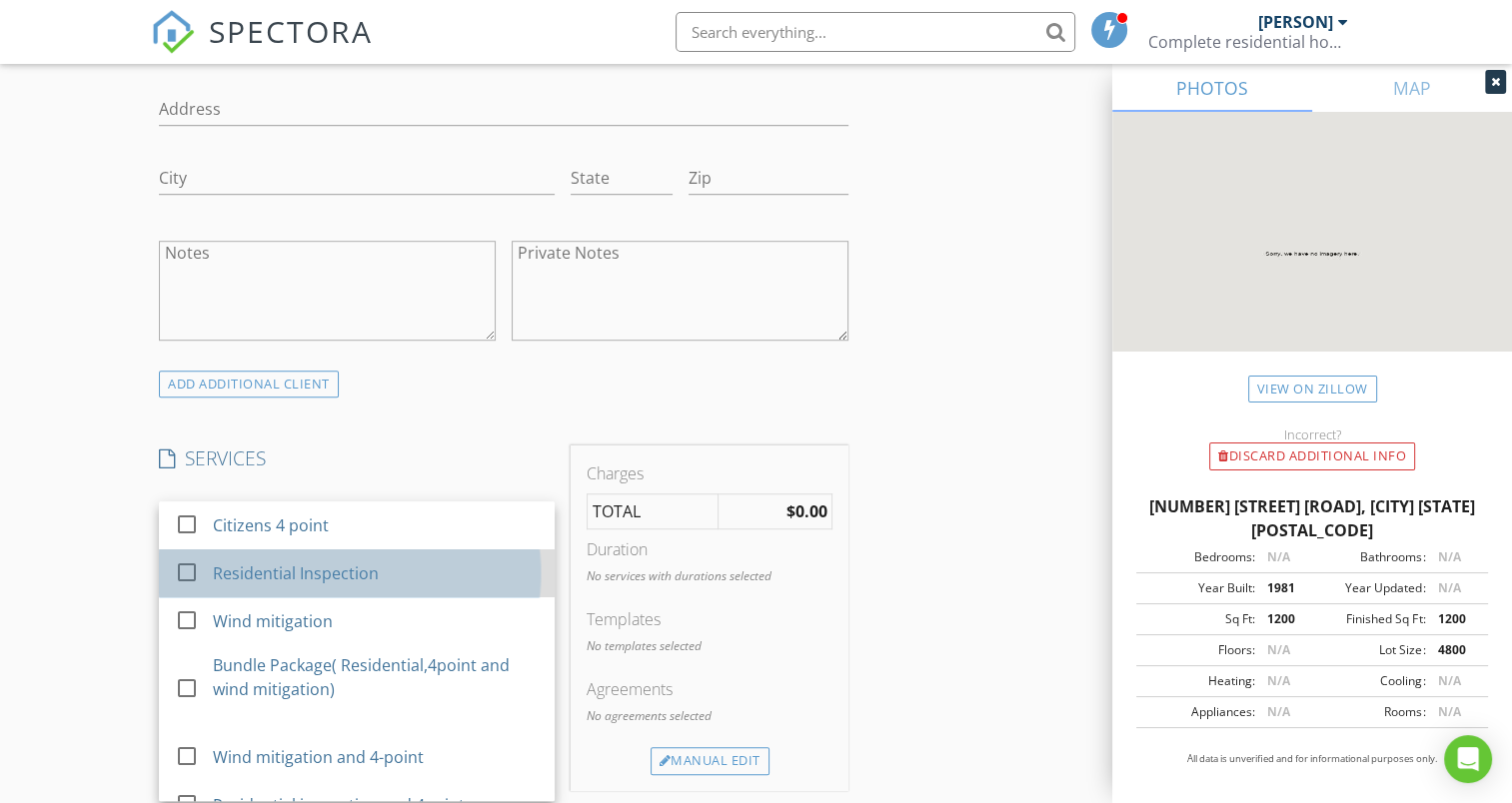 click on "Residential Inspection" at bounding box center (297, 573) 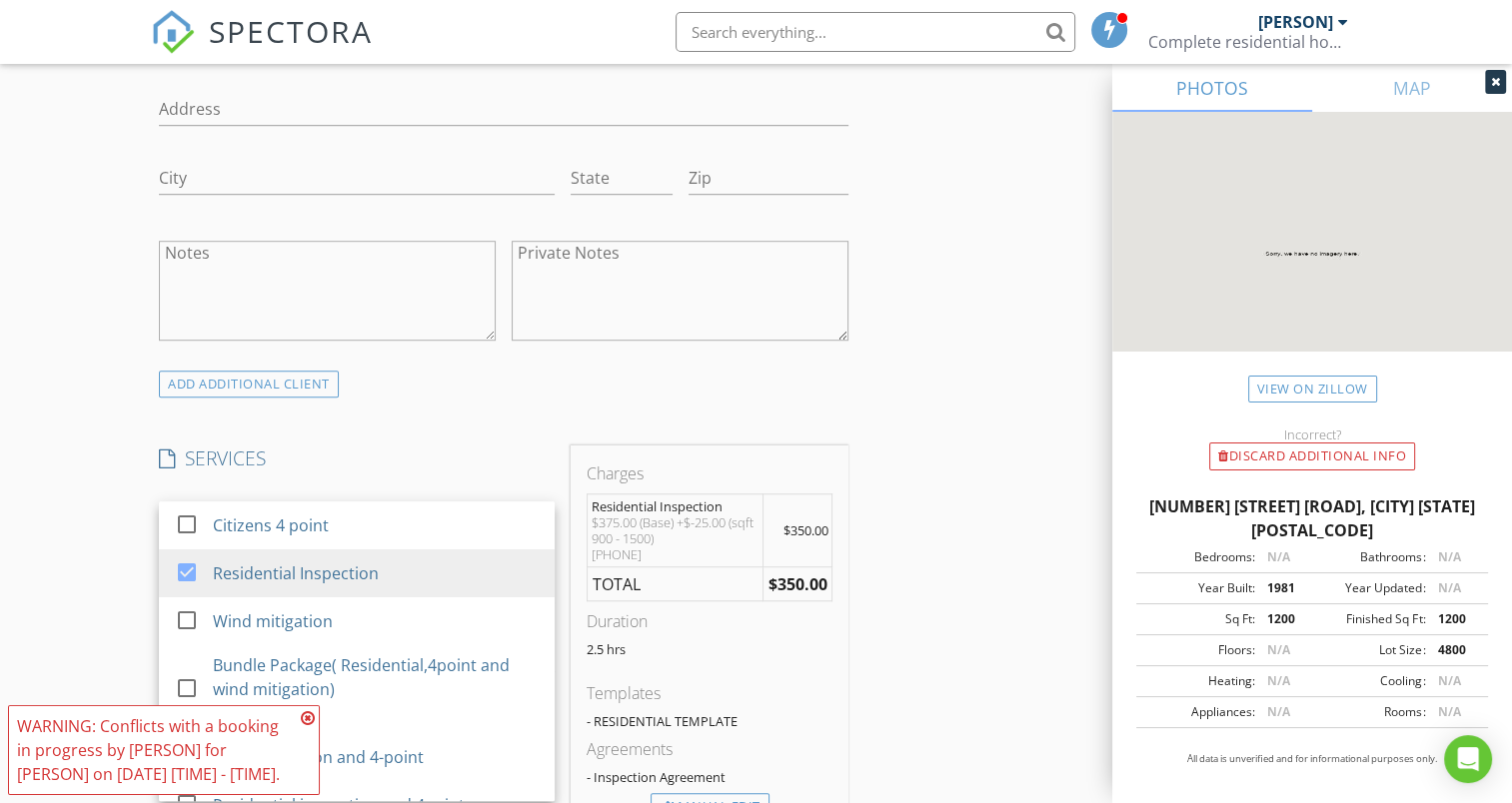 click at bounding box center [308, 718] 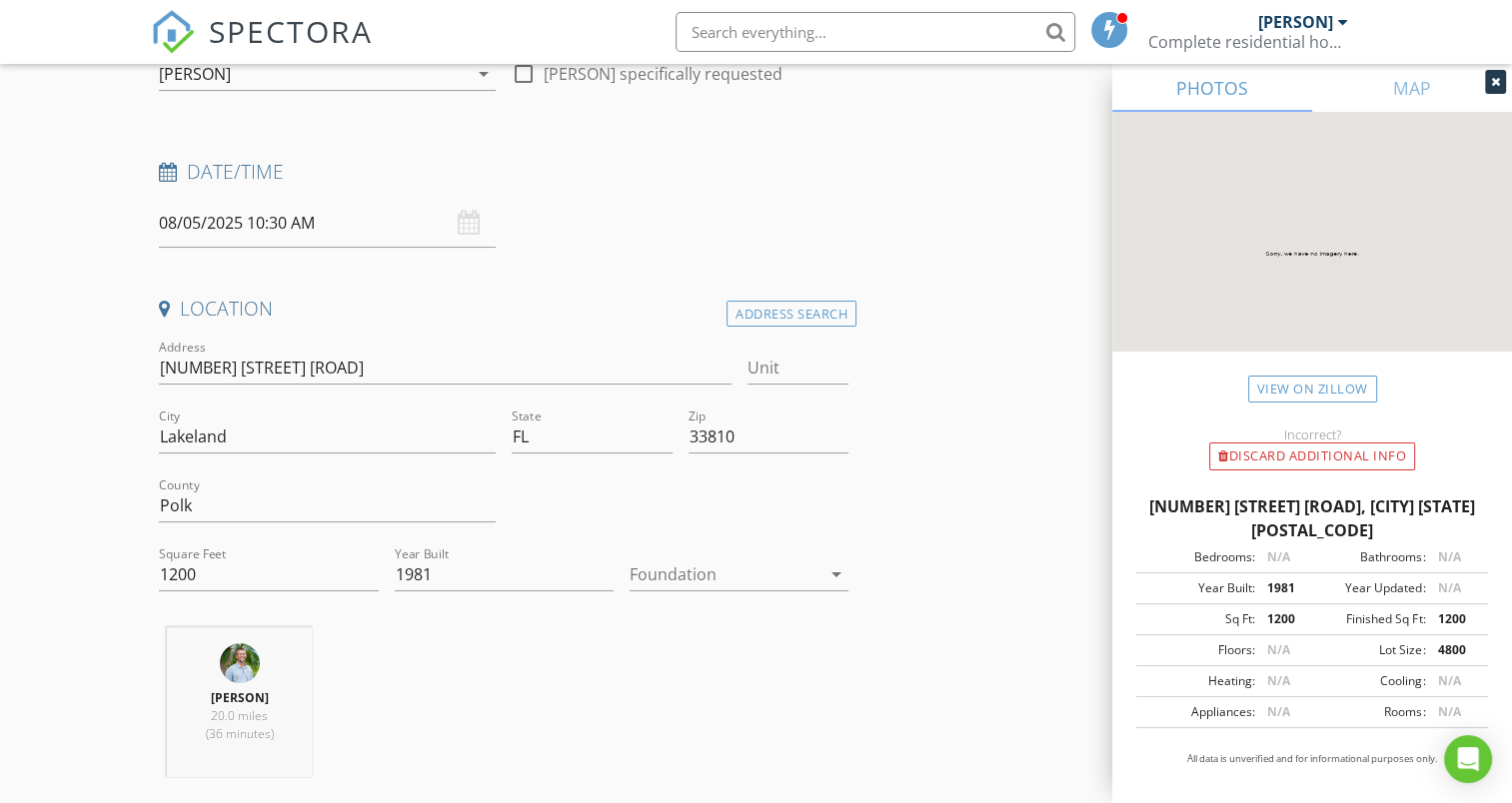 scroll, scrollTop: 63, scrollLeft: 0, axis: vertical 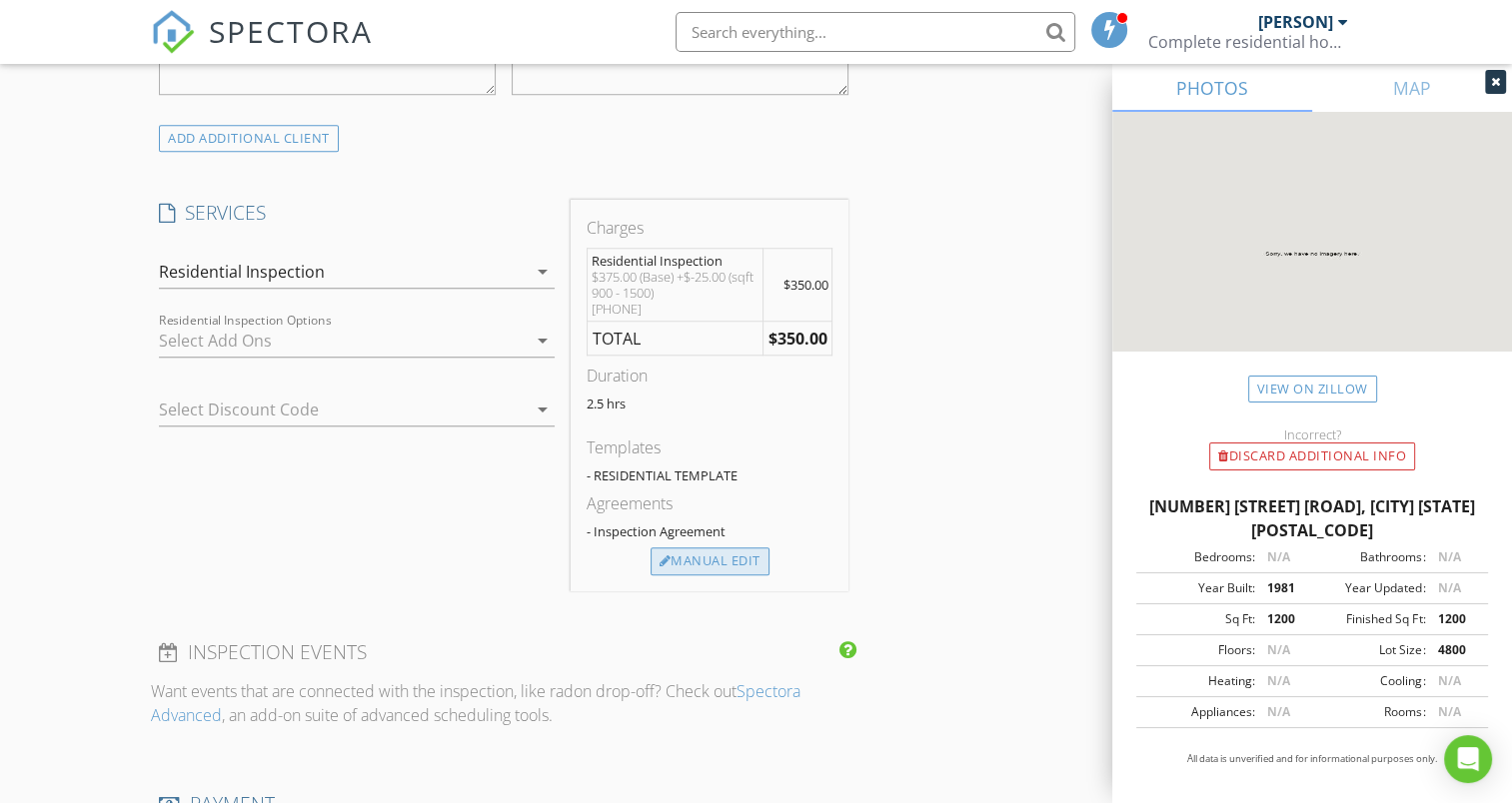 click on "Manual Edit" at bounding box center [710, 561] 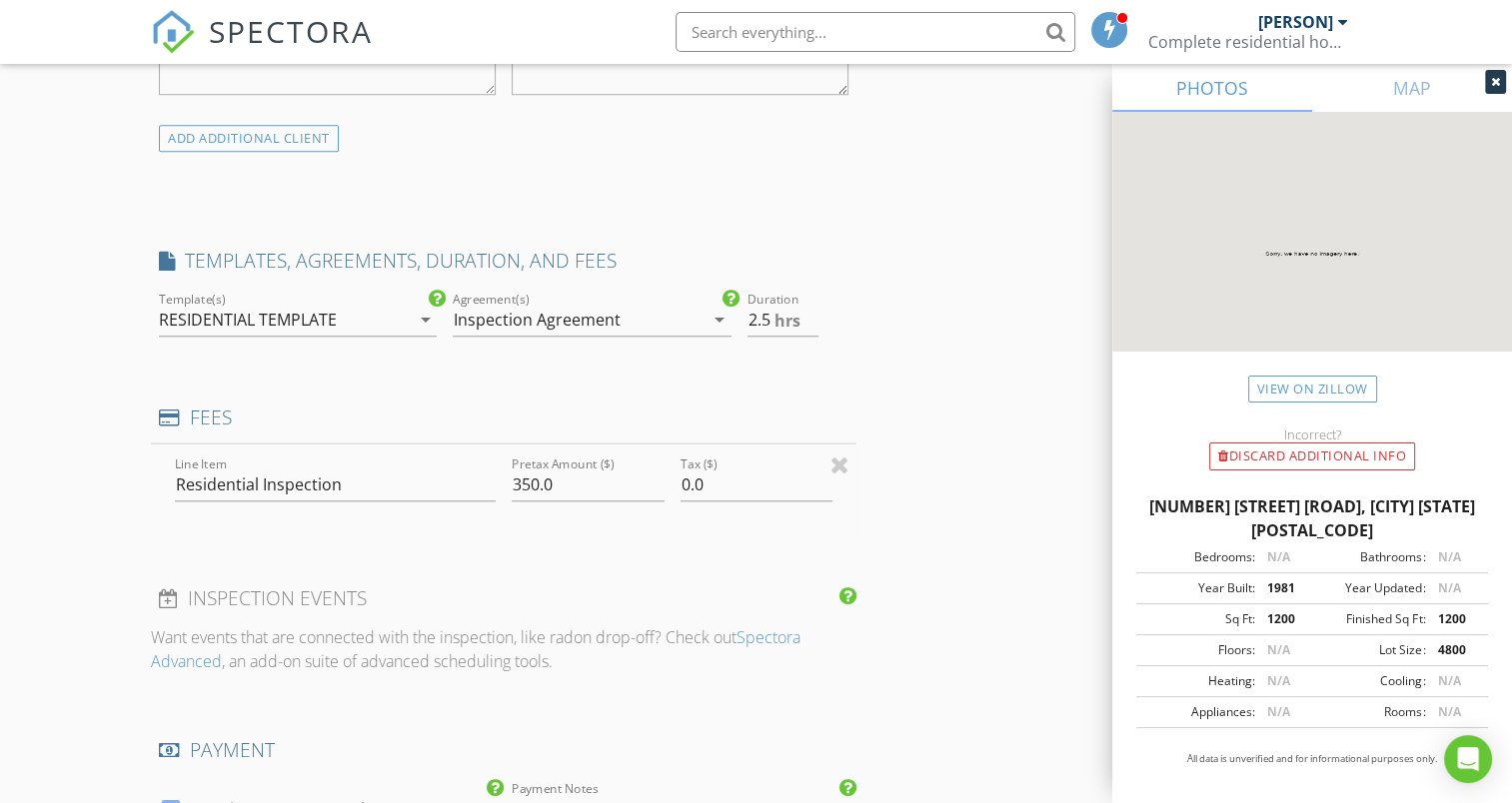 type on "0" 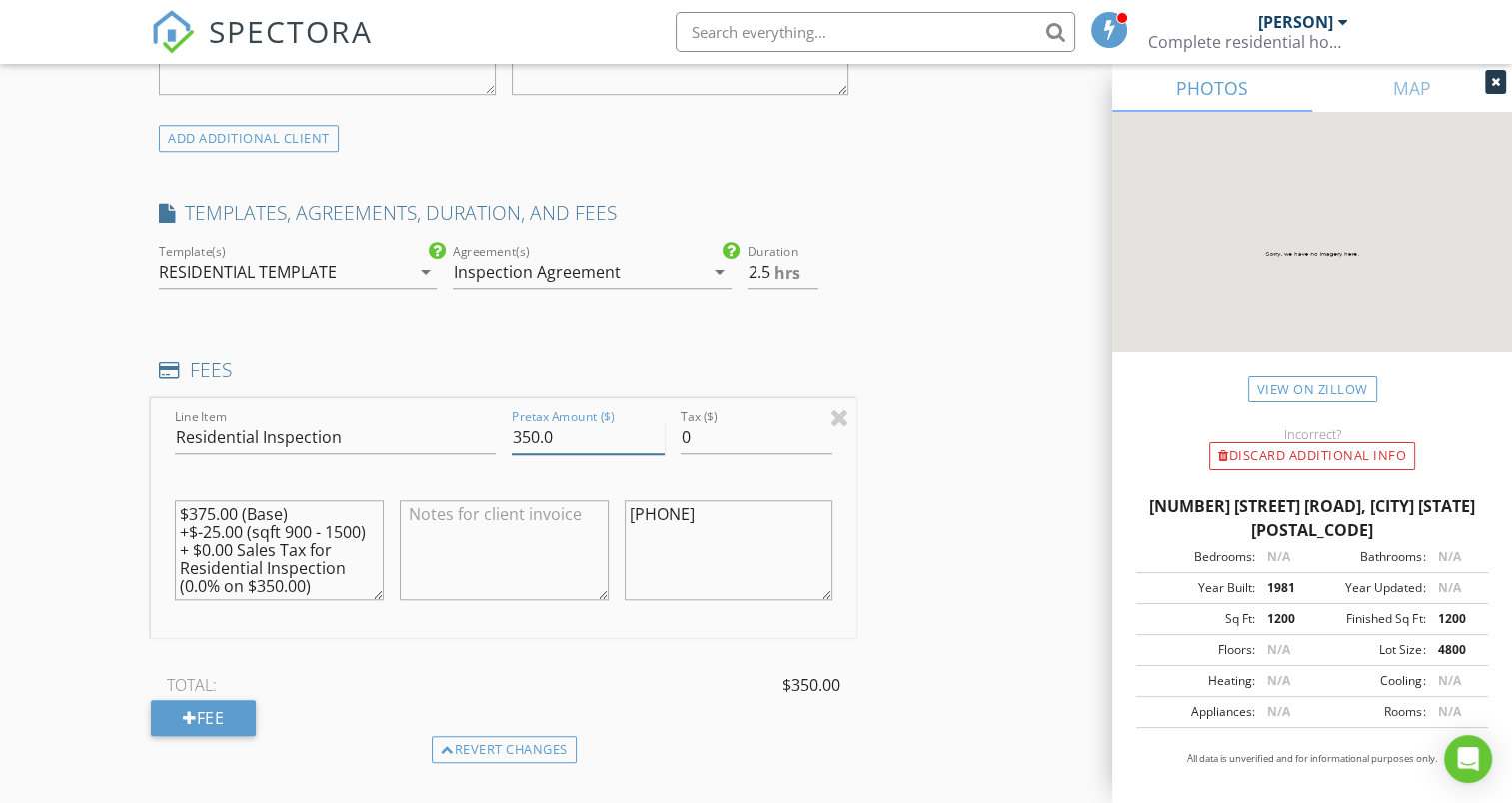 click on "350.0" at bounding box center (588, 437) 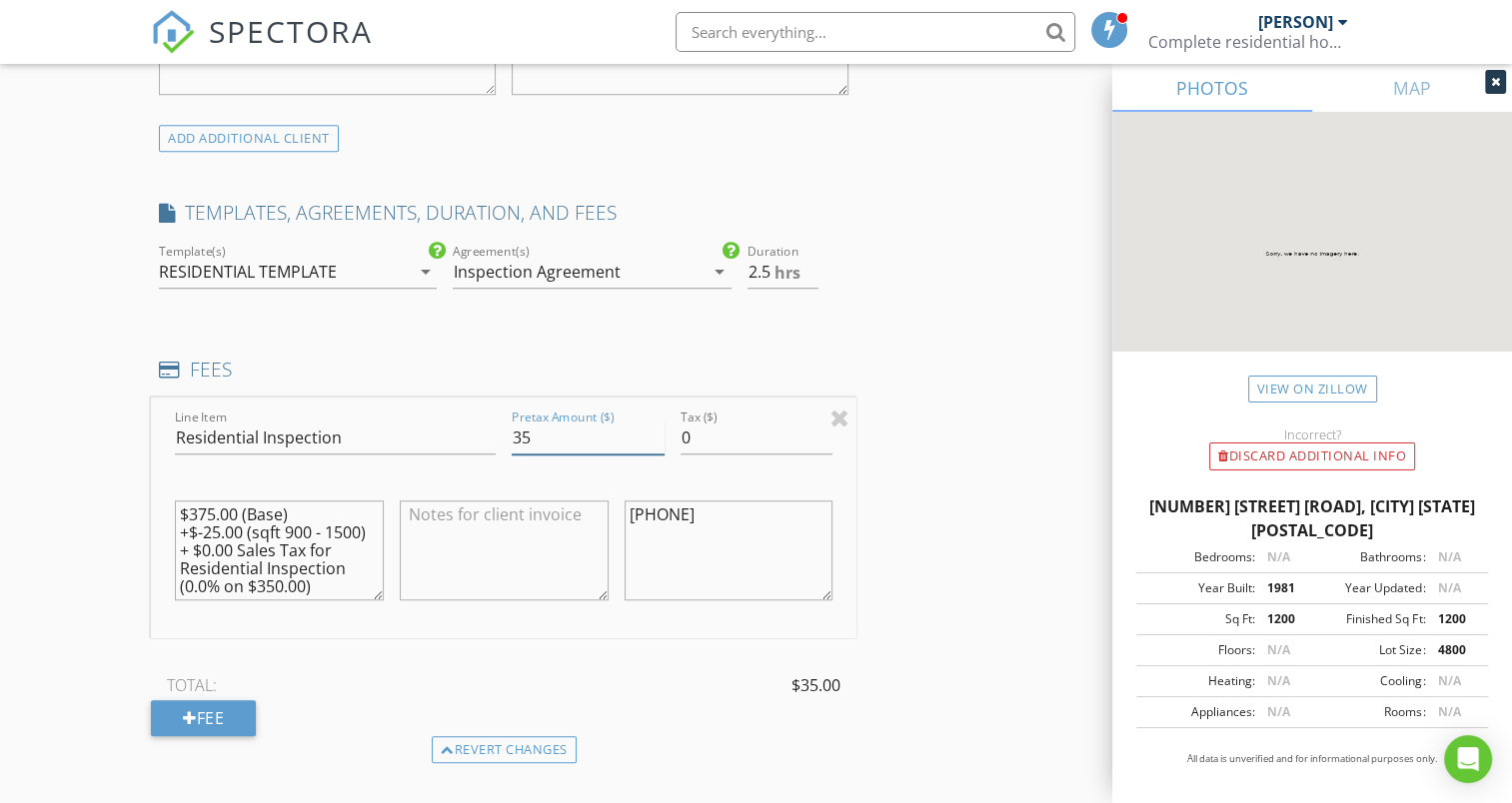 type on "3" 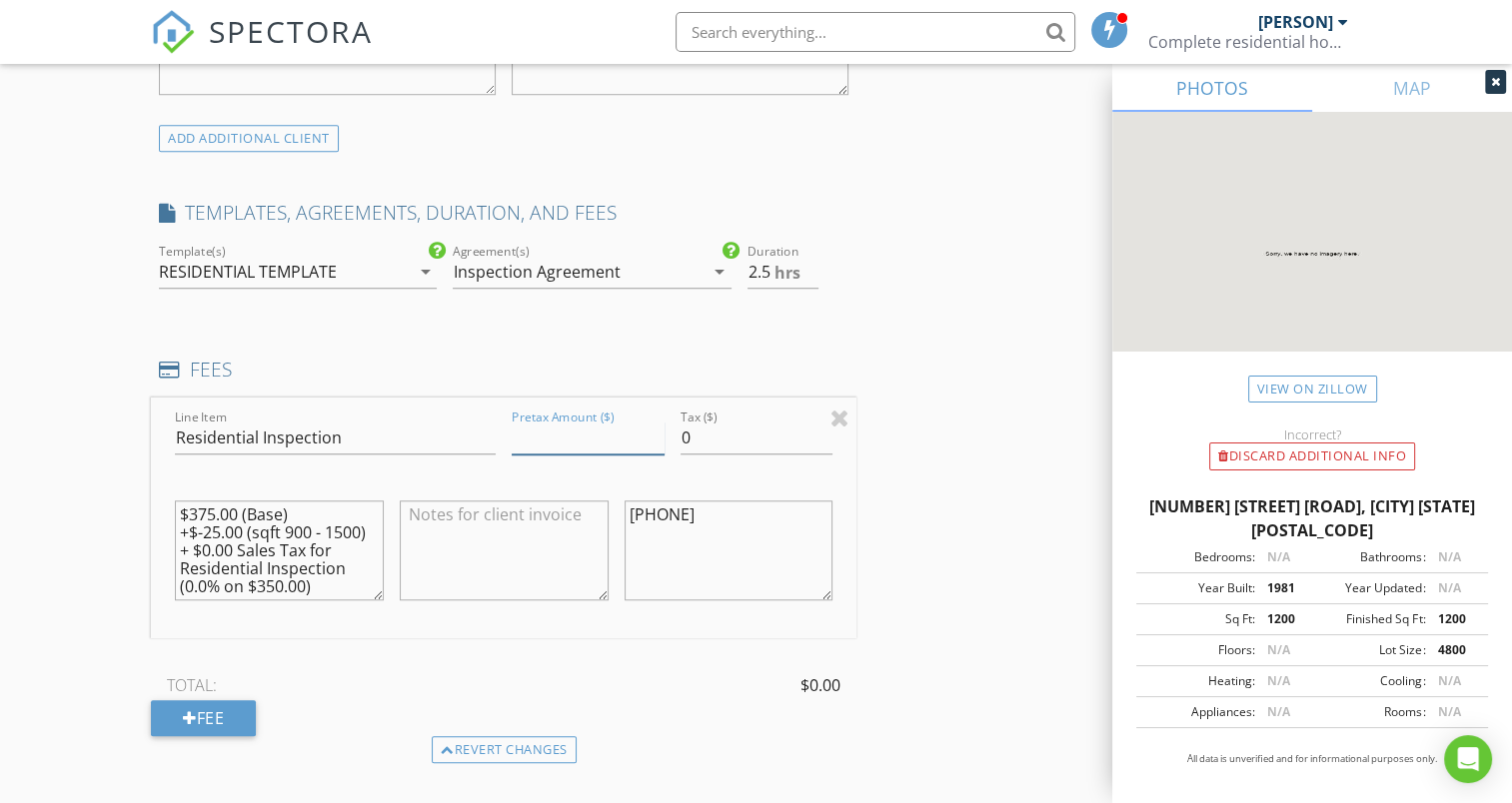 type 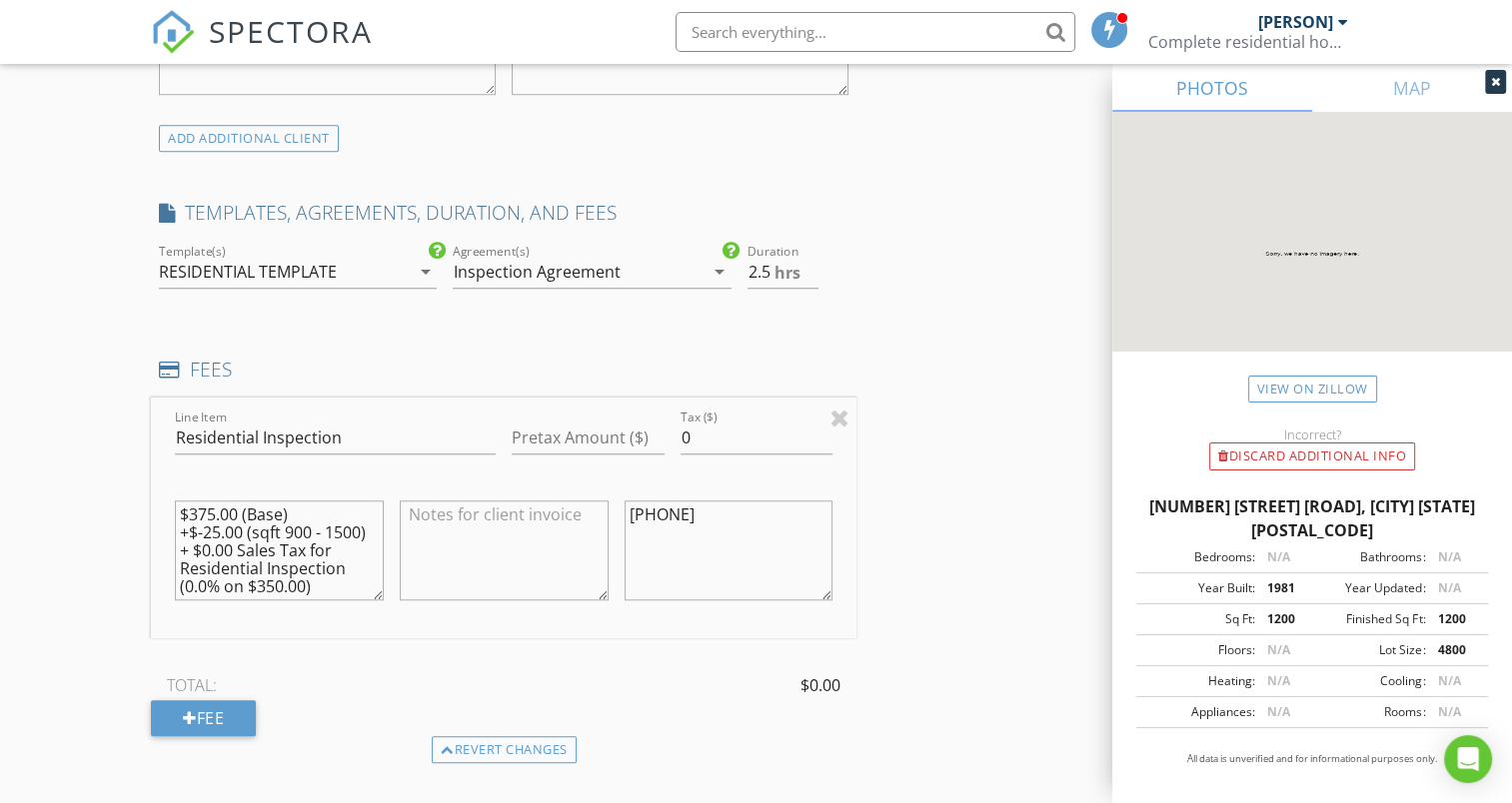 click on "$375.00 (Base)
+$-25.00 (sqft 900 - 1500)
+ $0.00 Sales Tax for Residential Inspection (0.0% on $350.00)" at bounding box center (279, 550) 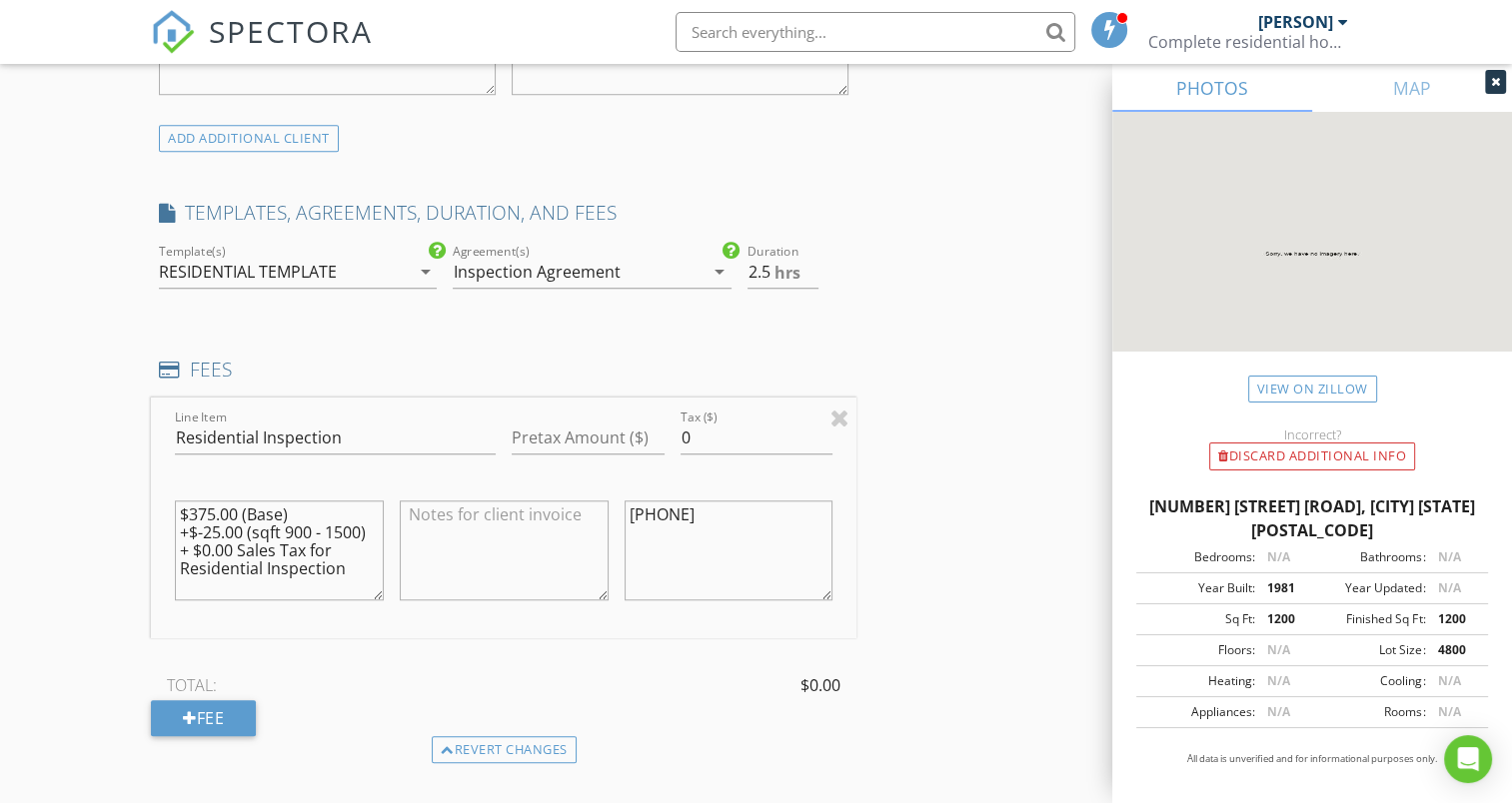 scroll, scrollTop: 0, scrollLeft: 0, axis: both 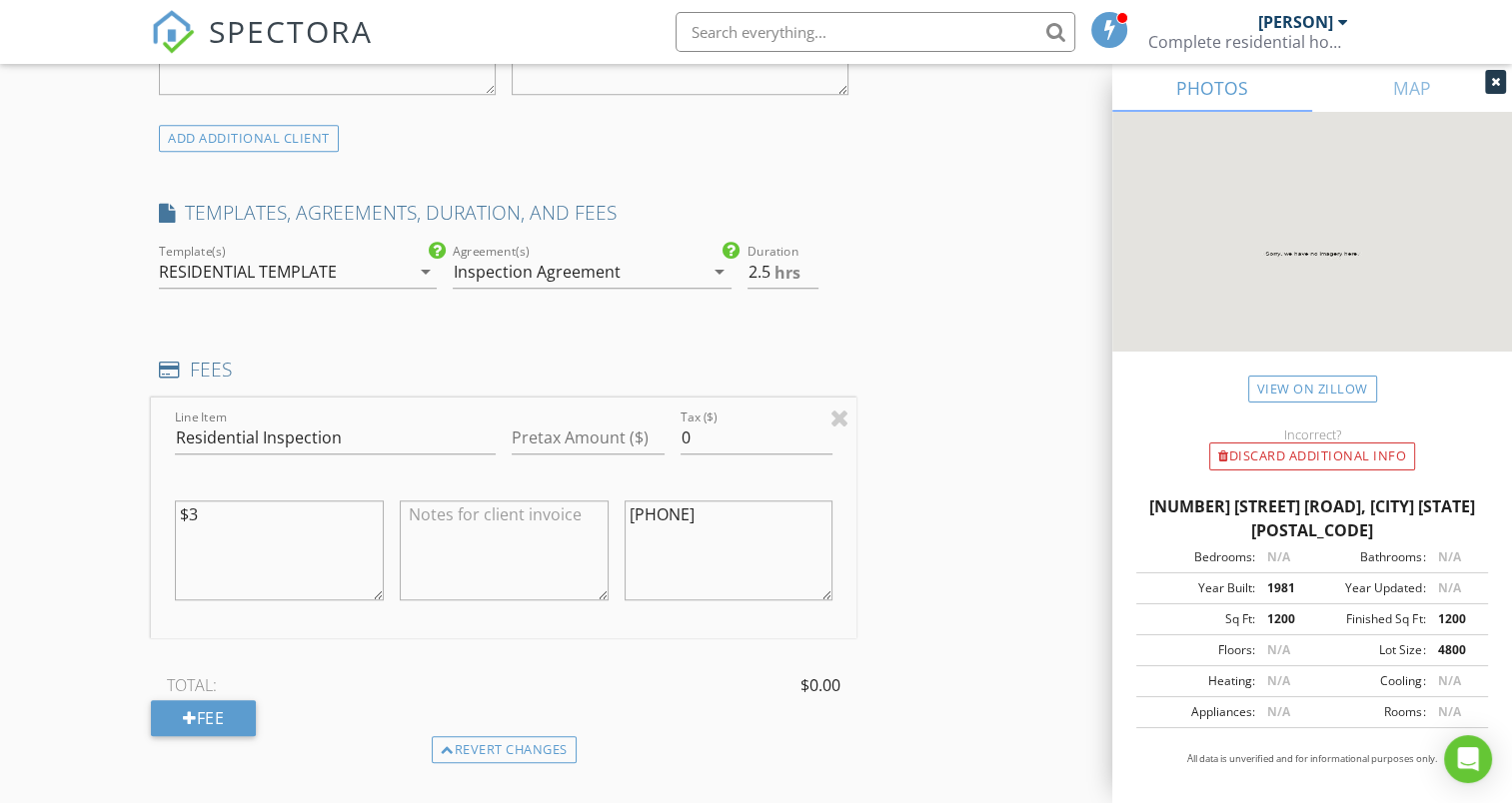 type on "$" 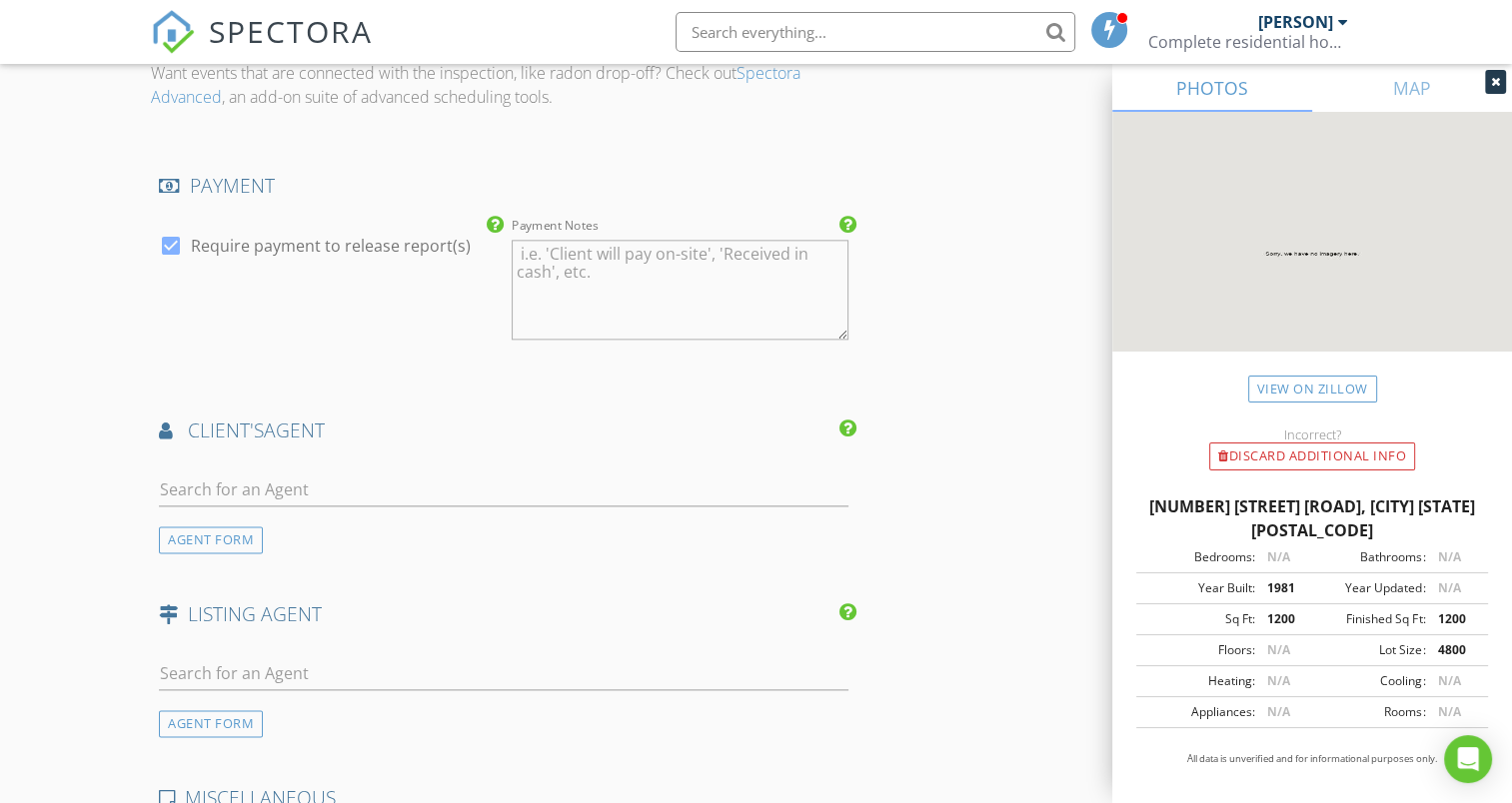 scroll, scrollTop: 2391, scrollLeft: 0, axis: vertical 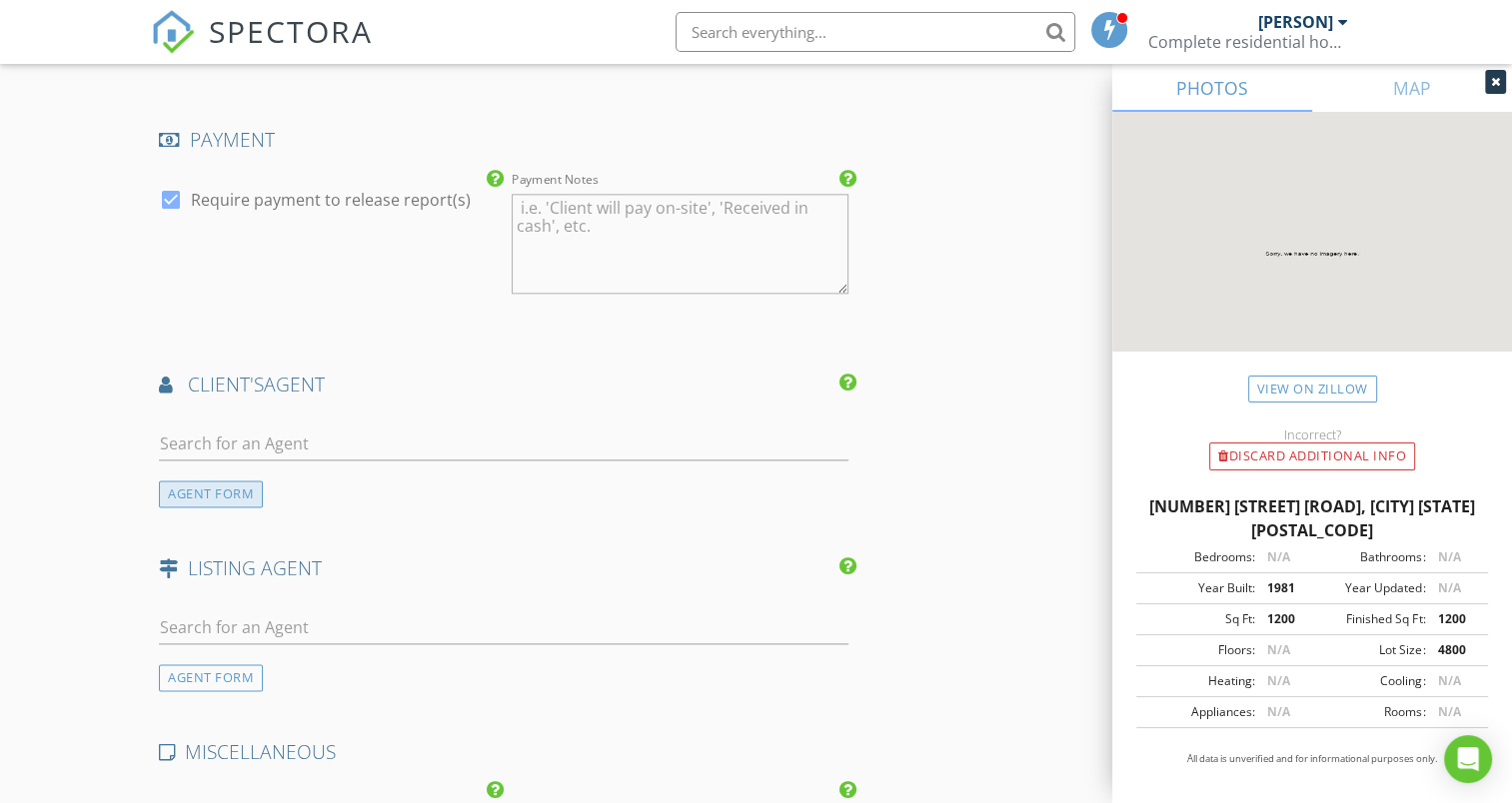 type 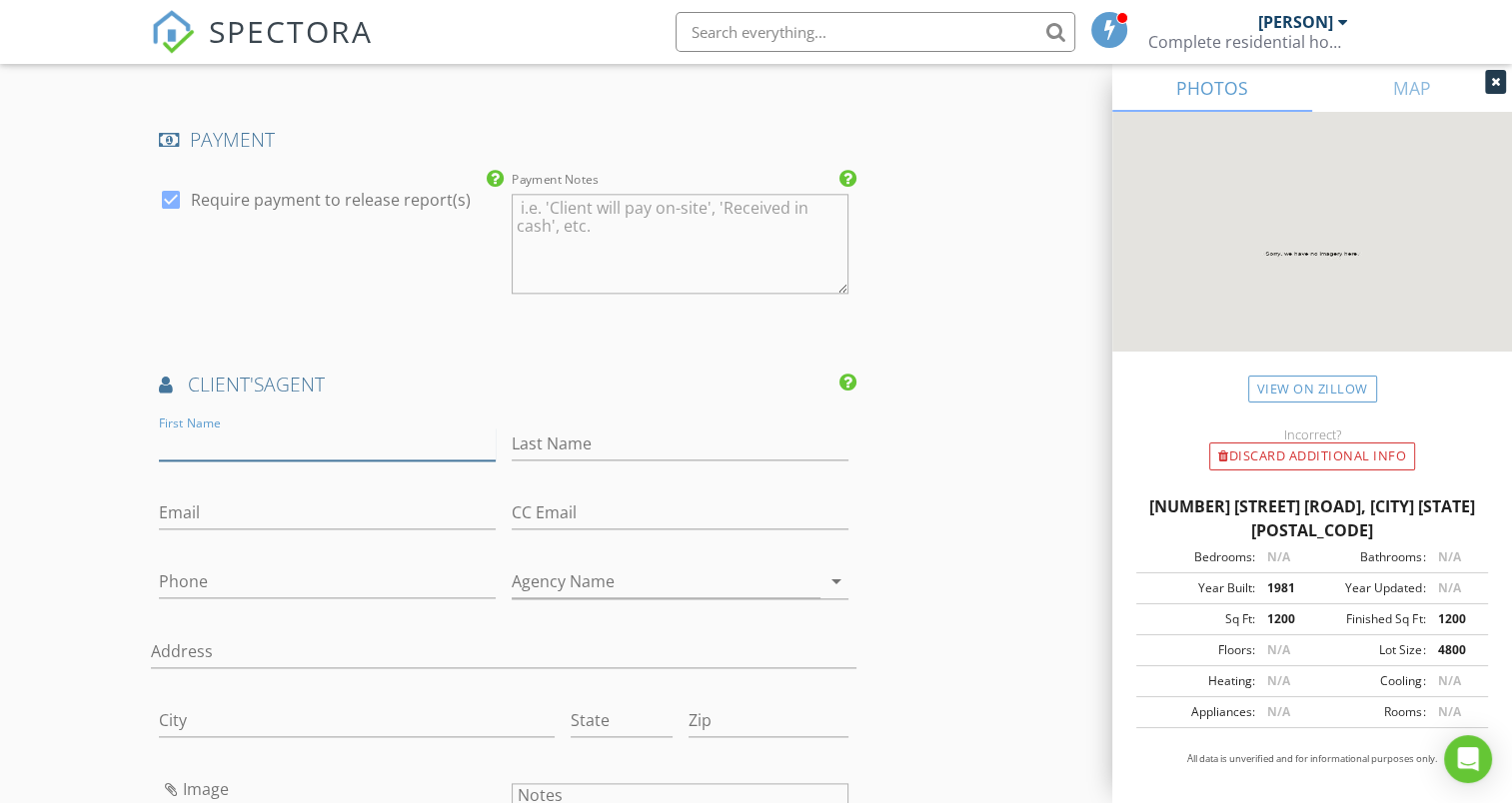 click on "First Name" at bounding box center (327, 443) 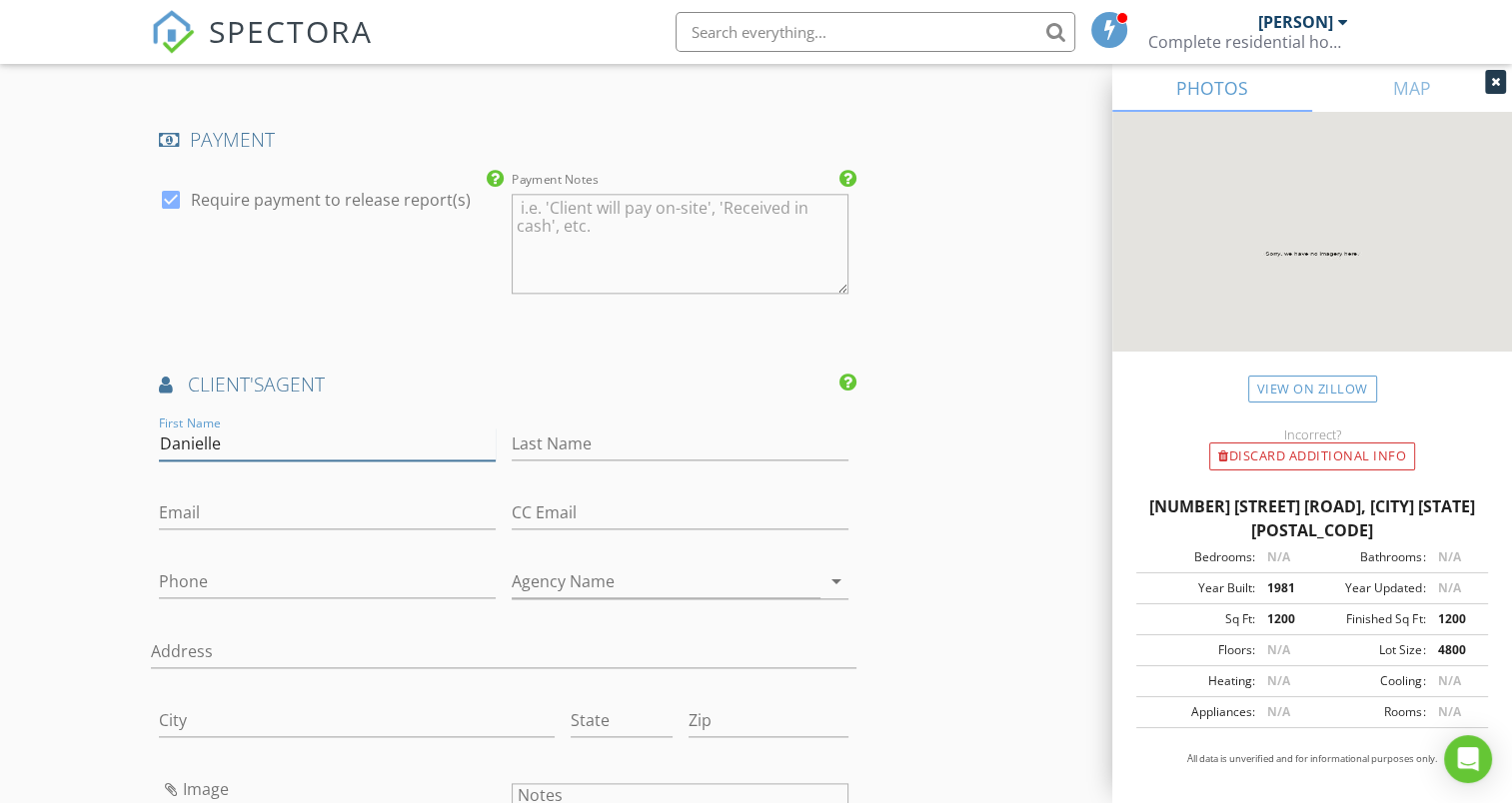 type on "Danielle" 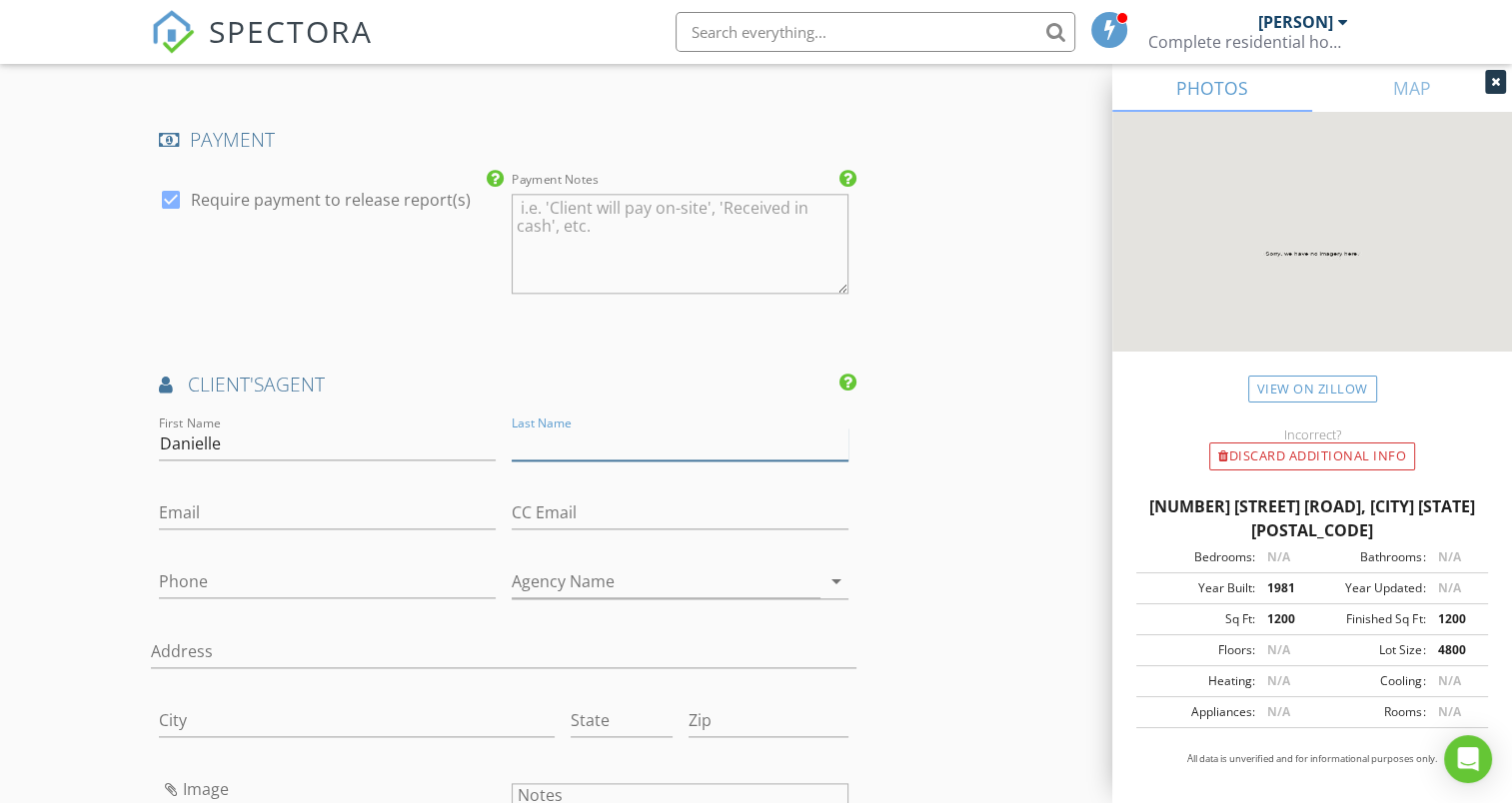 click on "Last Name" at bounding box center (680, 443) 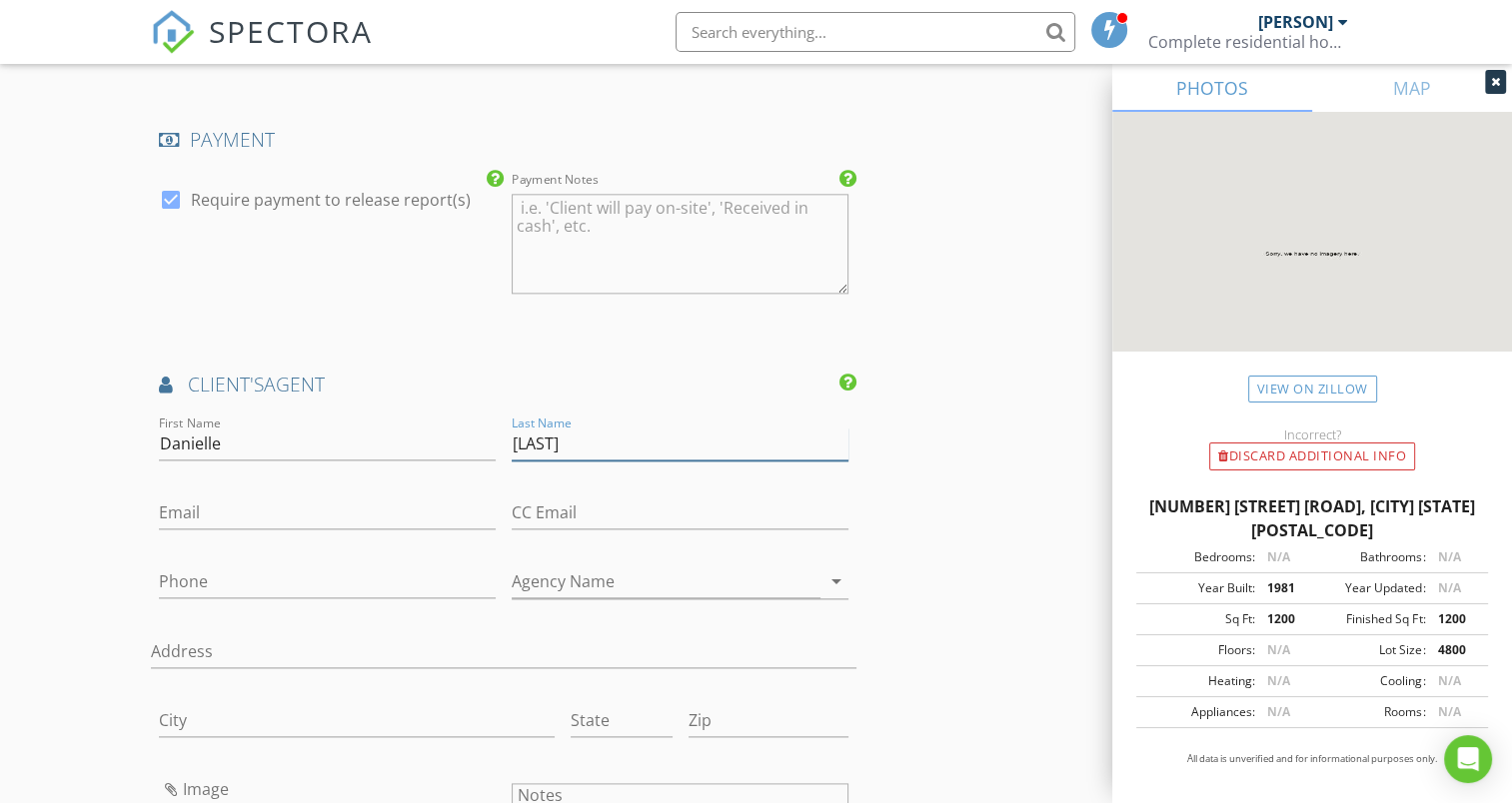 type on "Buurma" 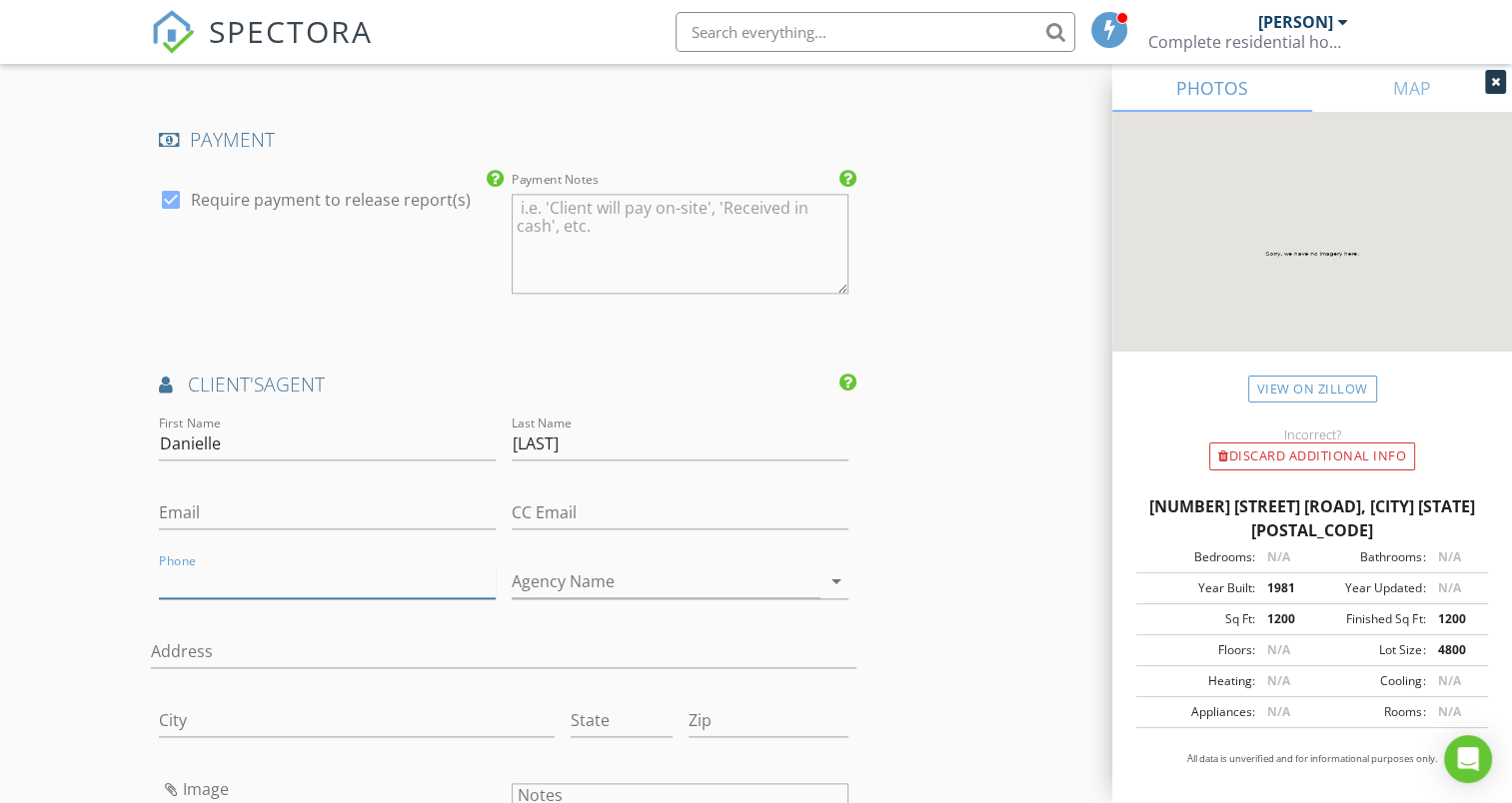 click on "Phone" at bounding box center (327, 581) 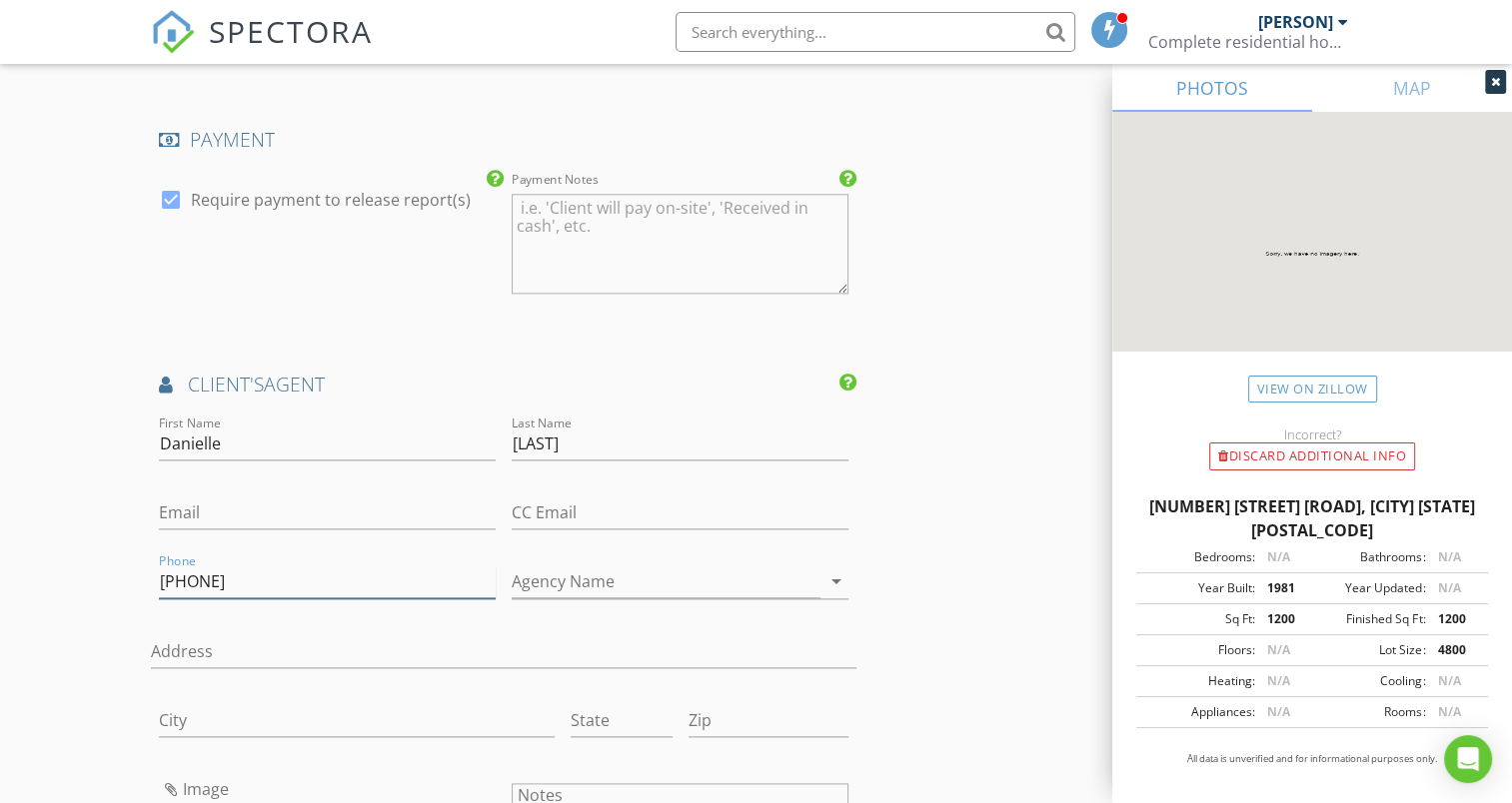 type on "863-698-6963" 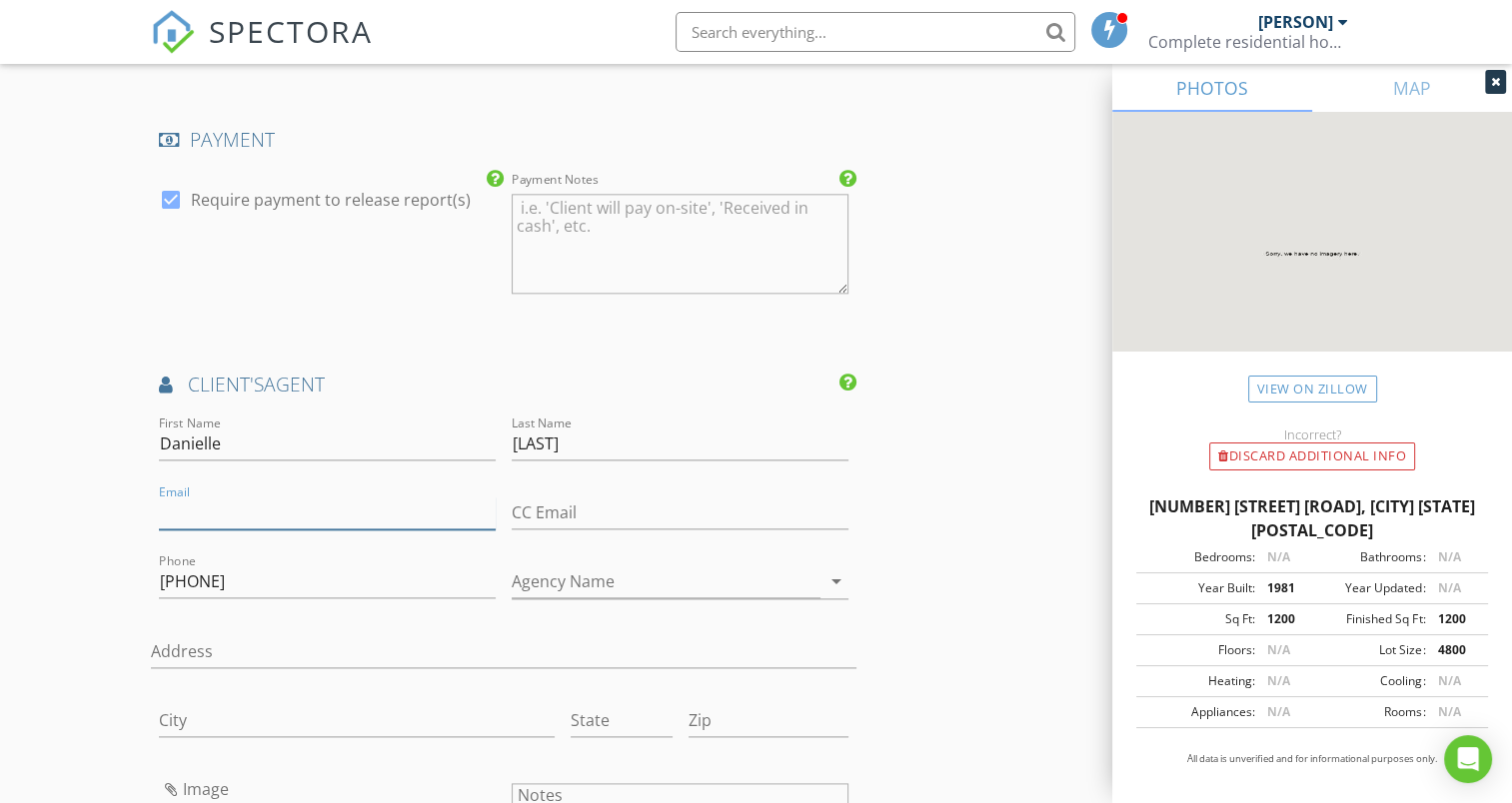click on "Email" at bounding box center (327, 512) 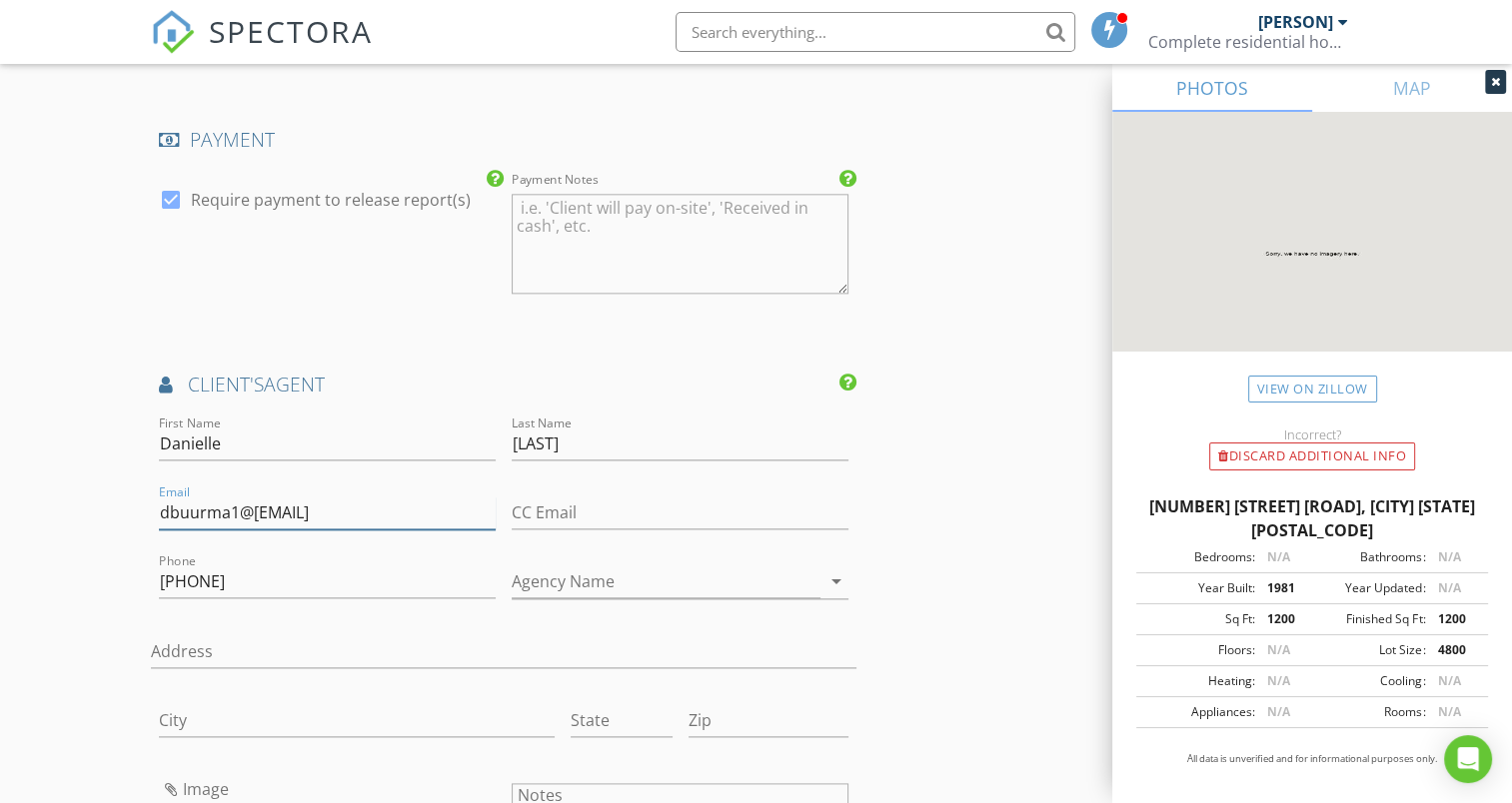 type on "dbuurma1@gmail.com" 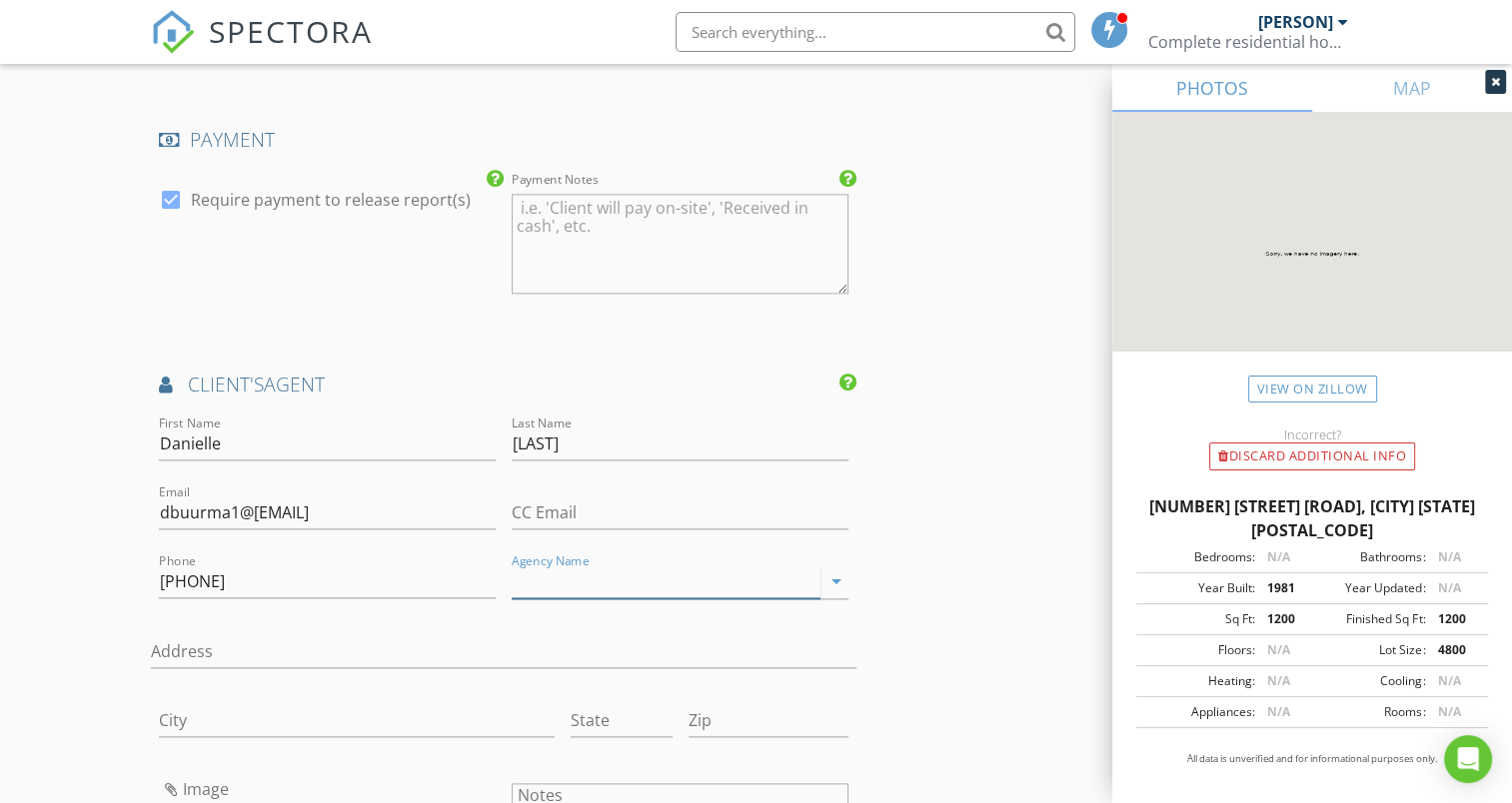 click on "Agency Name" at bounding box center (666, 581) 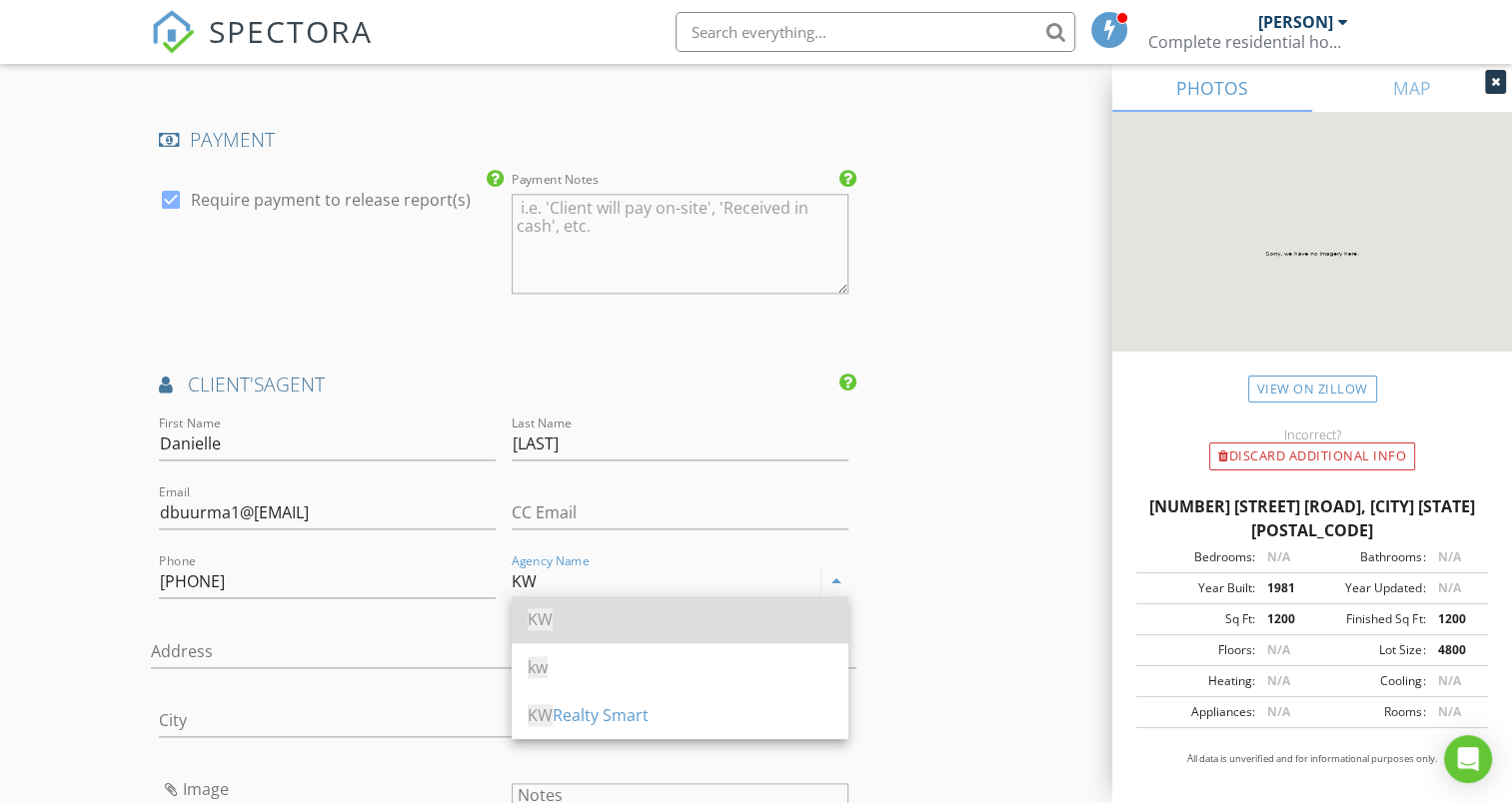 click on "KW" at bounding box center [540, 619] 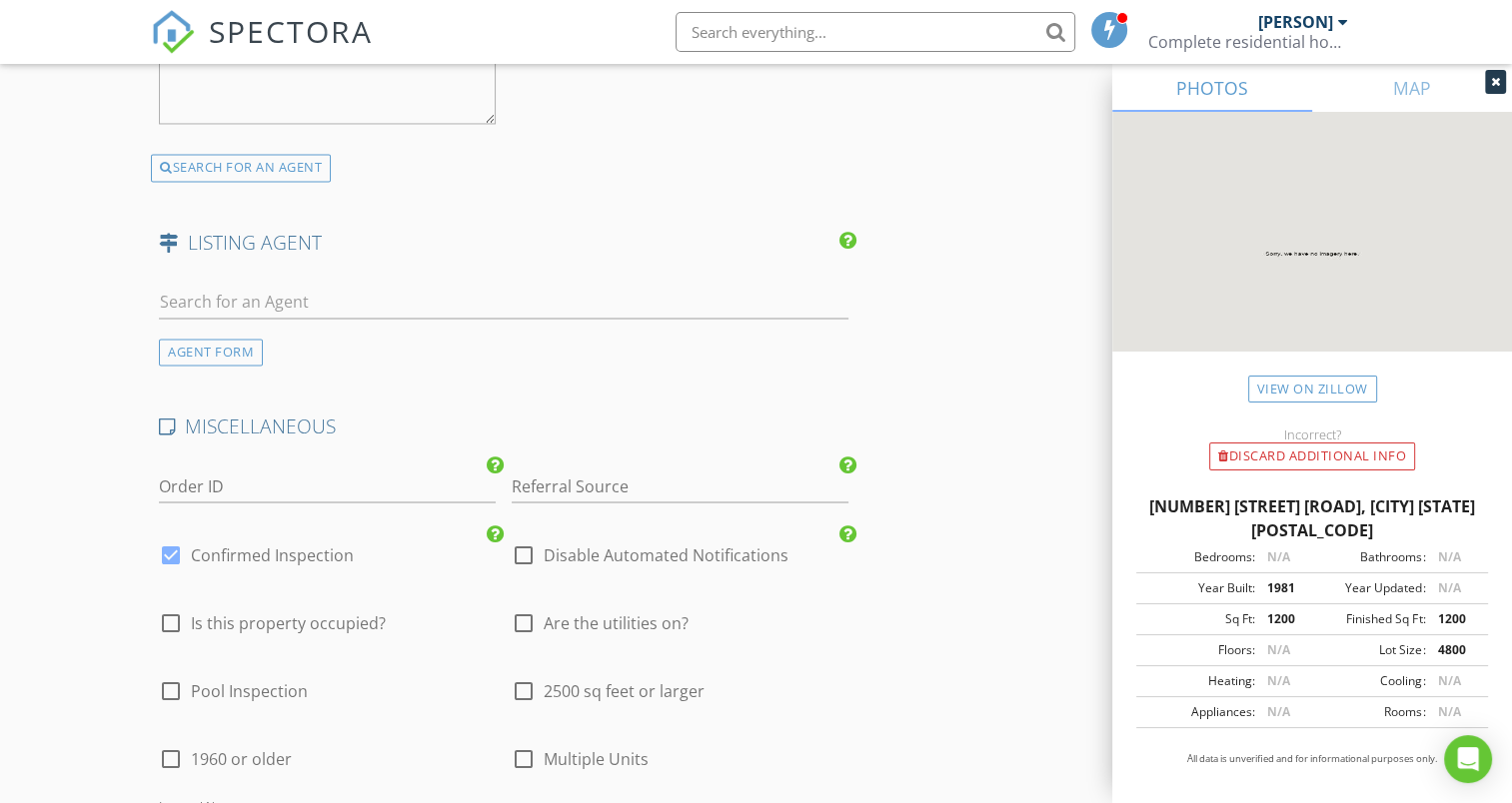 scroll, scrollTop: 3321, scrollLeft: 0, axis: vertical 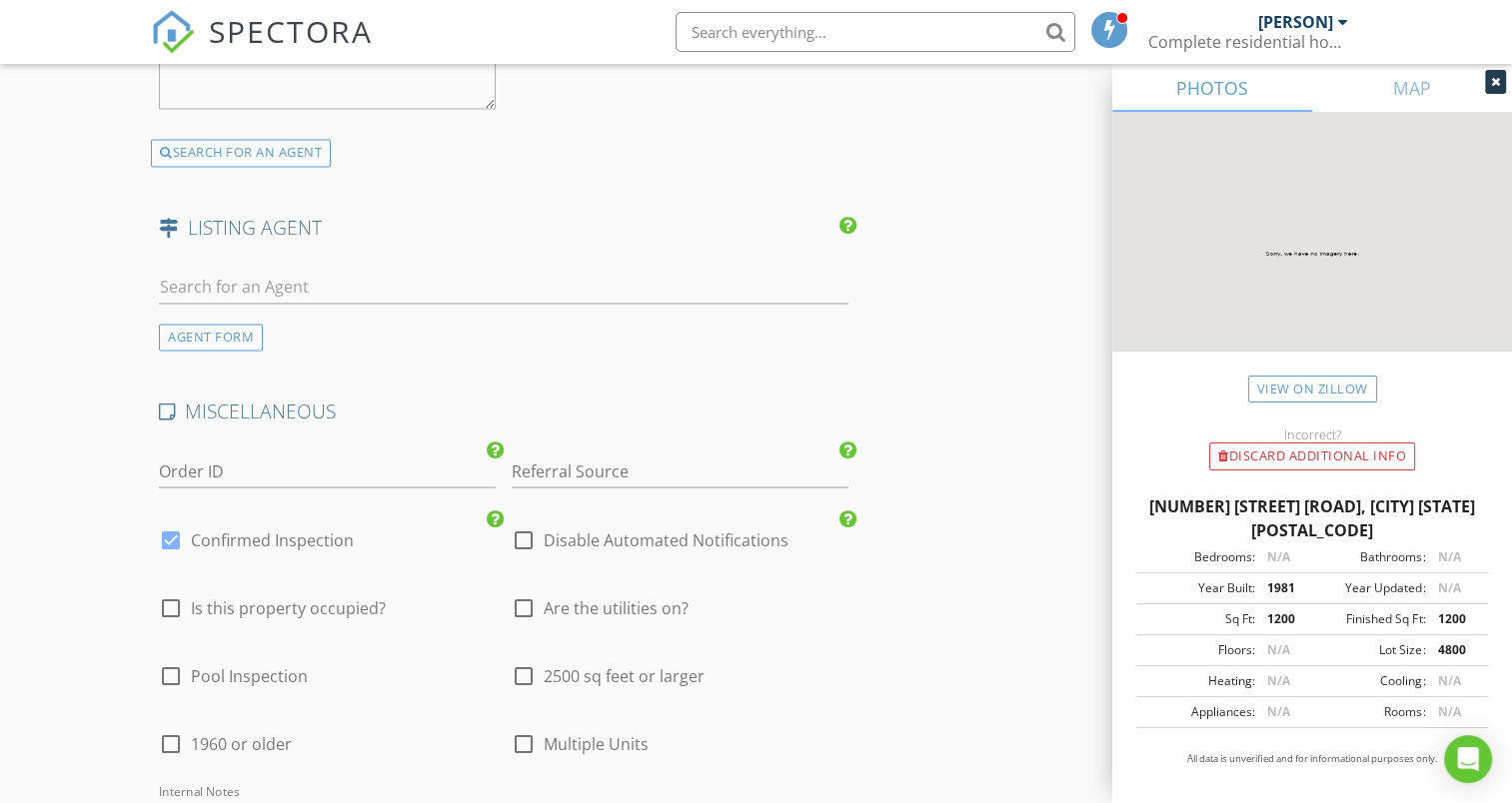 type on "KW" 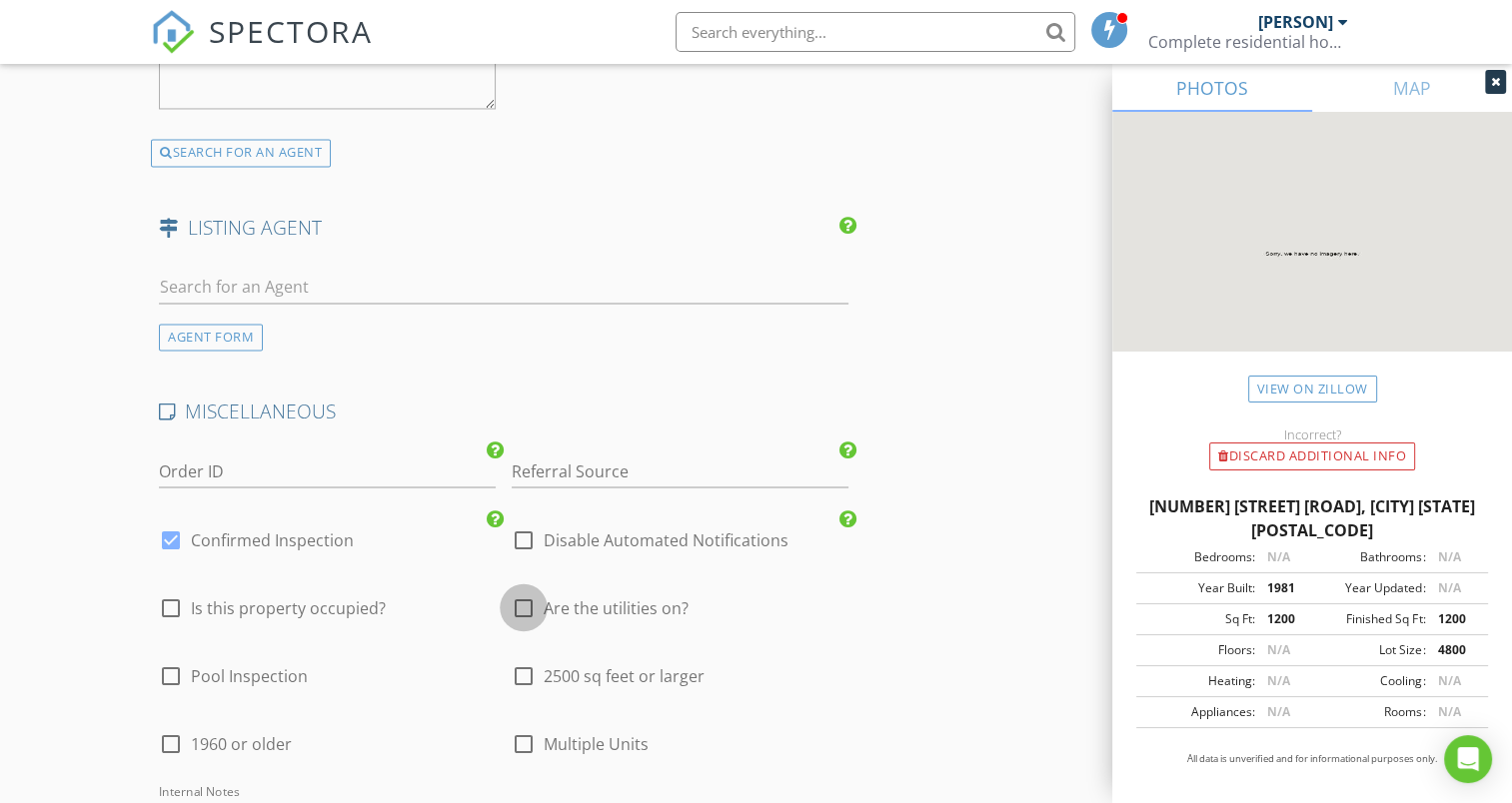 click at bounding box center [524, 607] 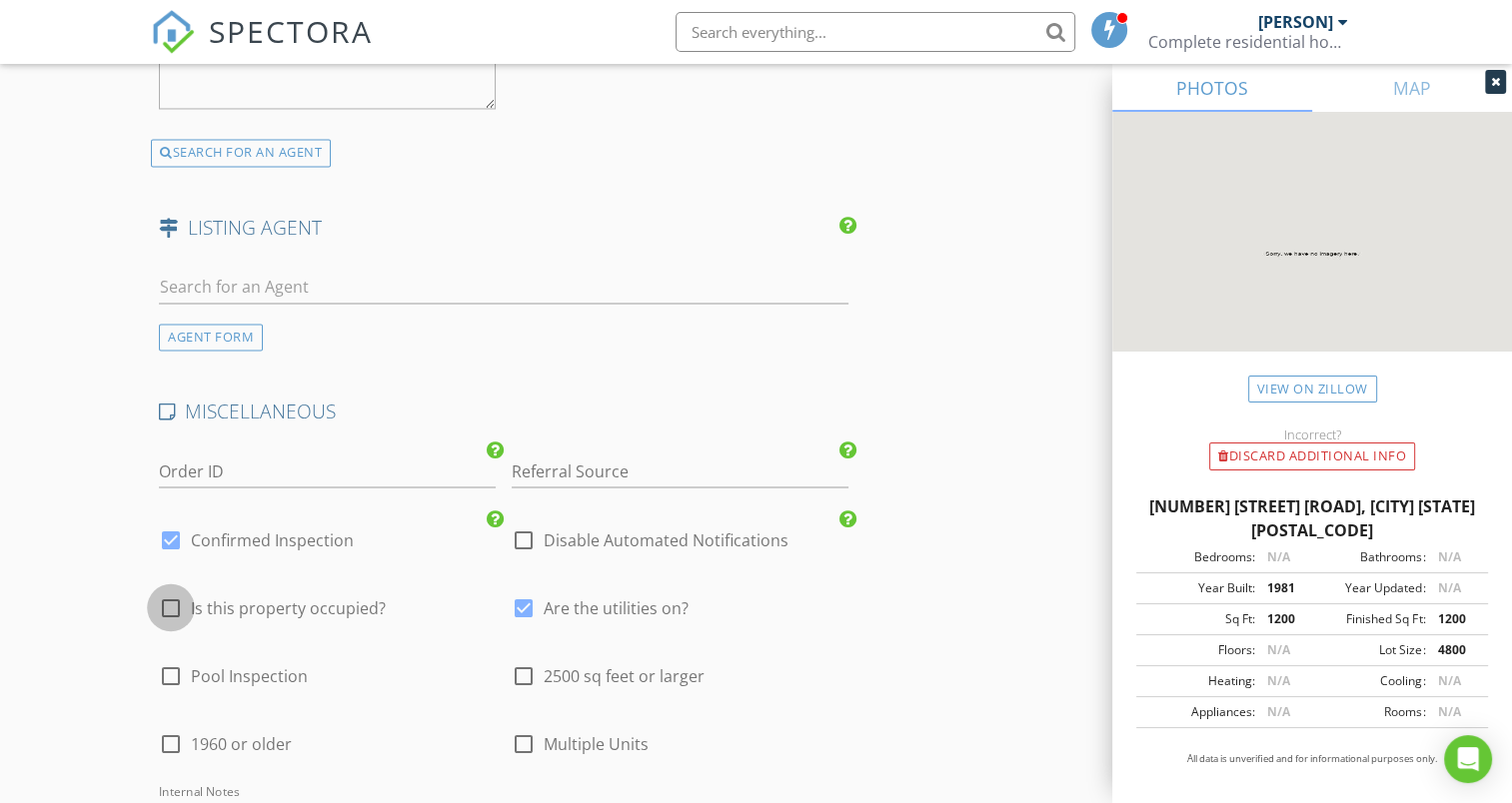 click at bounding box center (171, 607) 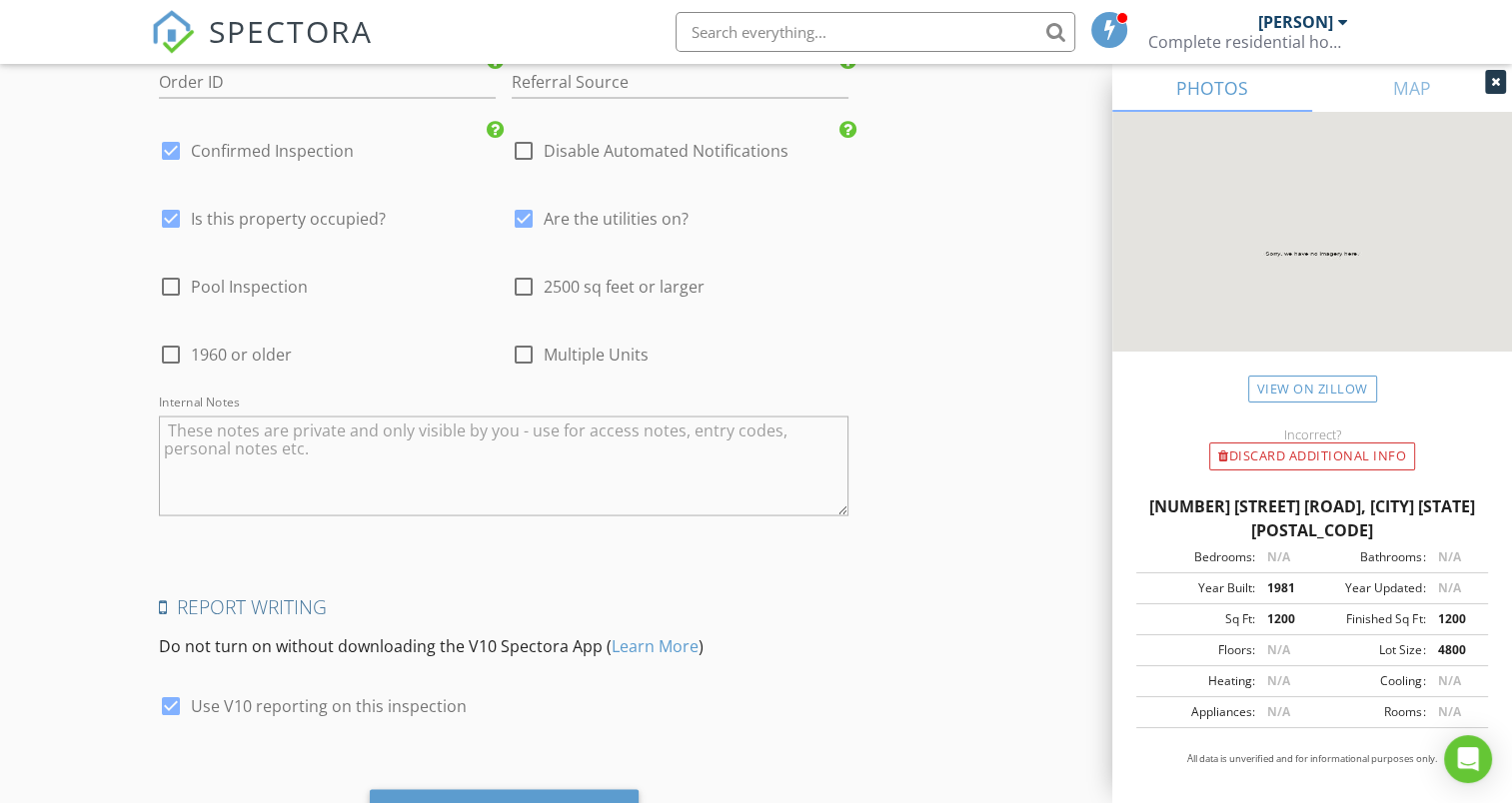 scroll, scrollTop: 3675, scrollLeft: 0, axis: vertical 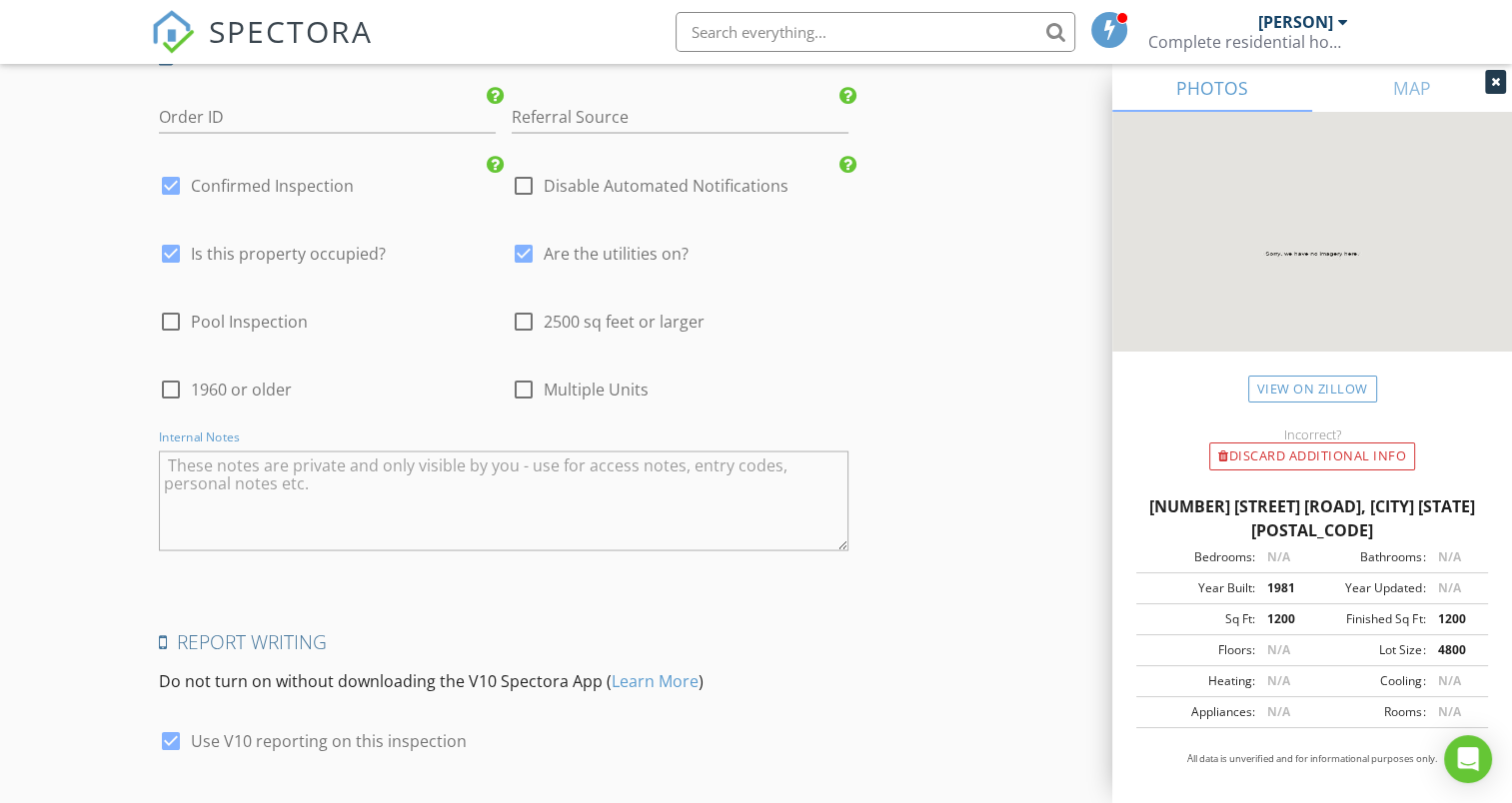 click at bounding box center (504, 500) 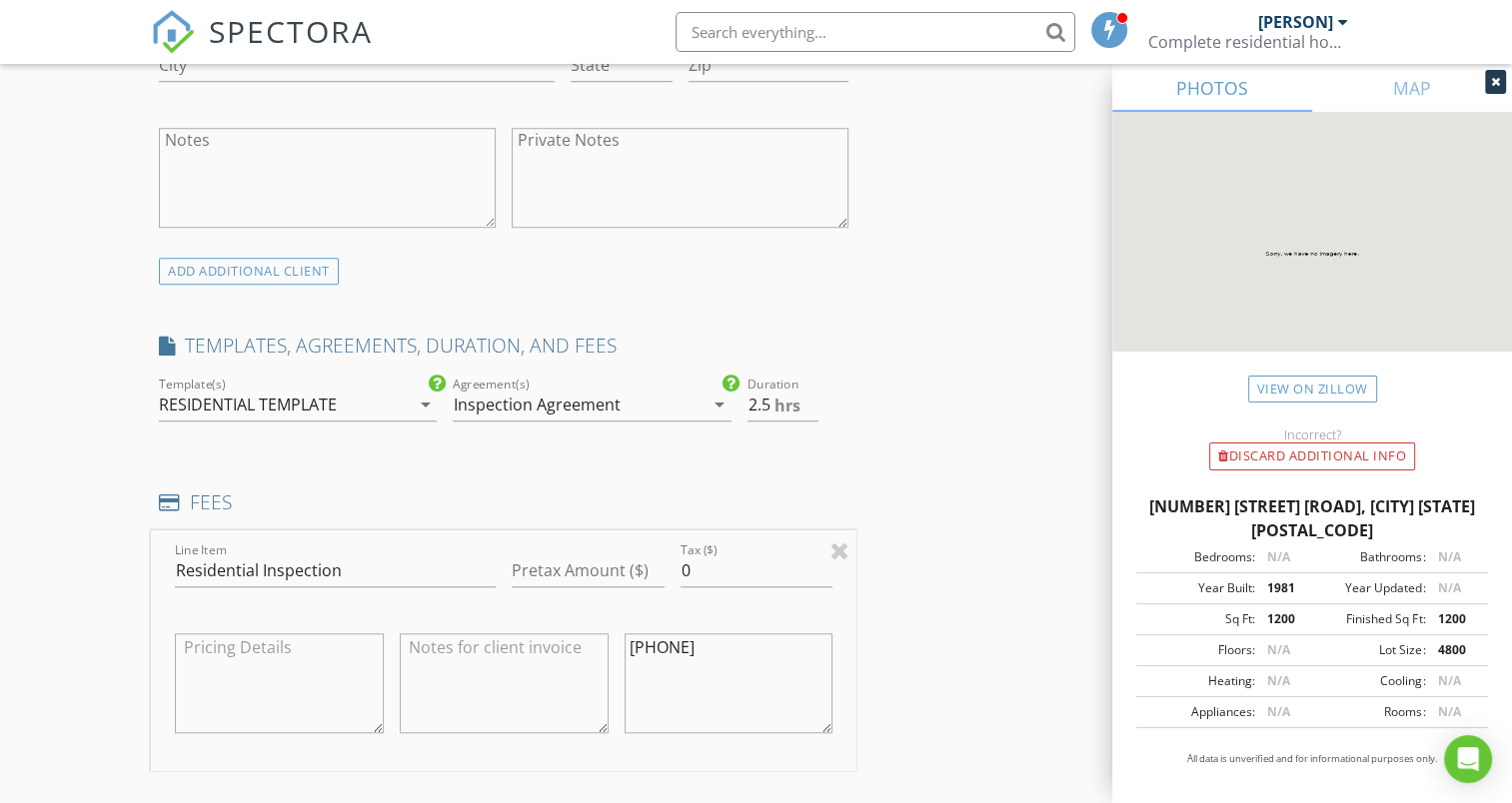 scroll, scrollTop: 1398, scrollLeft: 0, axis: vertical 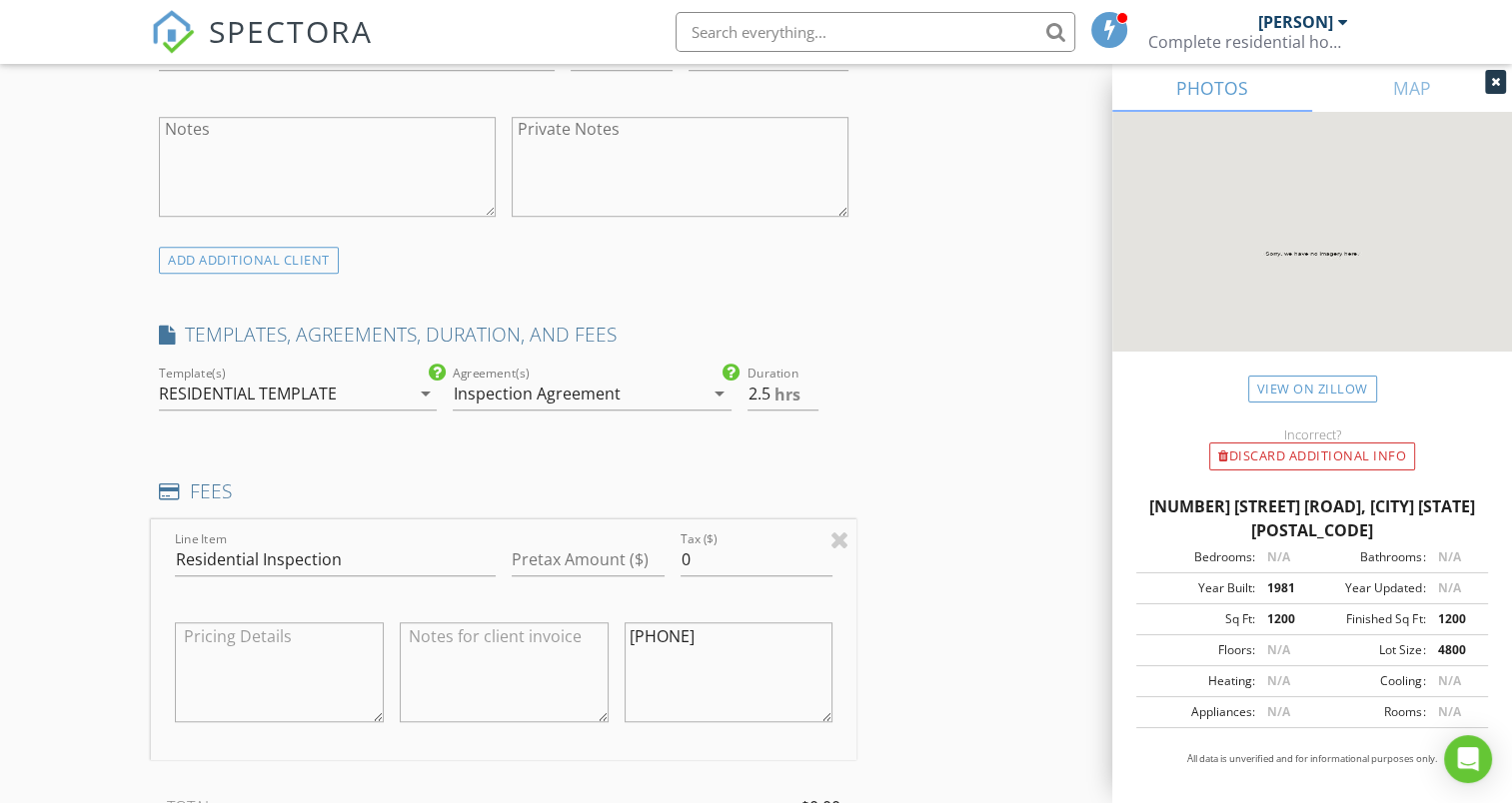 type on "lock box3035" 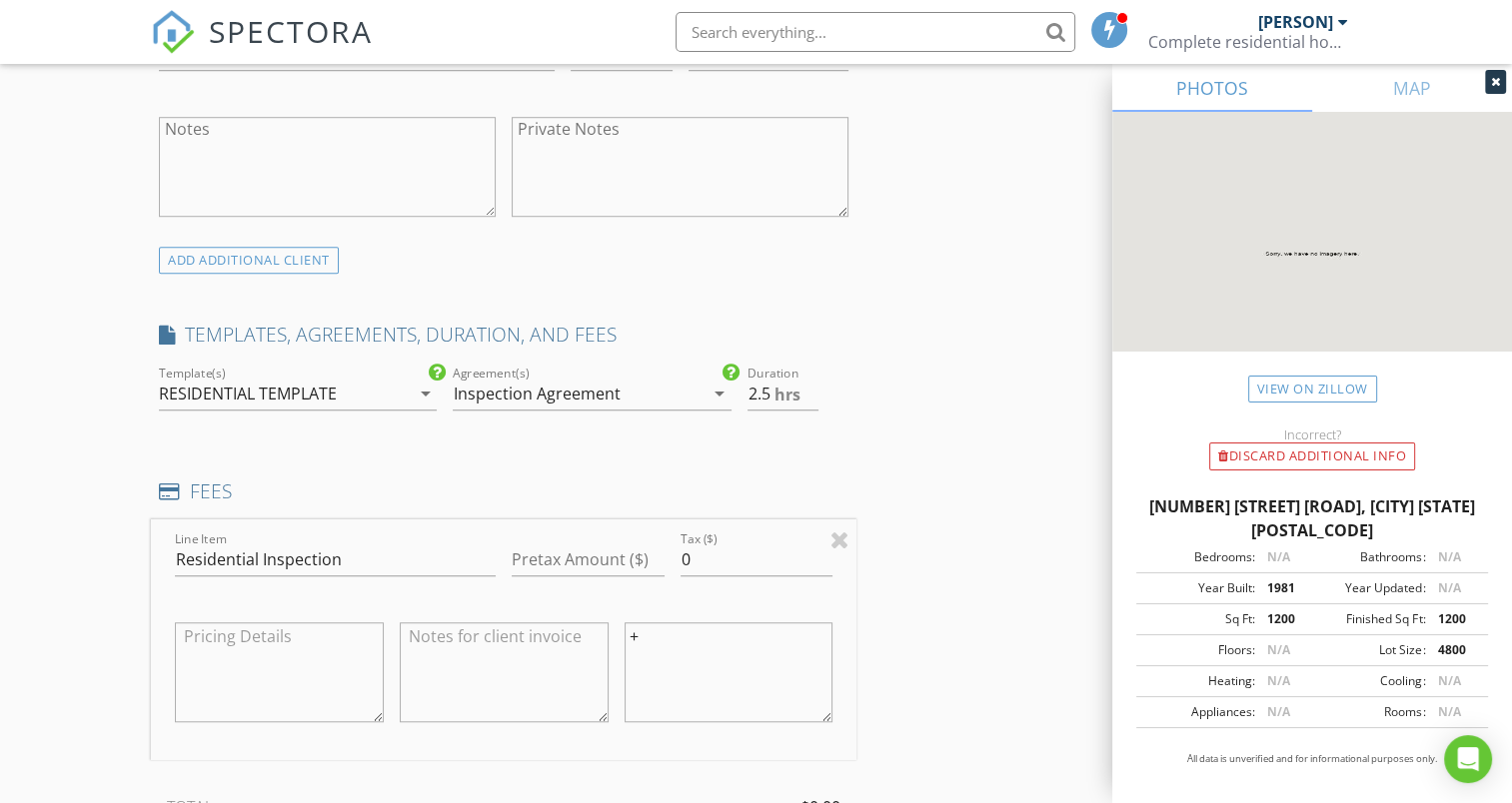 type on "+" 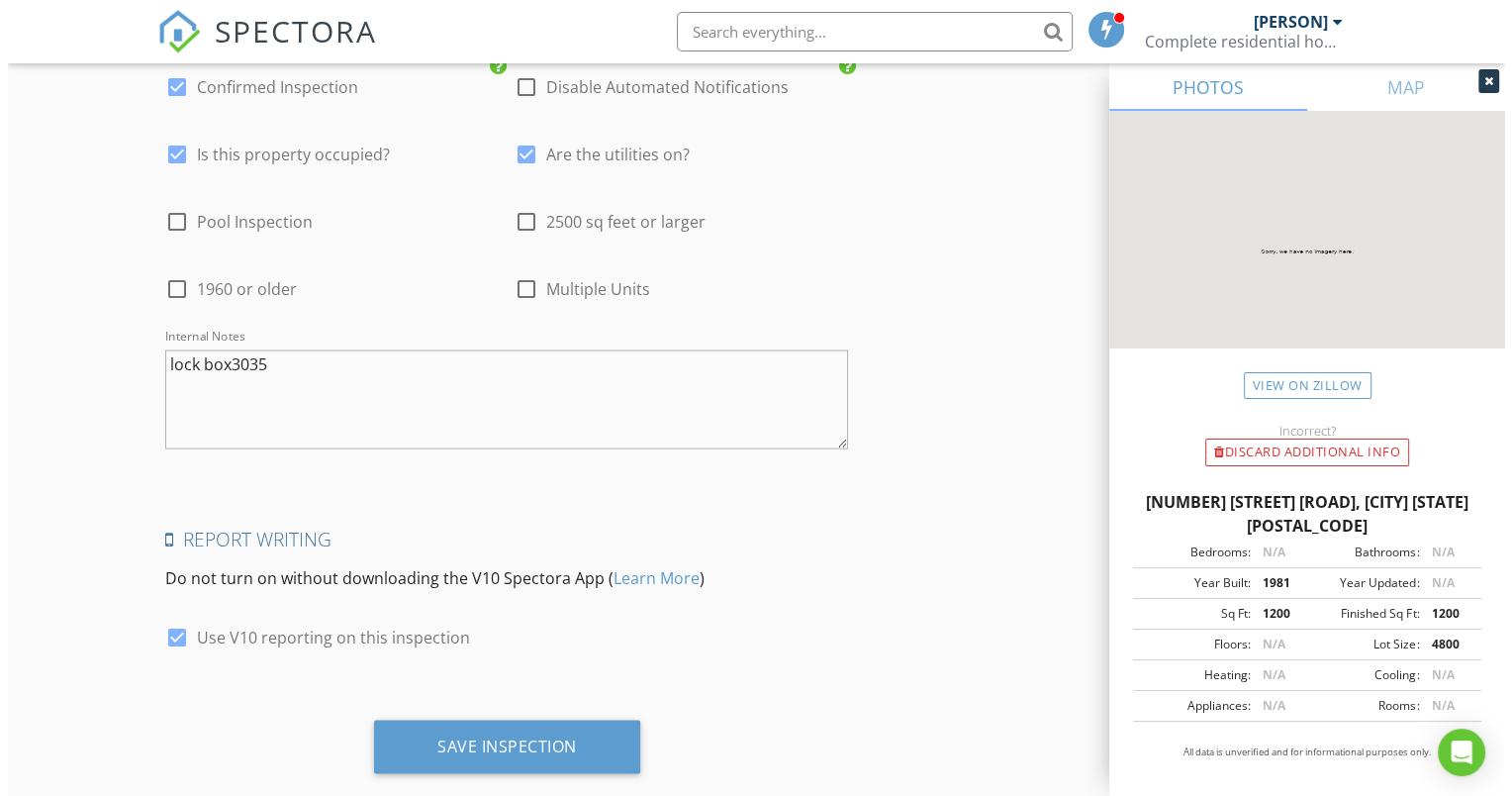 scroll, scrollTop: 3772, scrollLeft: 0, axis: vertical 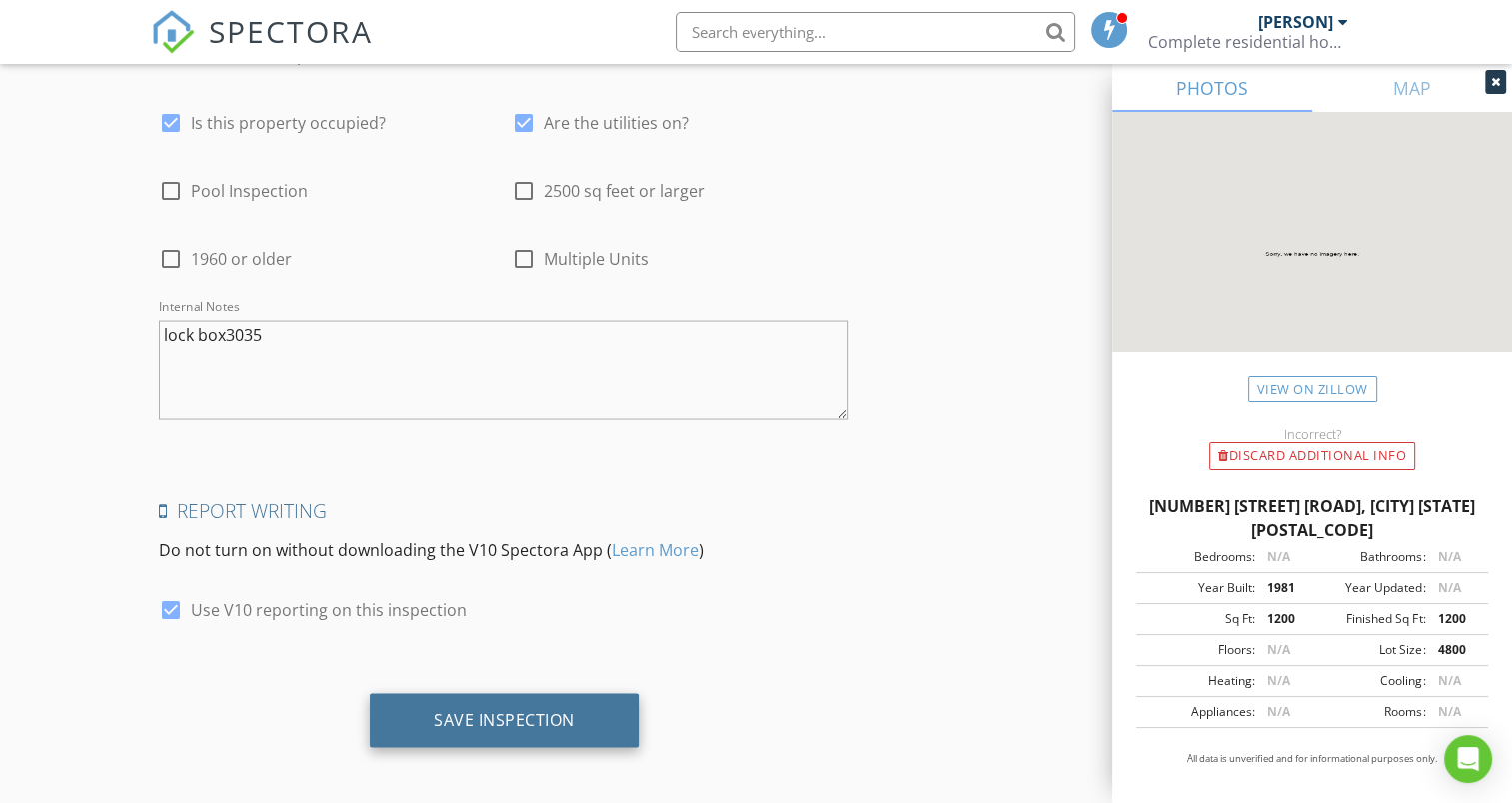 type on "350.00" 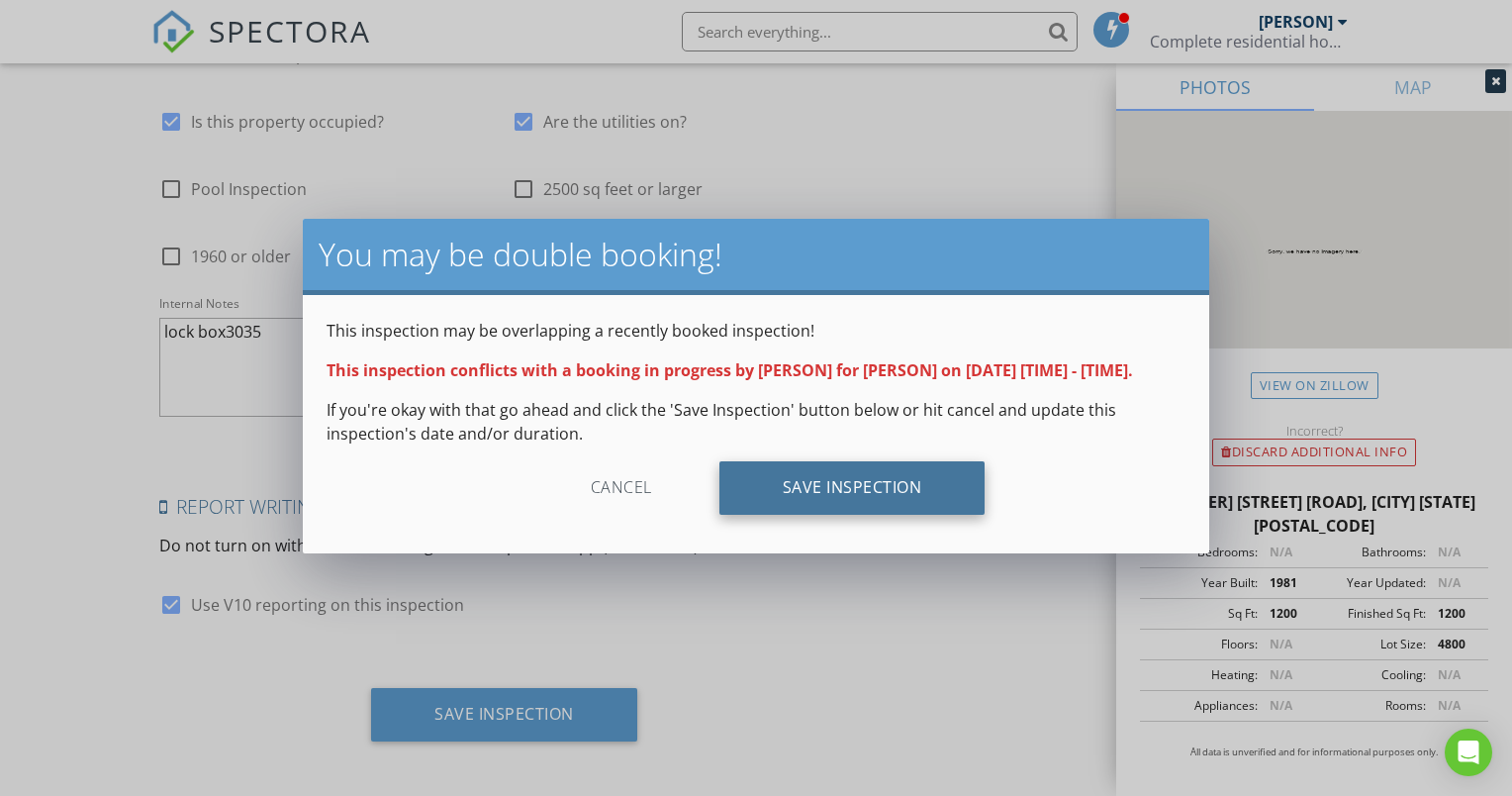 click on "Save Inspection" at bounding box center (852, 488) 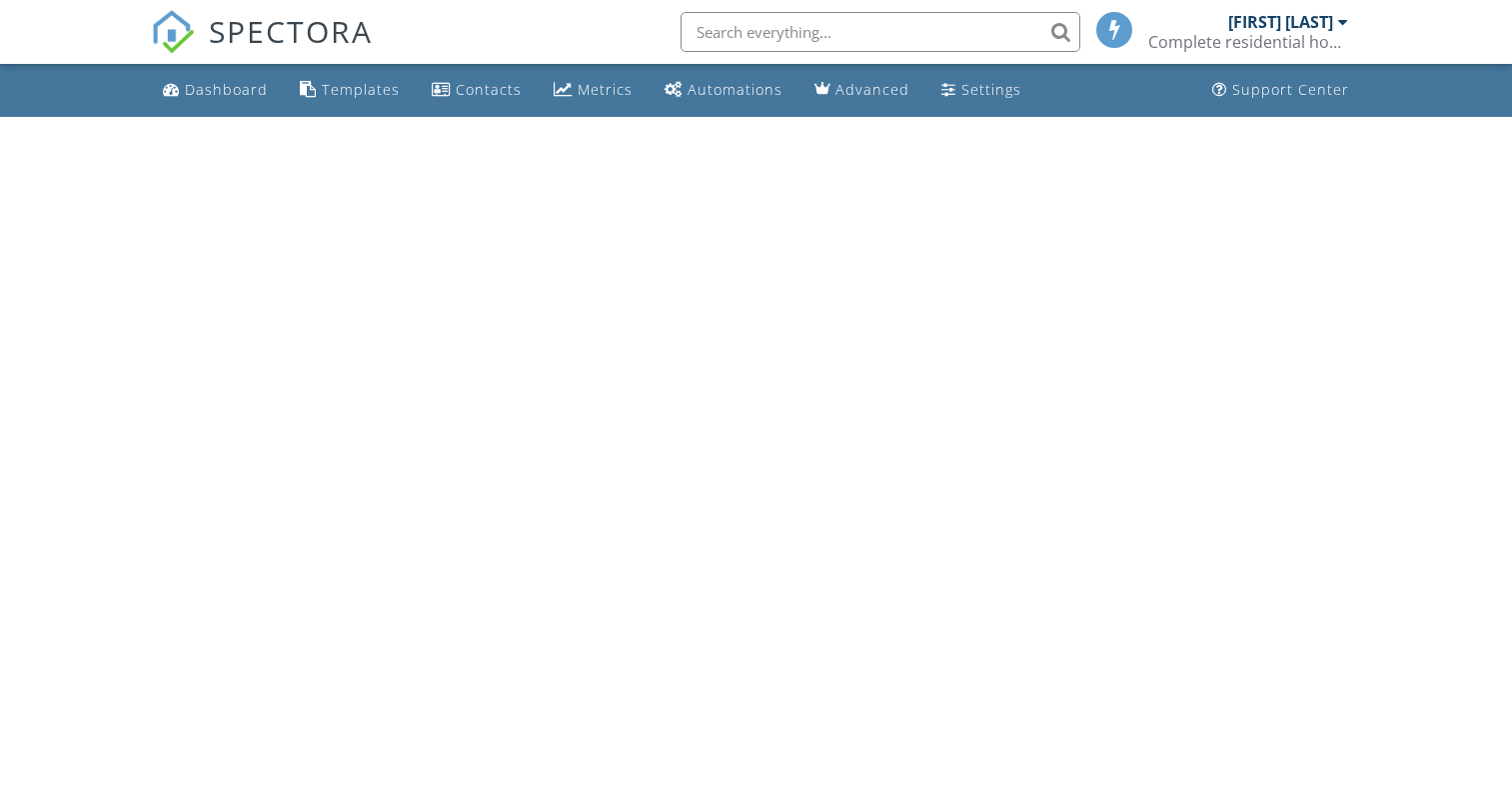 scroll, scrollTop: 0, scrollLeft: 0, axis: both 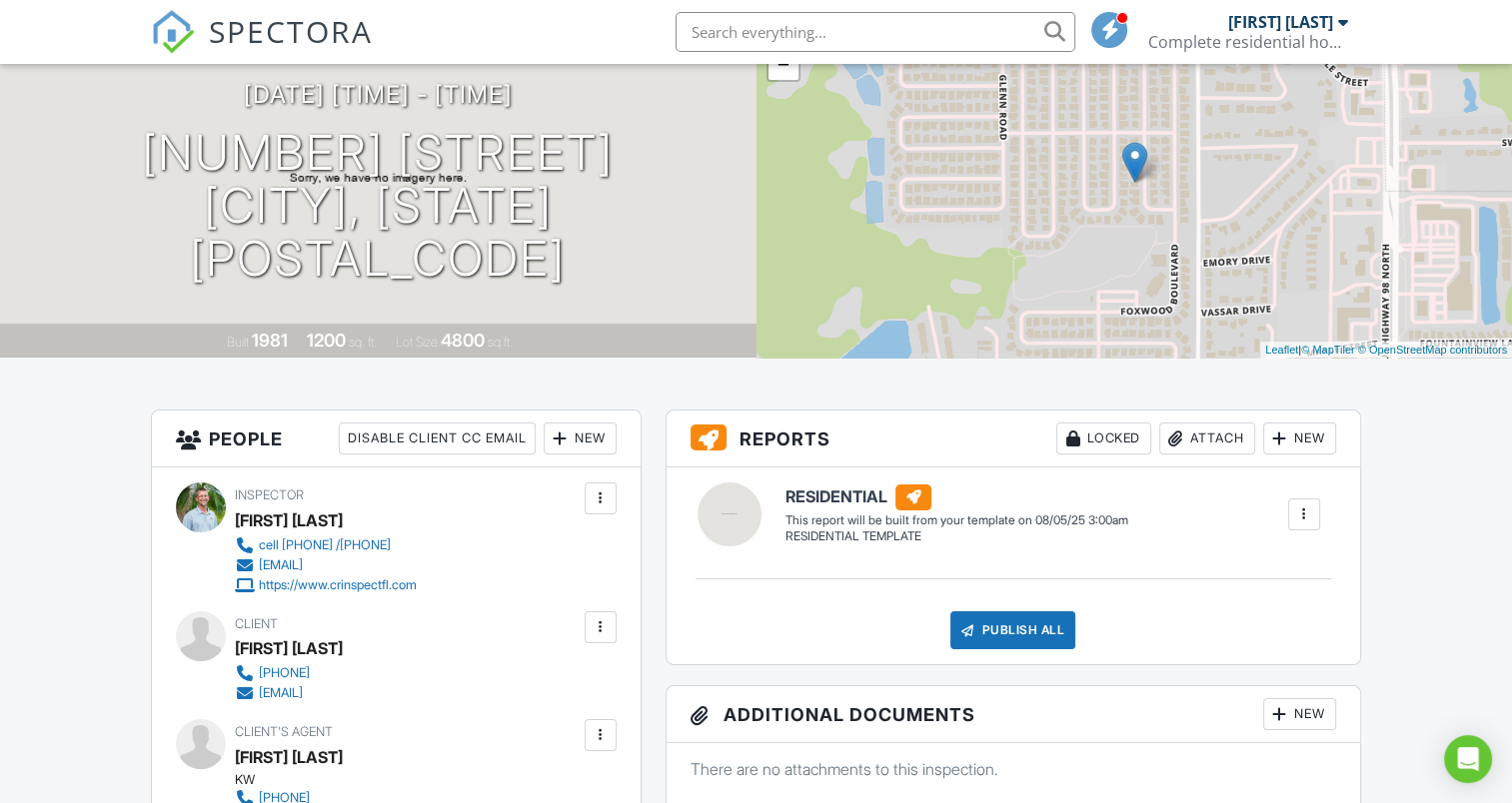 click on "+ − Leaflet  |  © MapTiler   © OpenStreetMap contributors" at bounding box center [1134, 183] 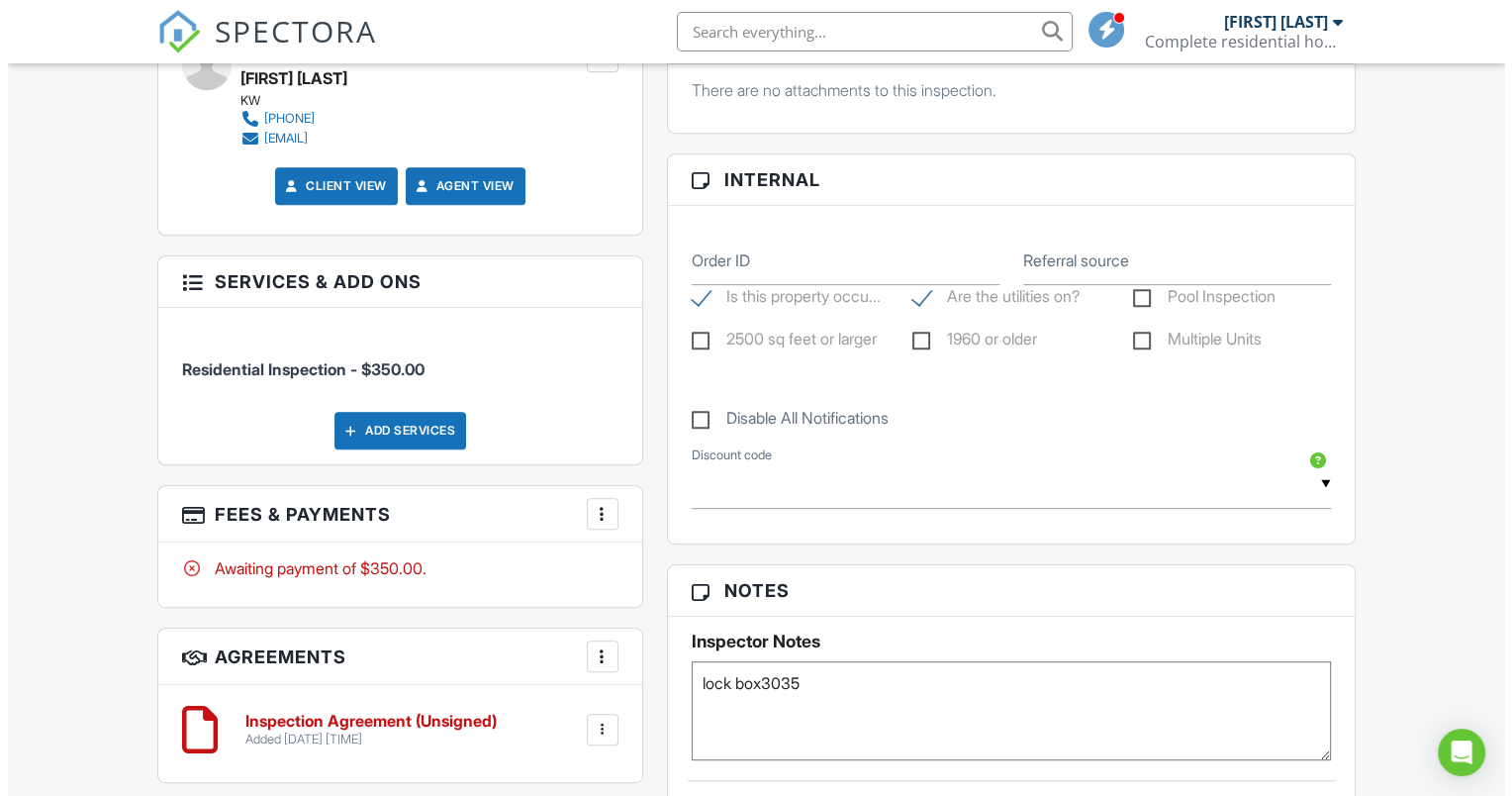 scroll, scrollTop: 871, scrollLeft: 0, axis: vertical 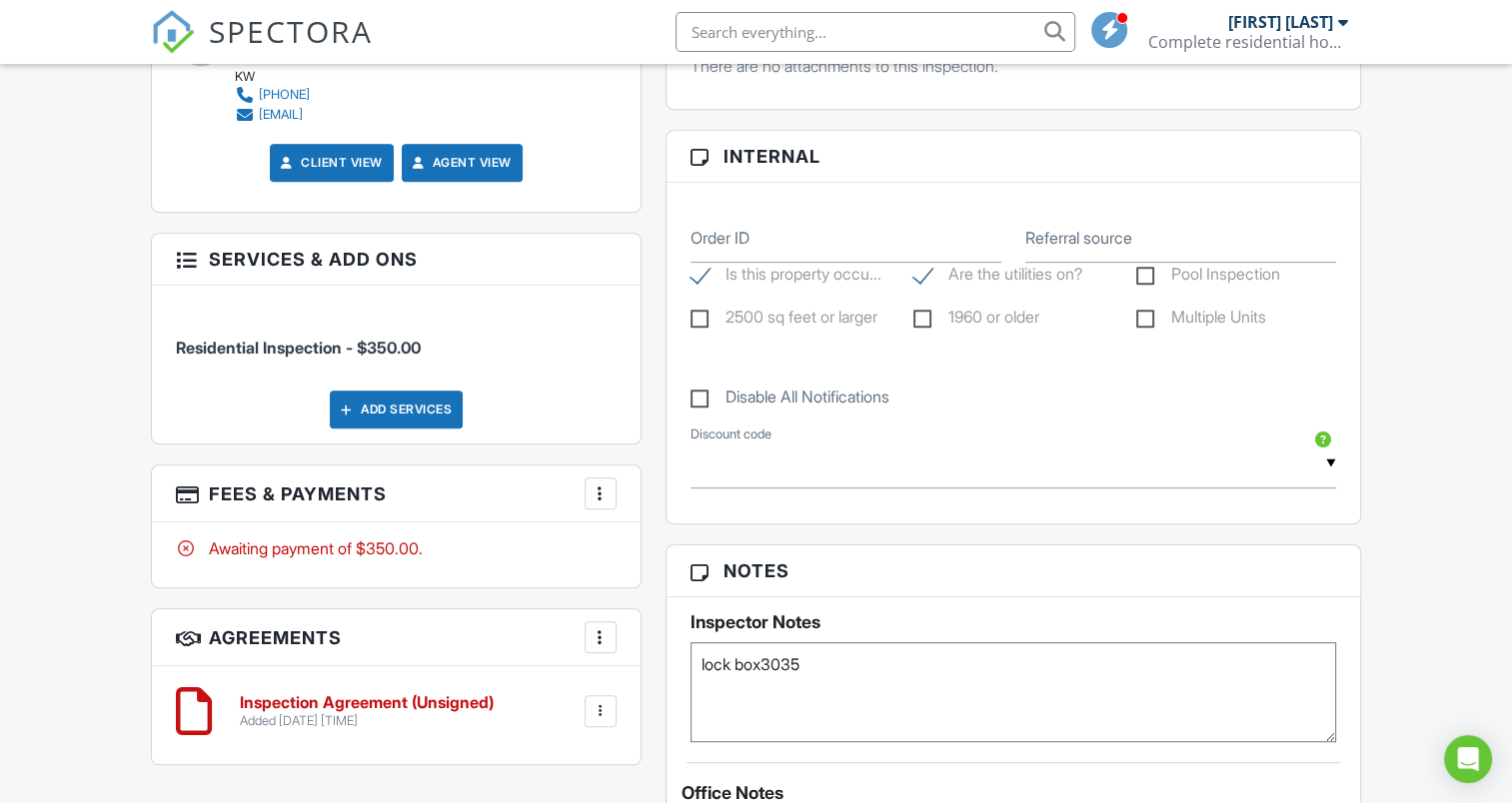 click at bounding box center (601, 493) 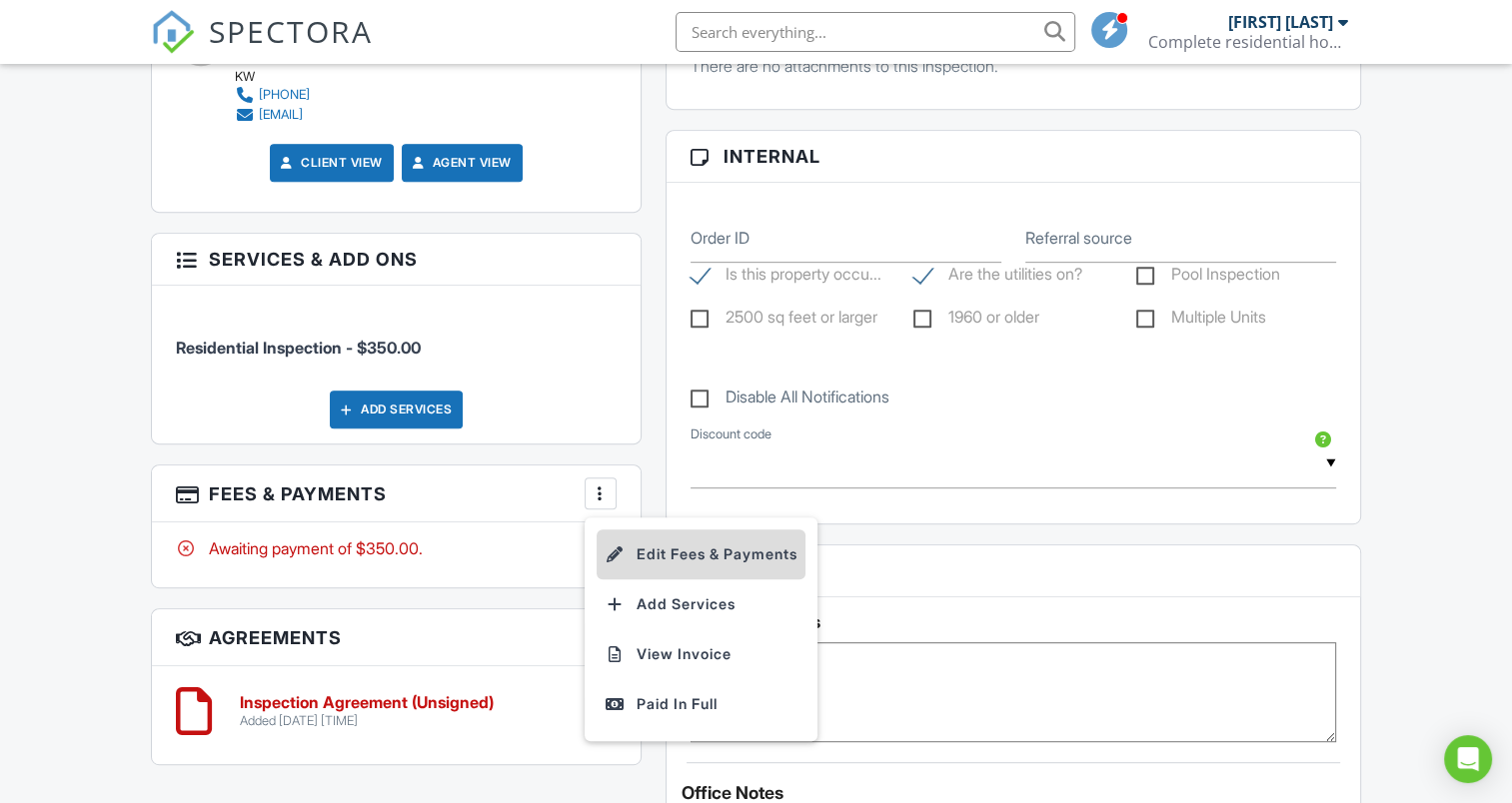 click on "Edit Fees & Payments" at bounding box center (701, 554) 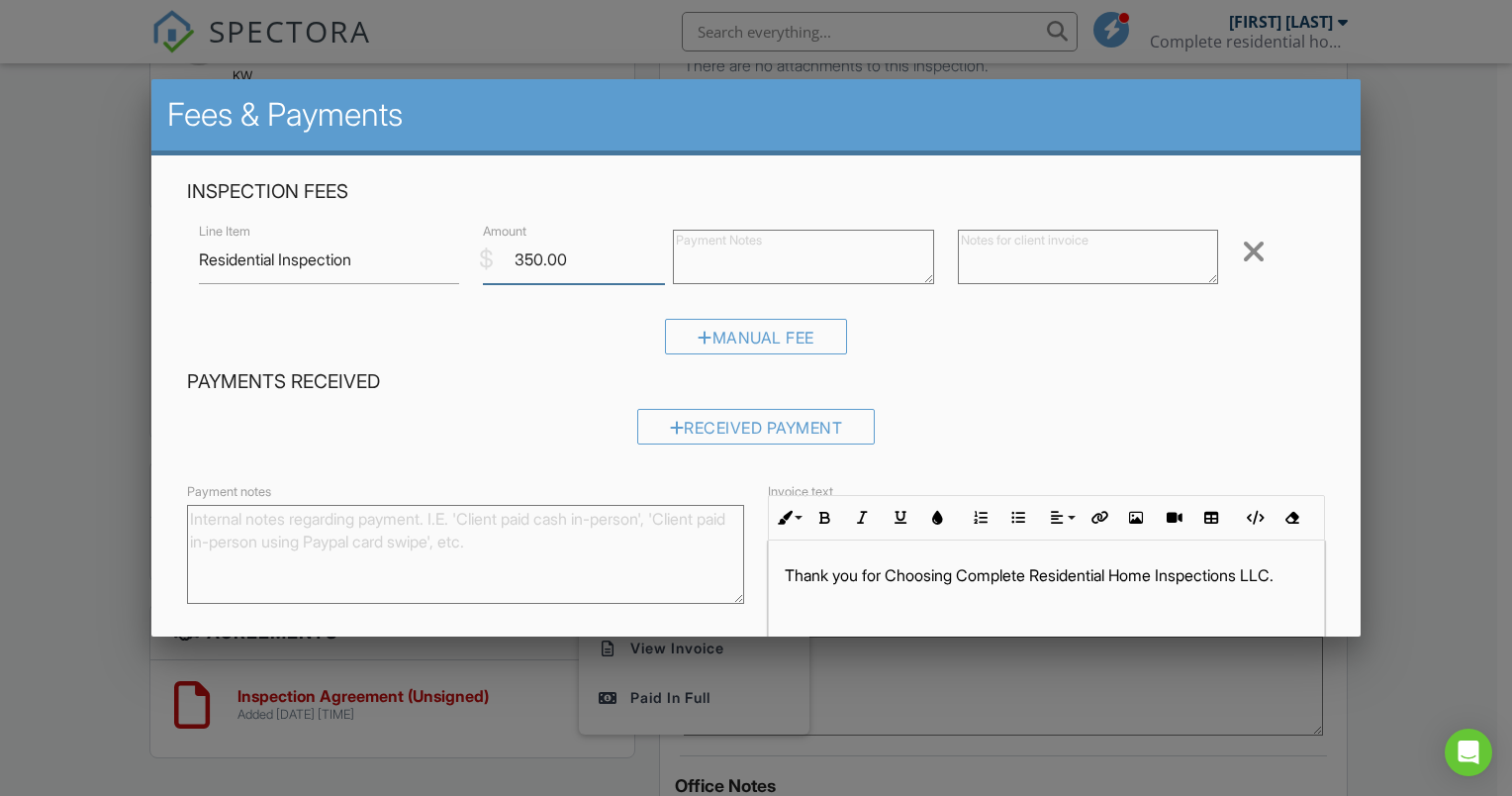 click on "350.00" at bounding box center [574, 259] 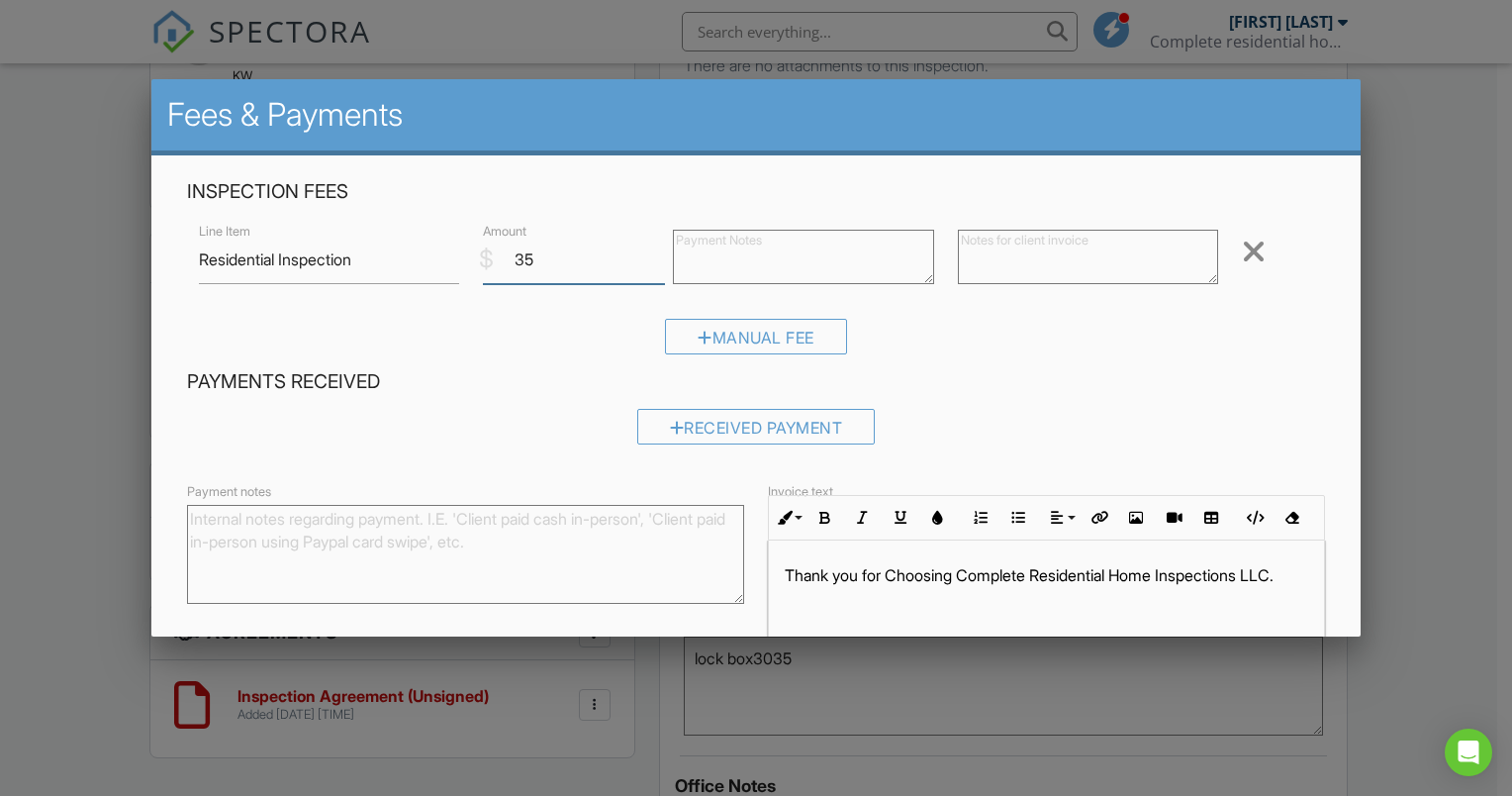type on "3" 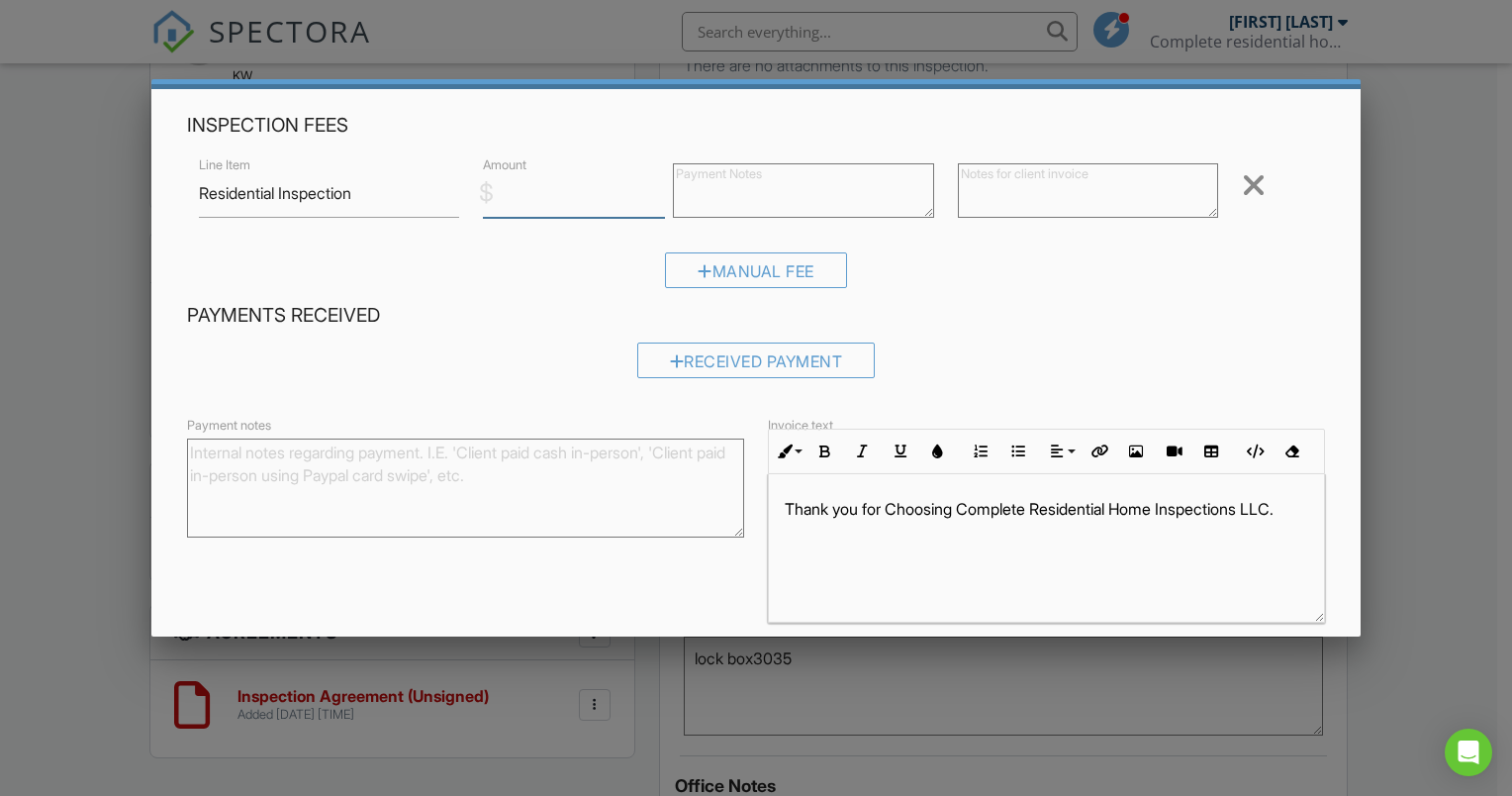 scroll, scrollTop: 146, scrollLeft: 0, axis: vertical 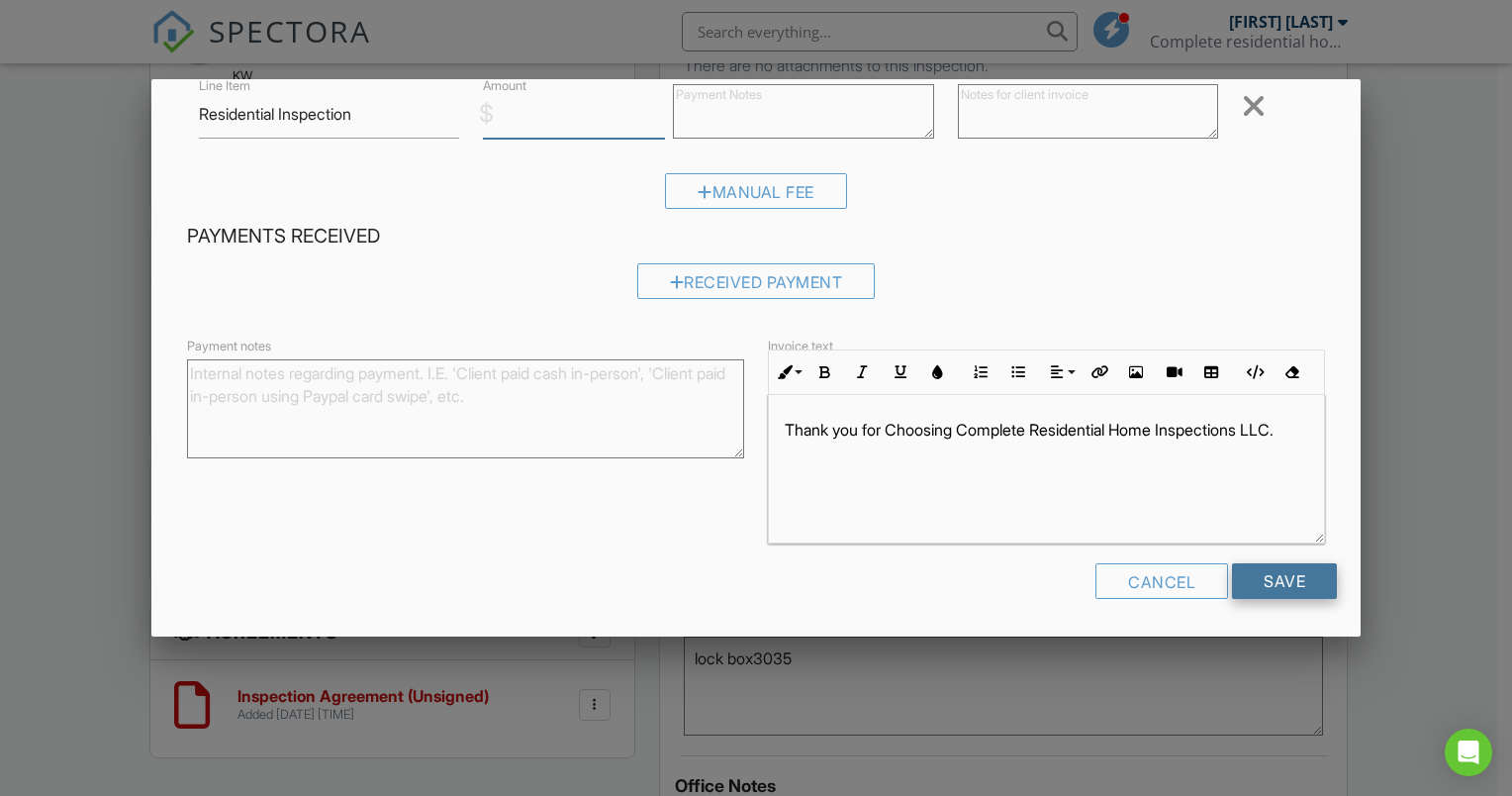 type 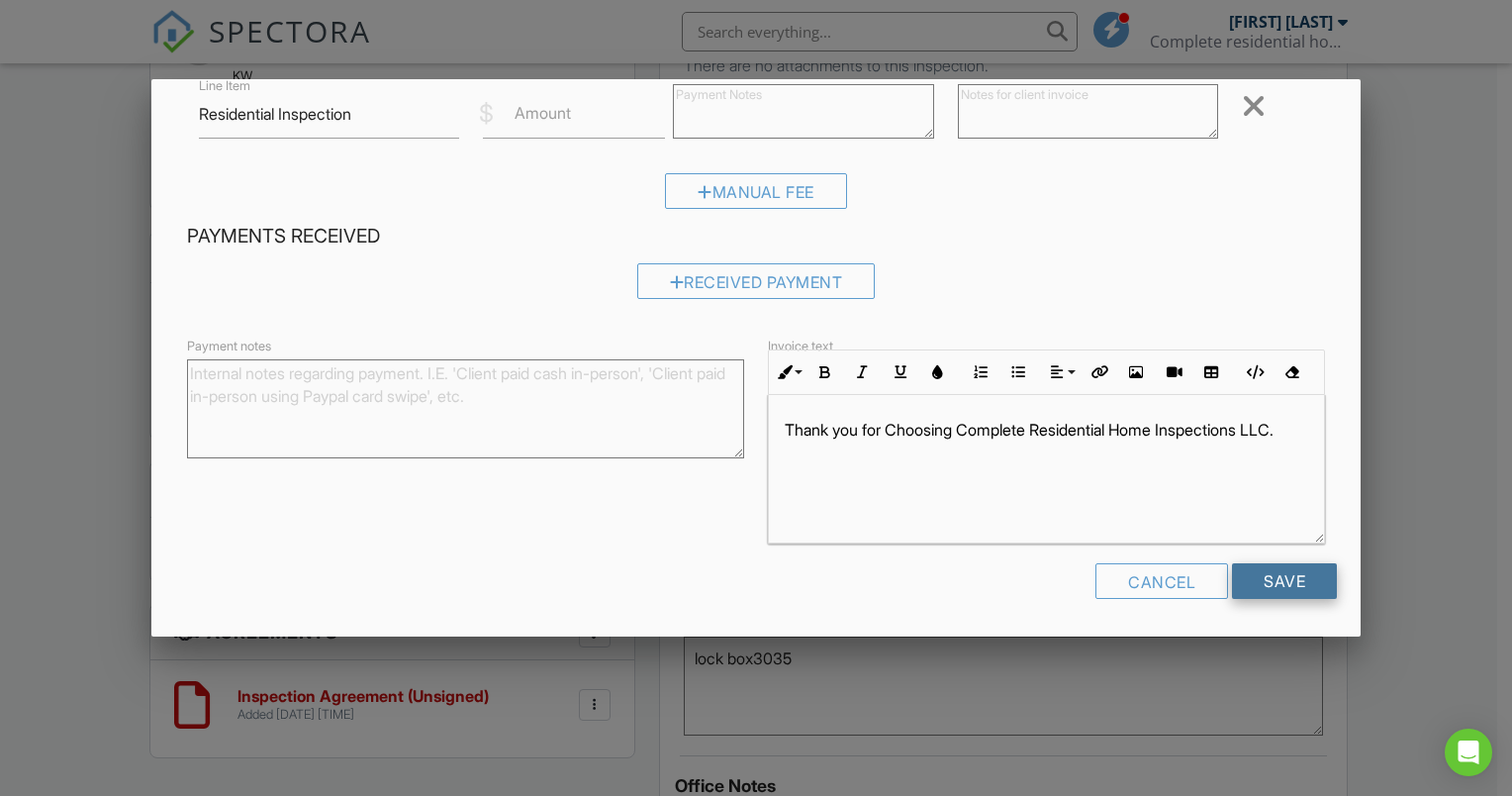 click on "Save" at bounding box center [1284, 581] 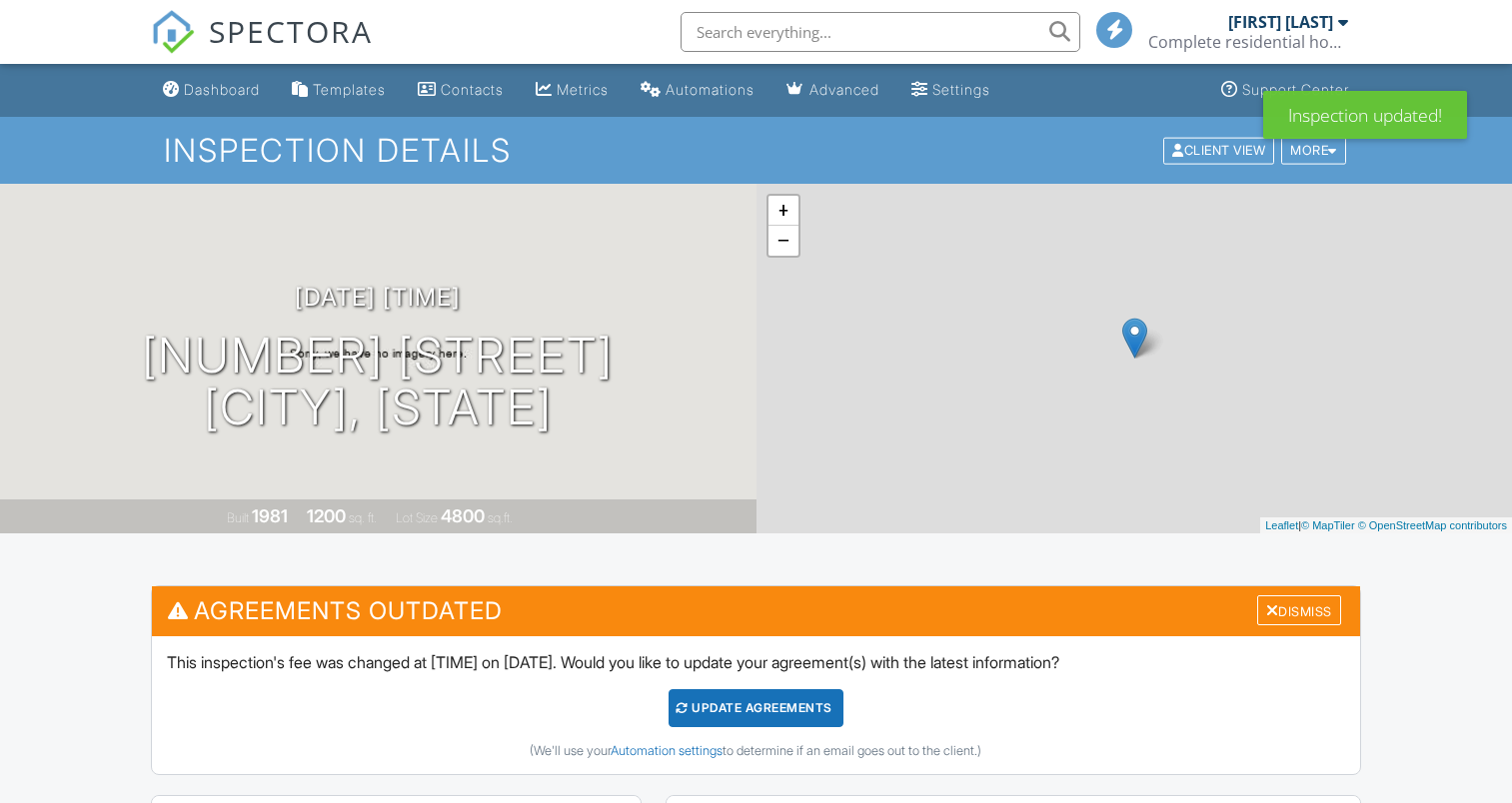 scroll, scrollTop: 0, scrollLeft: 0, axis: both 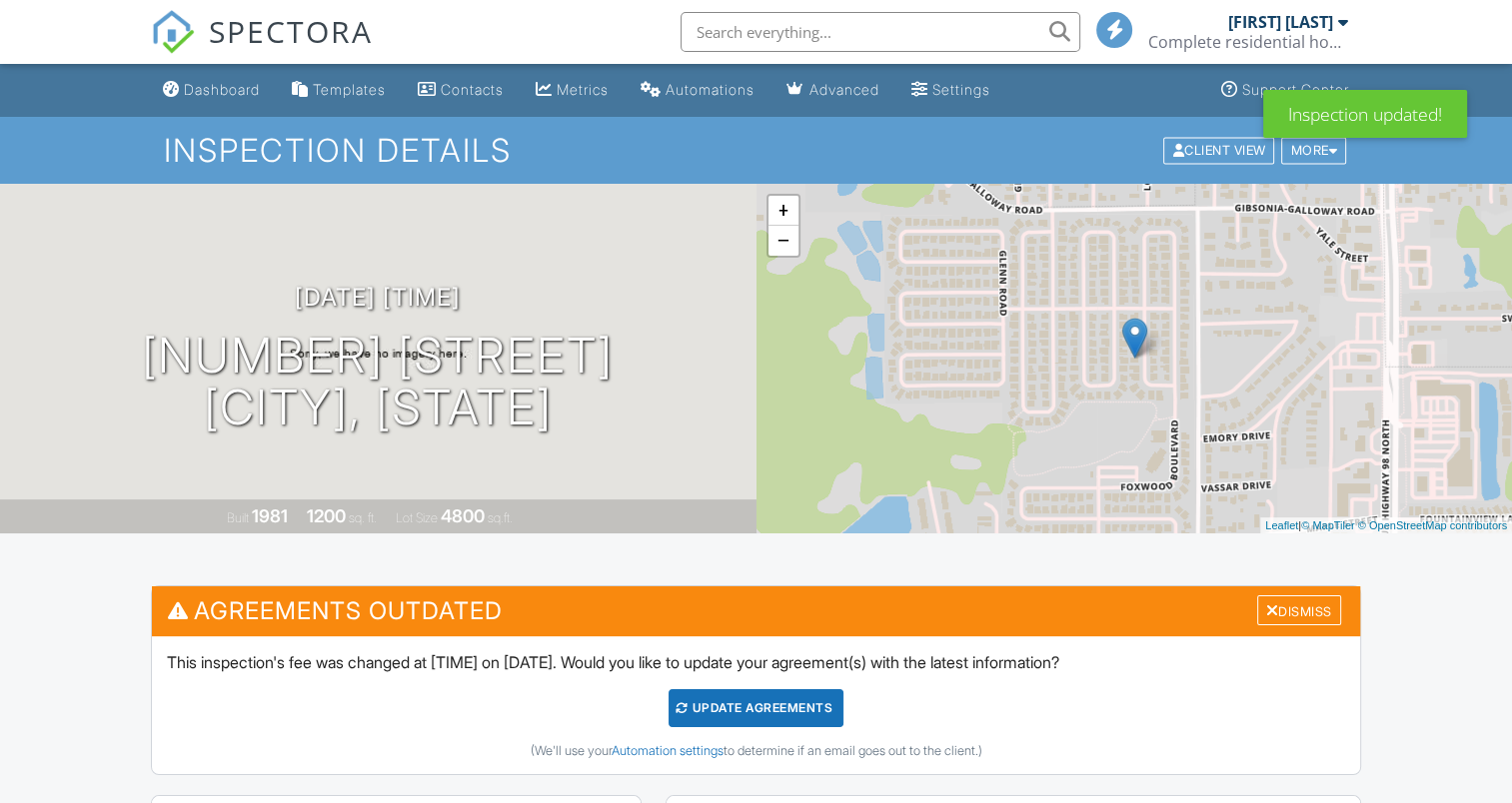 click on "Update Agreements" at bounding box center (756, 708) 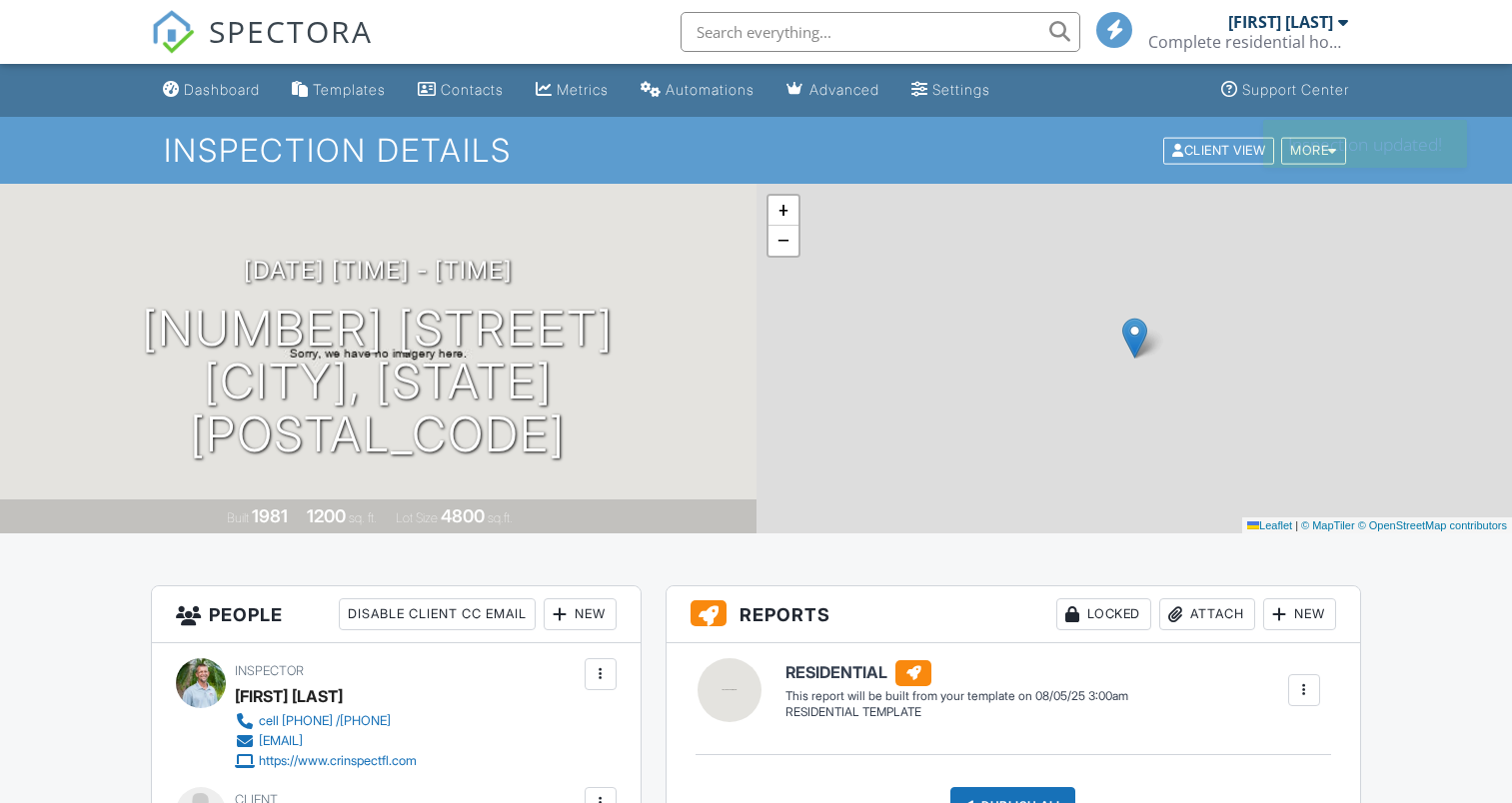 scroll, scrollTop: 0, scrollLeft: 0, axis: both 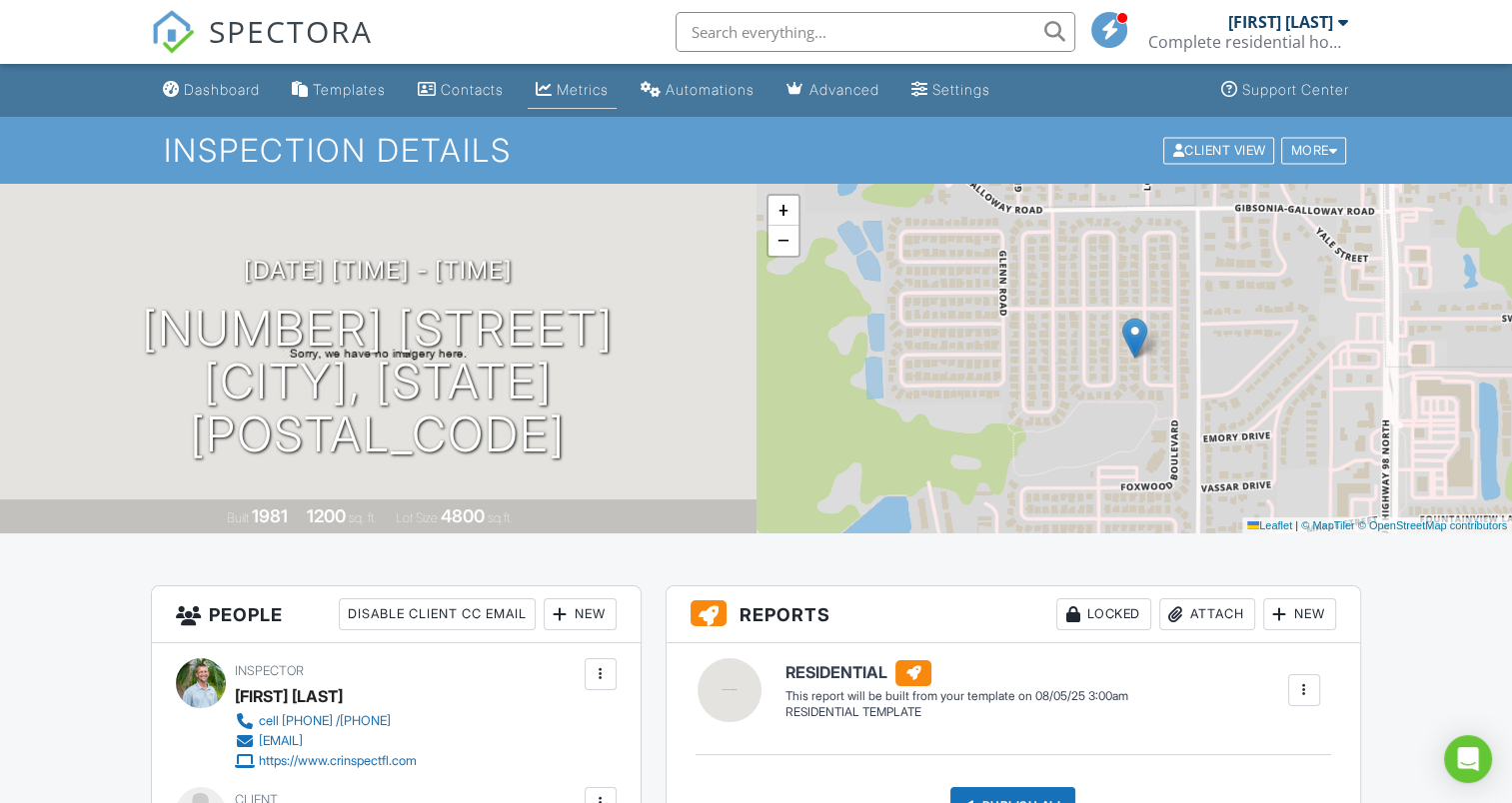 click on "Metrics" at bounding box center (583, 89) 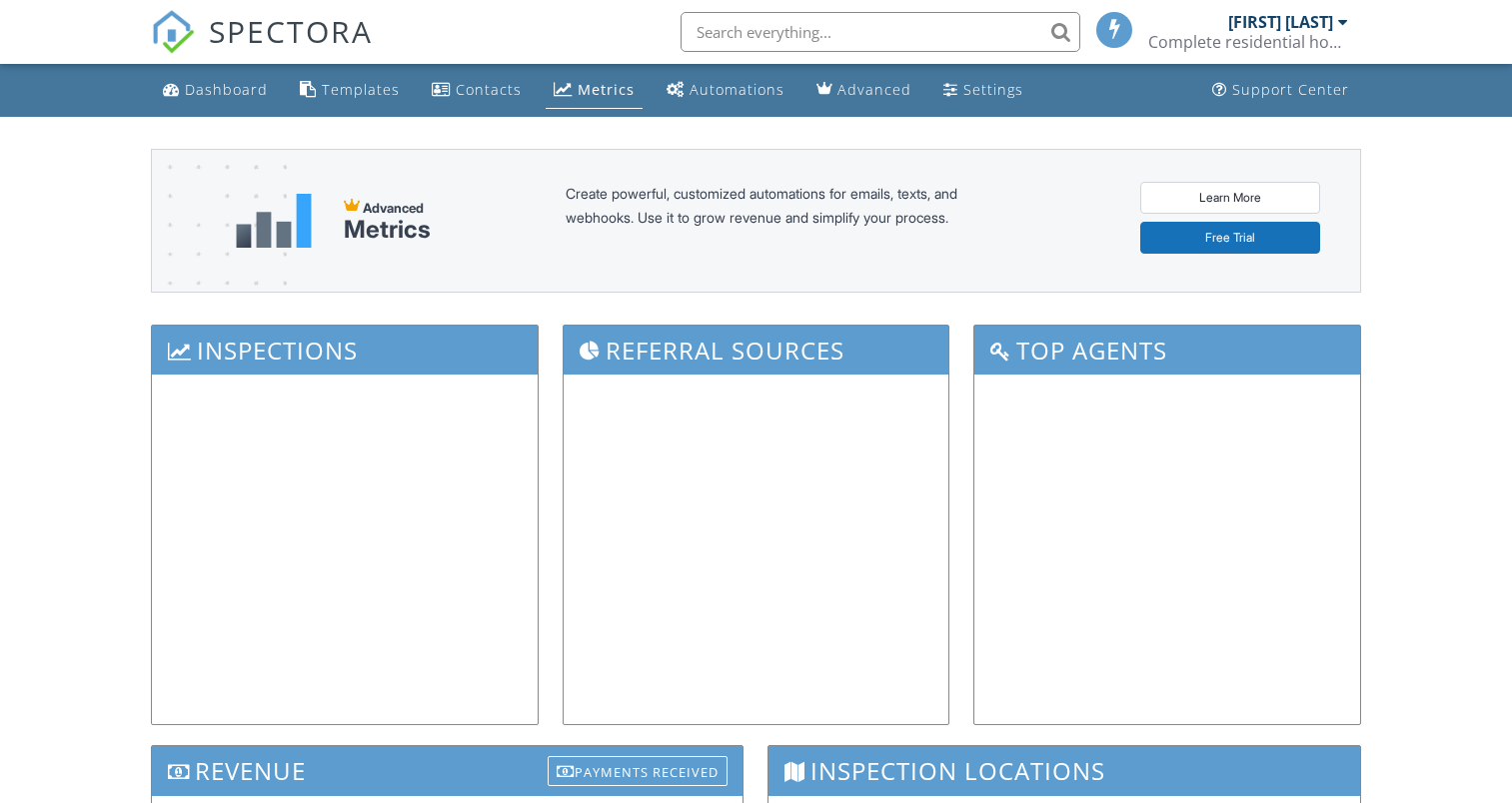 scroll, scrollTop: 0, scrollLeft: 0, axis: both 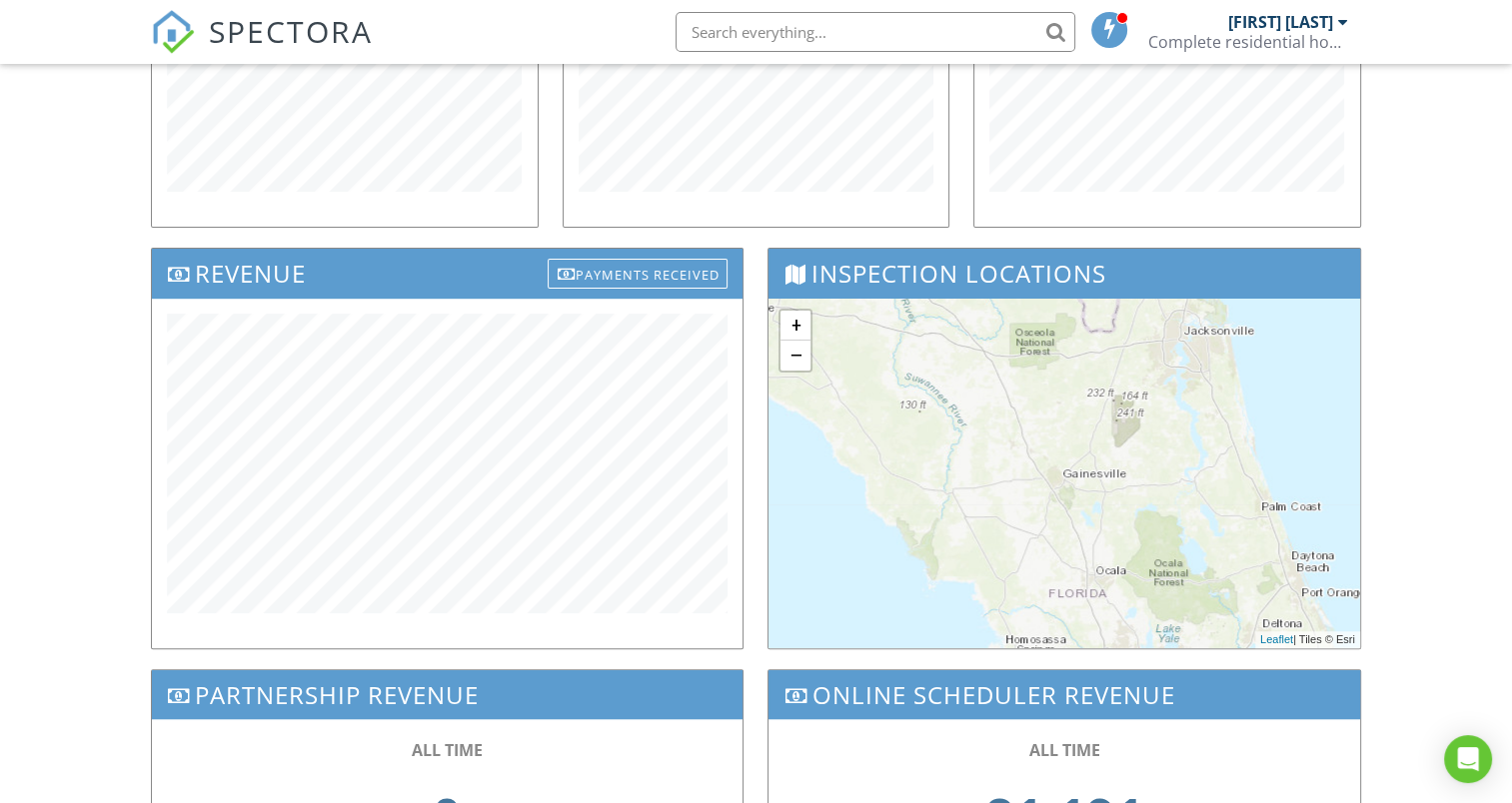 drag, startPoint x: 1147, startPoint y: 370, endPoint x: 1199, endPoint y: 718, distance: 351.86361 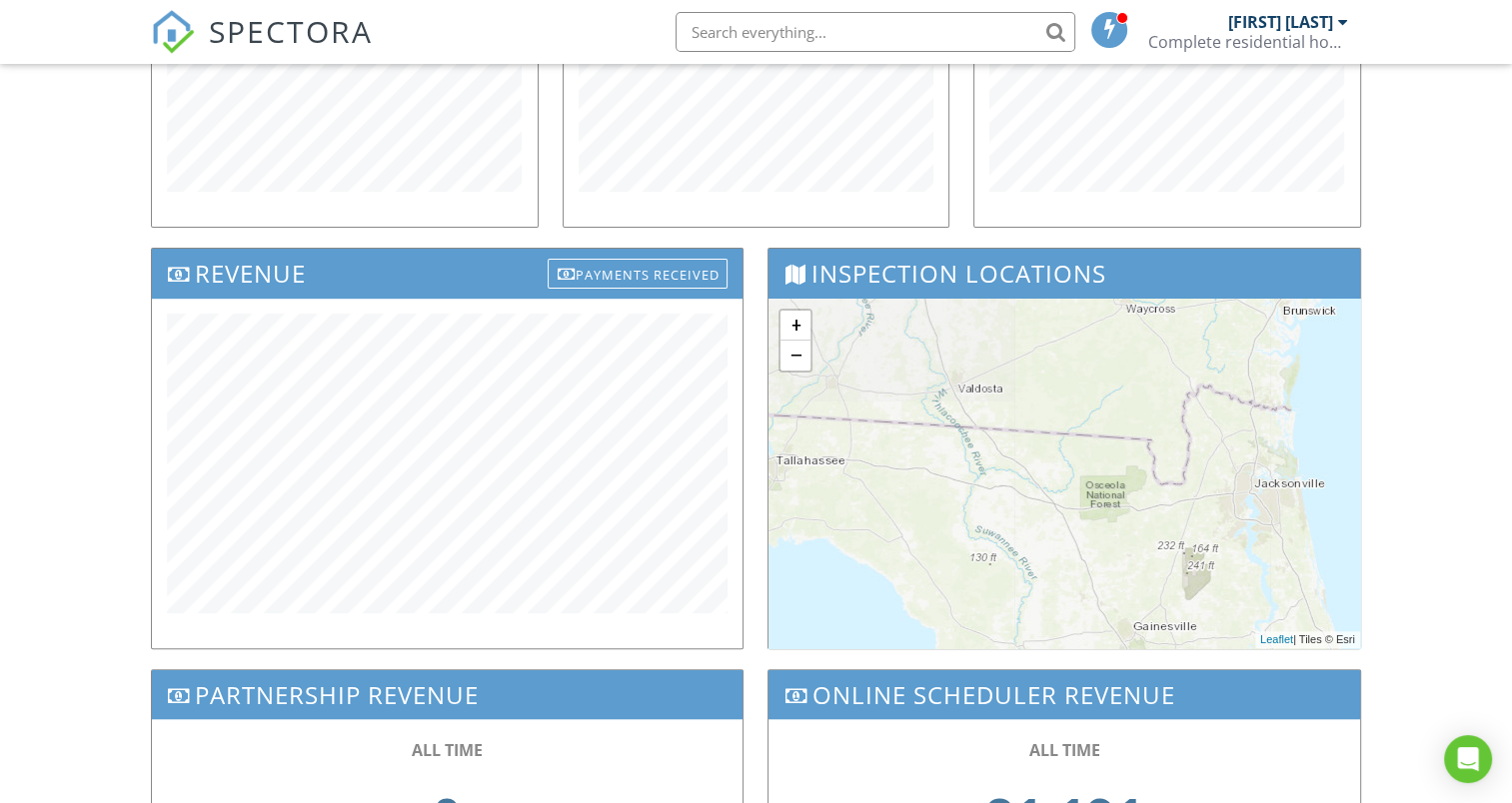 drag, startPoint x: 1144, startPoint y: 438, endPoint x: 1215, endPoint y: 594, distance: 171.3972 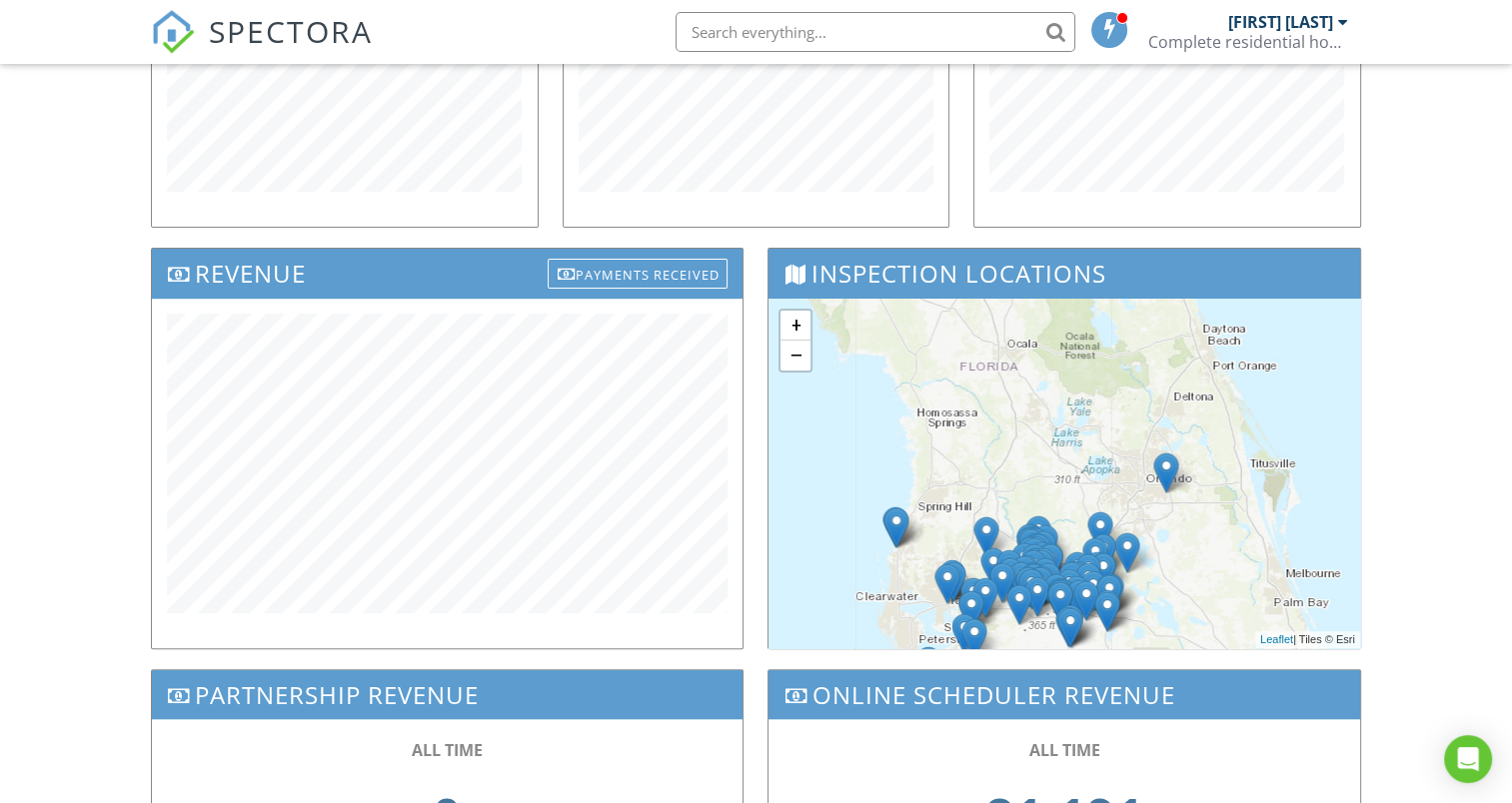 drag, startPoint x: 1215, startPoint y: 594, endPoint x: 1050, endPoint y: 214, distance: 414.27648 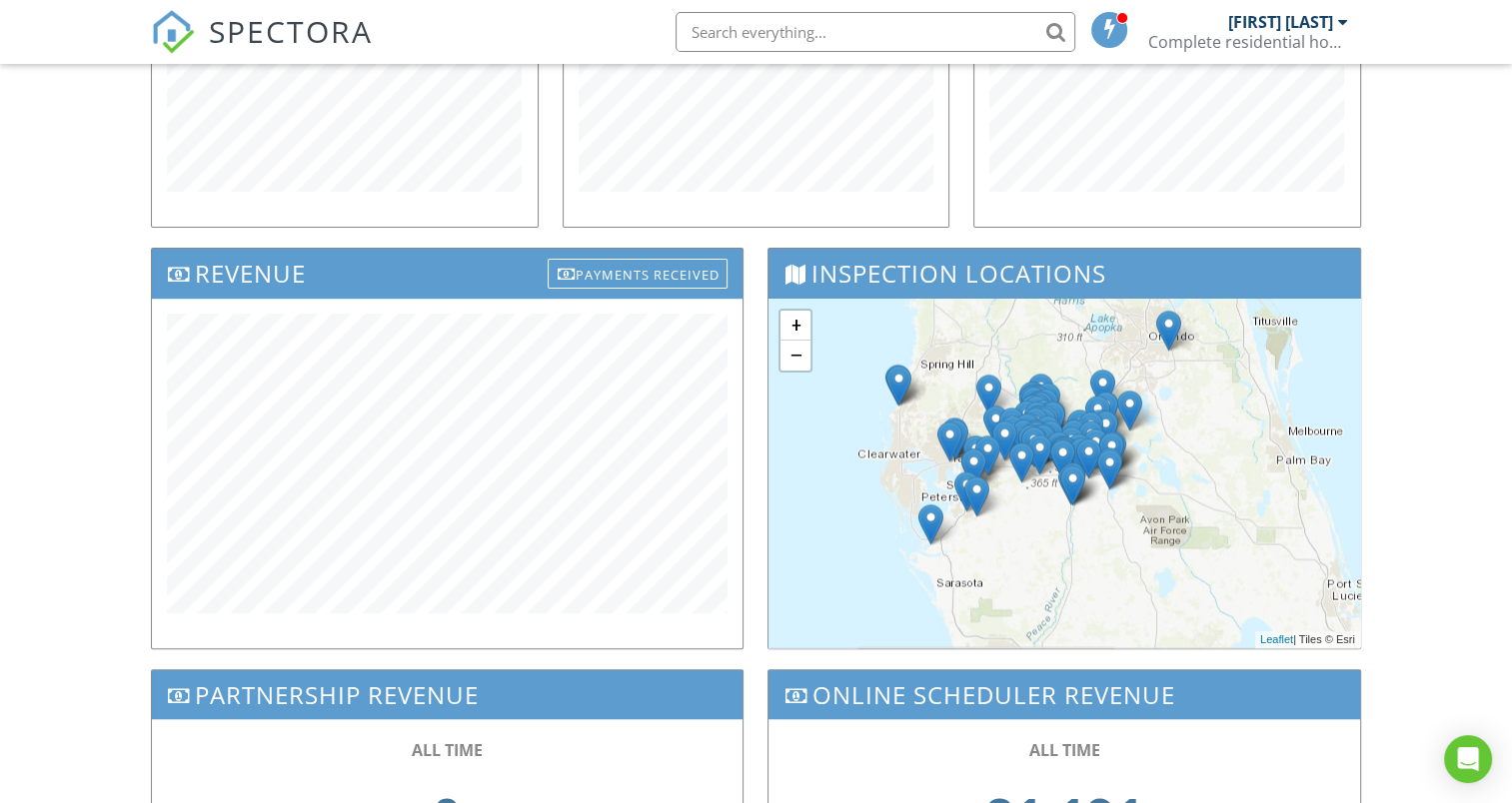 drag, startPoint x: 1091, startPoint y: 462, endPoint x: 1091, endPoint y: 316, distance: 146 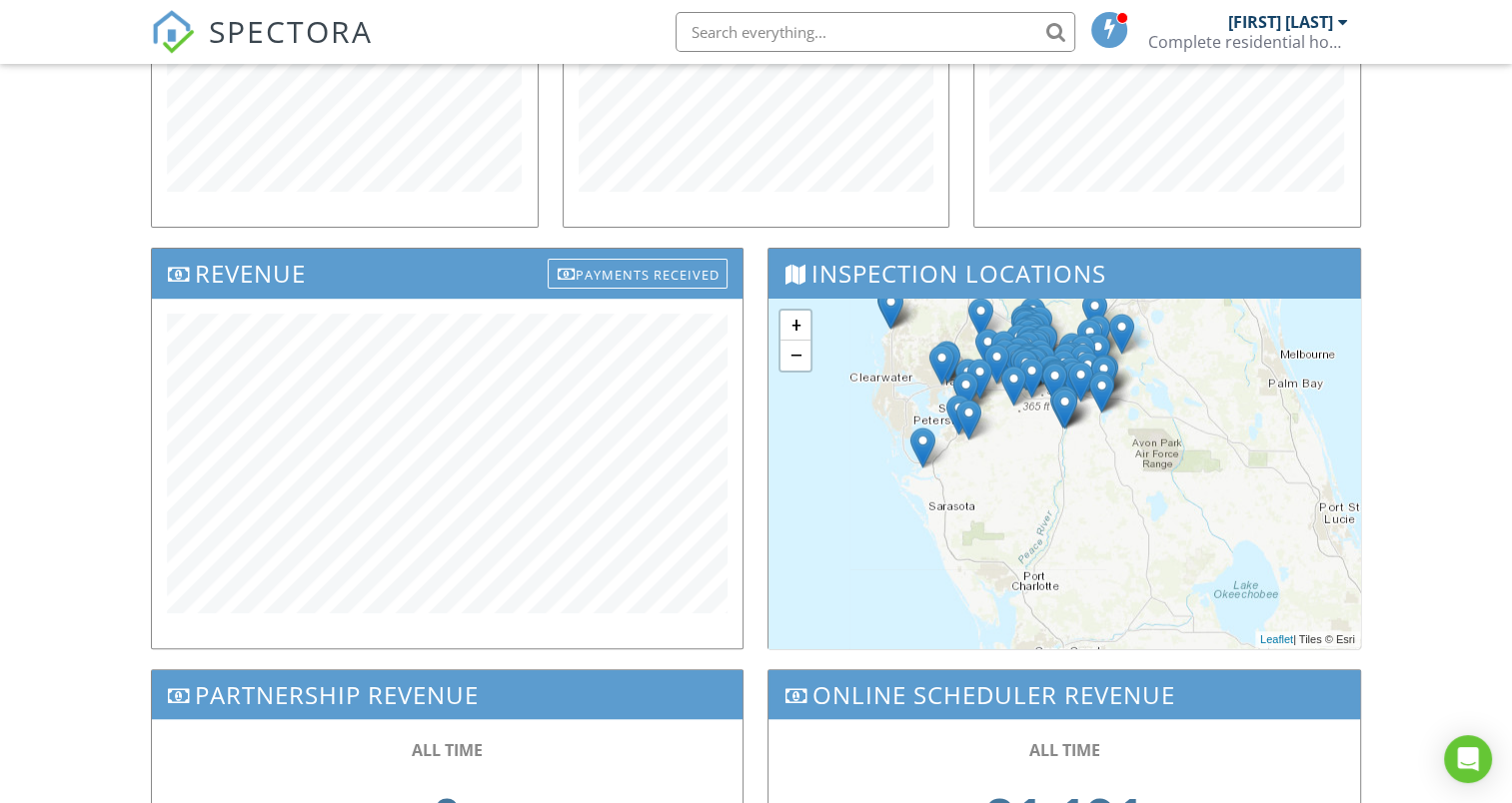 drag, startPoint x: 1211, startPoint y: 491, endPoint x: 1204, endPoint y: 403, distance: 88.27797 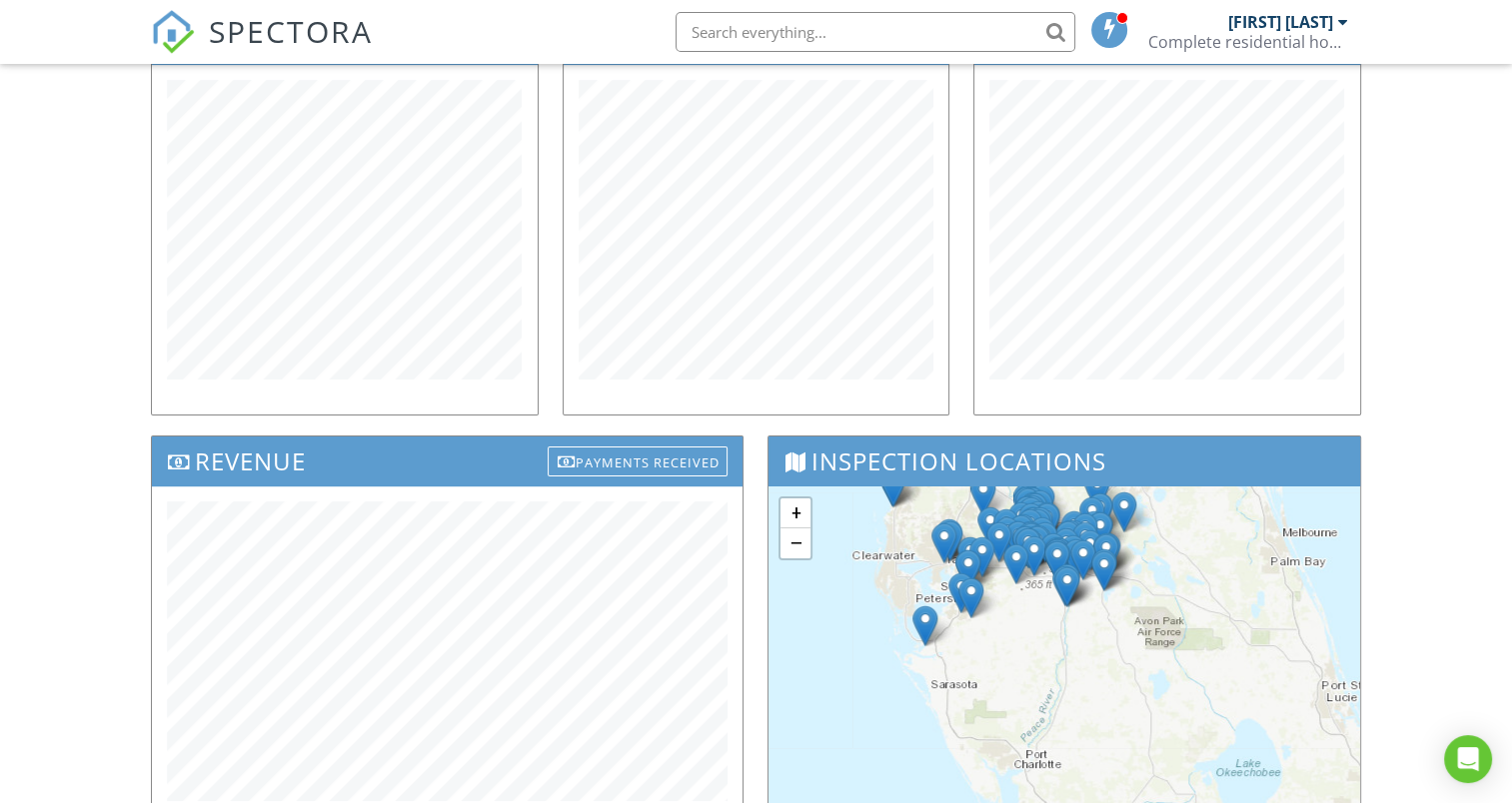 scroll, scrollTop: 0, scrollLeft: 0, axis: both 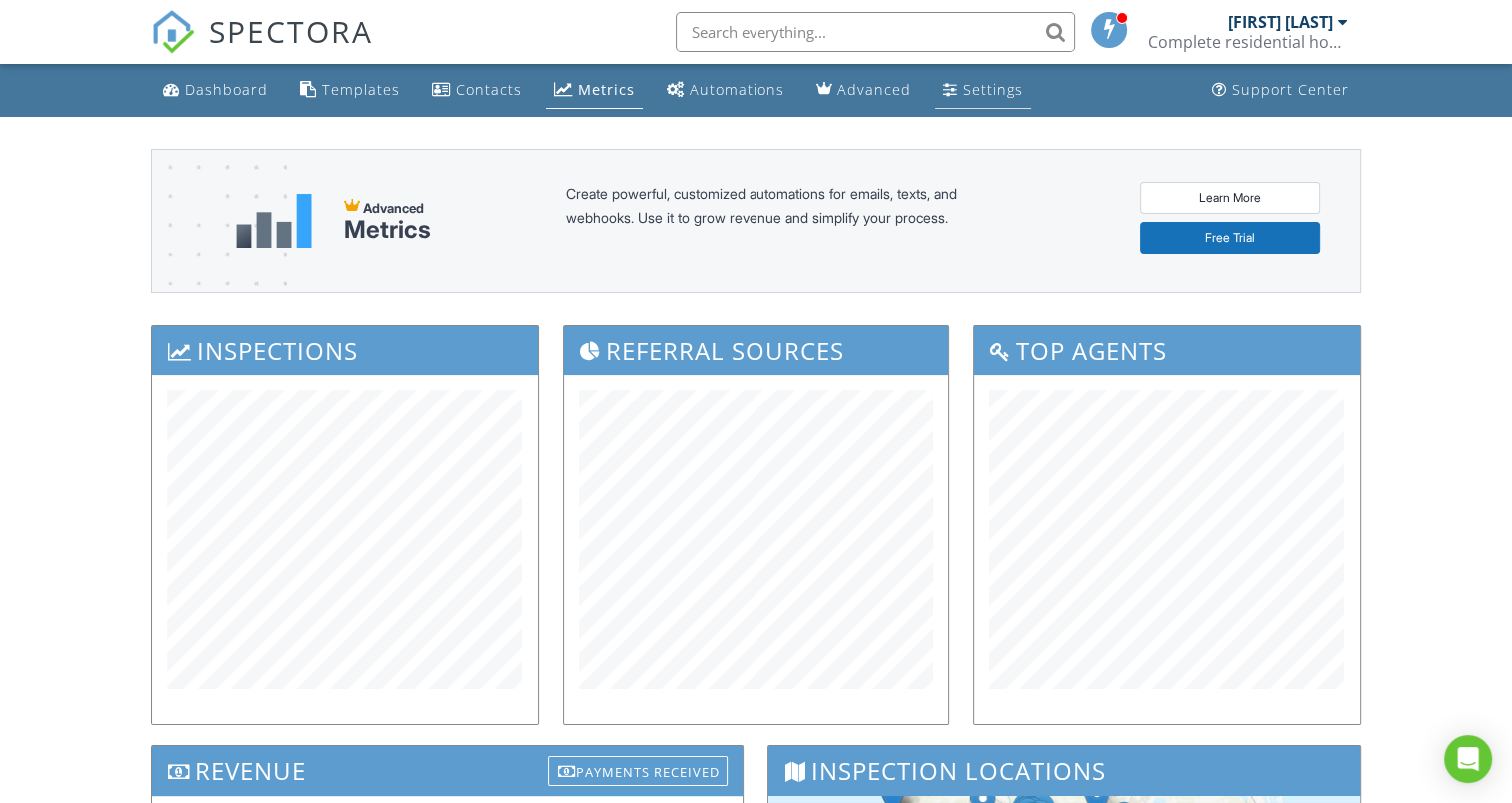 click on "Settings" at bounding box center (983, 90) 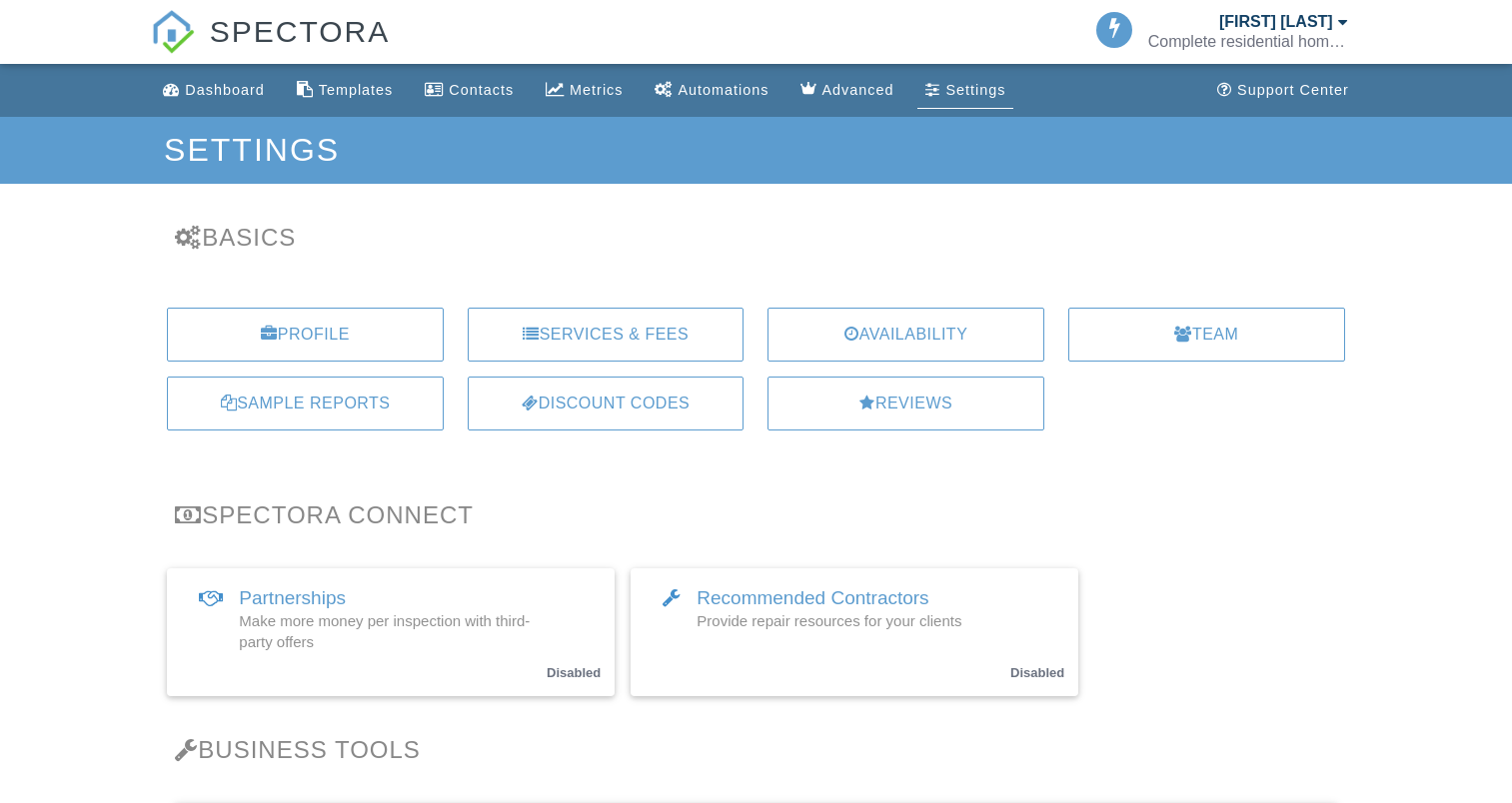 scroll, scrollTop: 0, scrollLeft: 0, axis: both 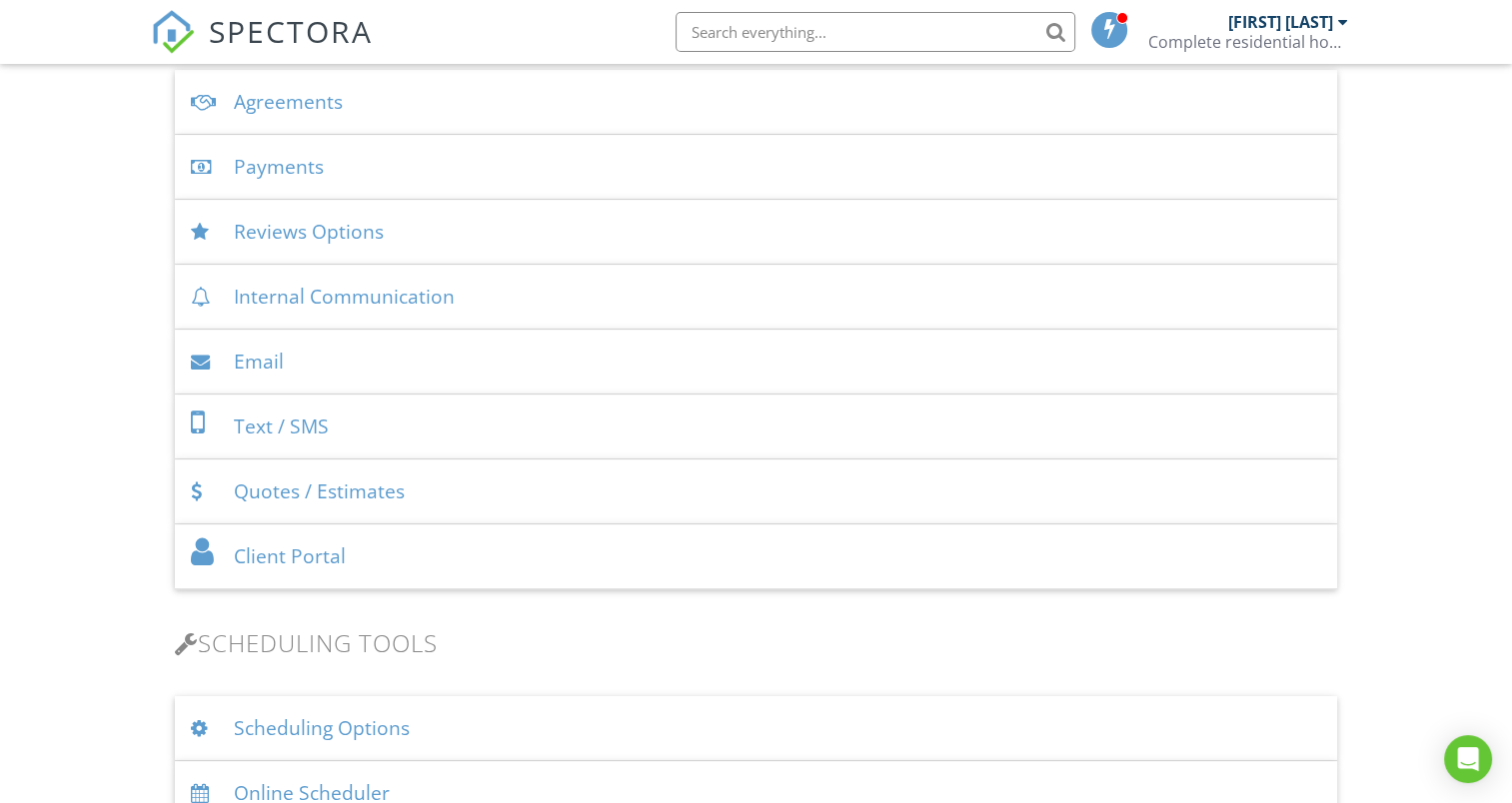 click on "Payments" at bounding box center (756, 167) 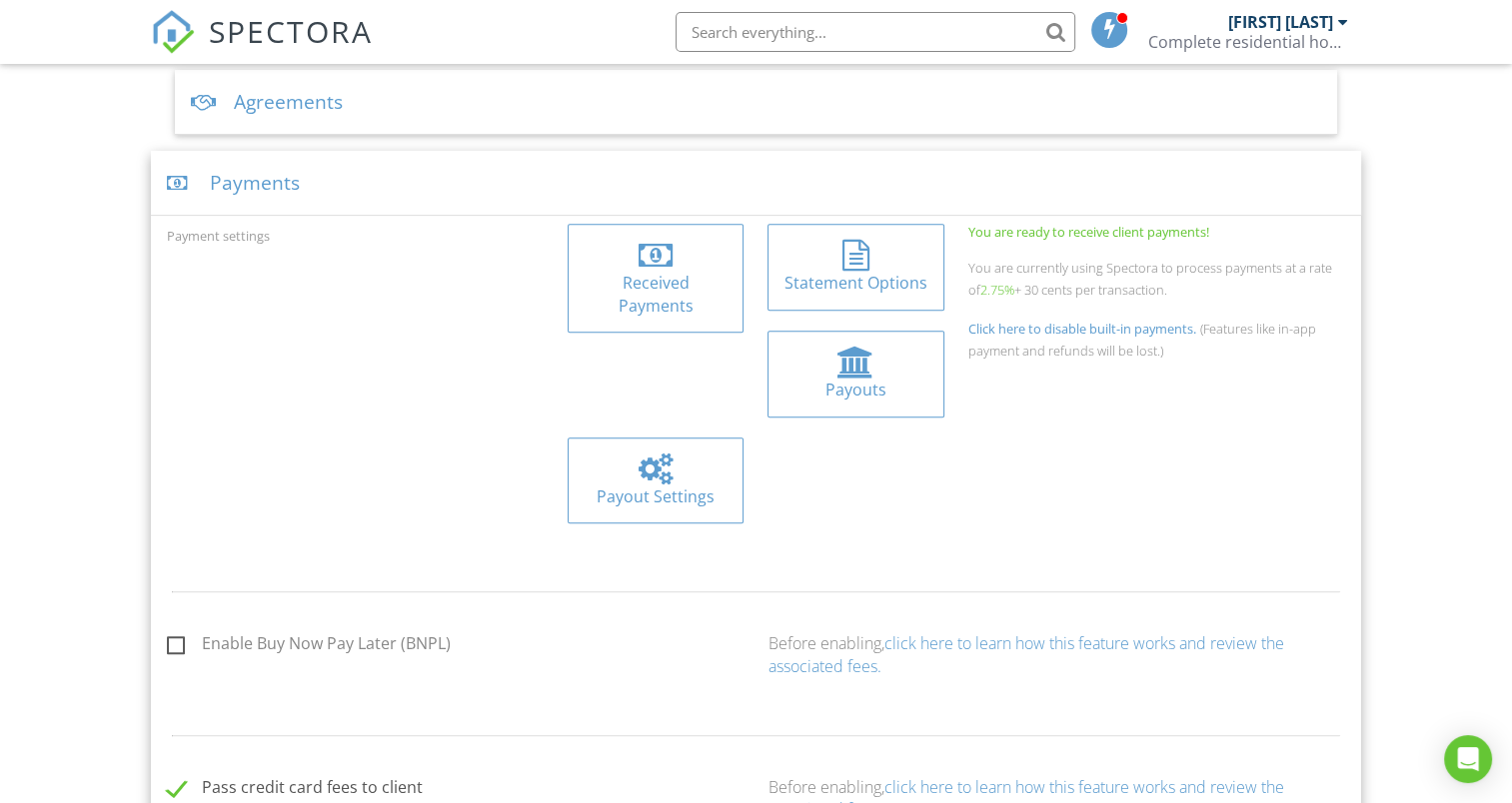 click at bounding box center [656, 256] 